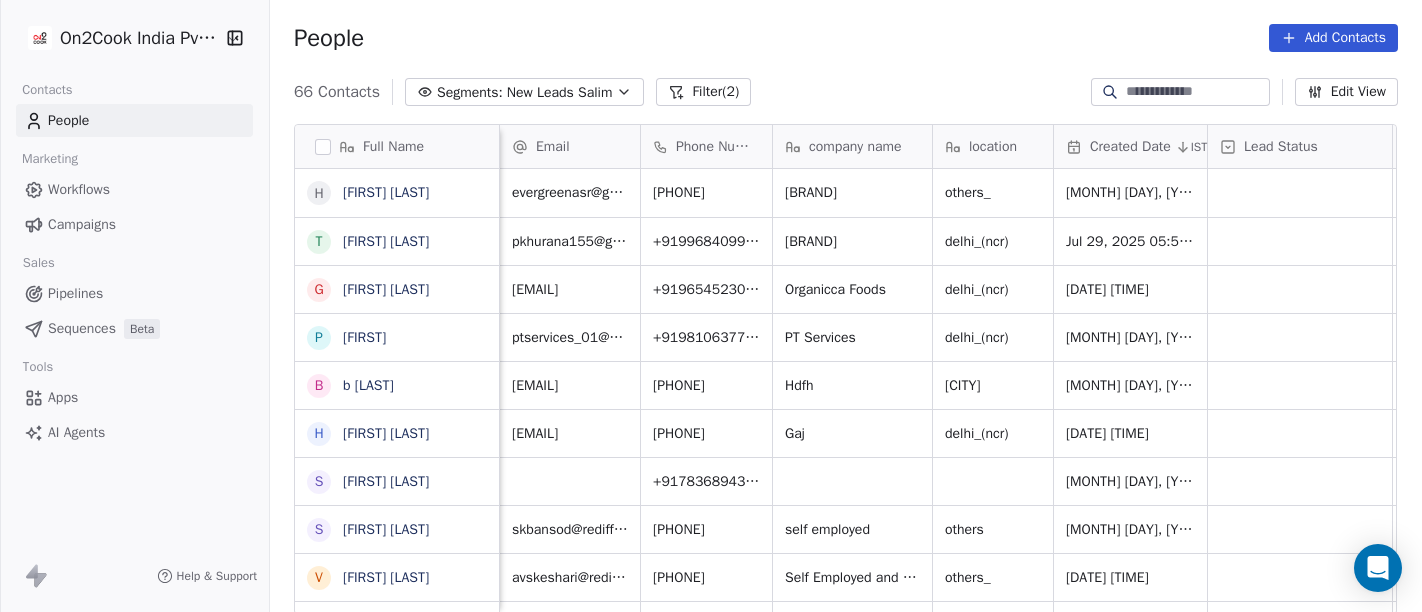 scroll, scrollTop: 0, scrollLeft: 0, axis: both 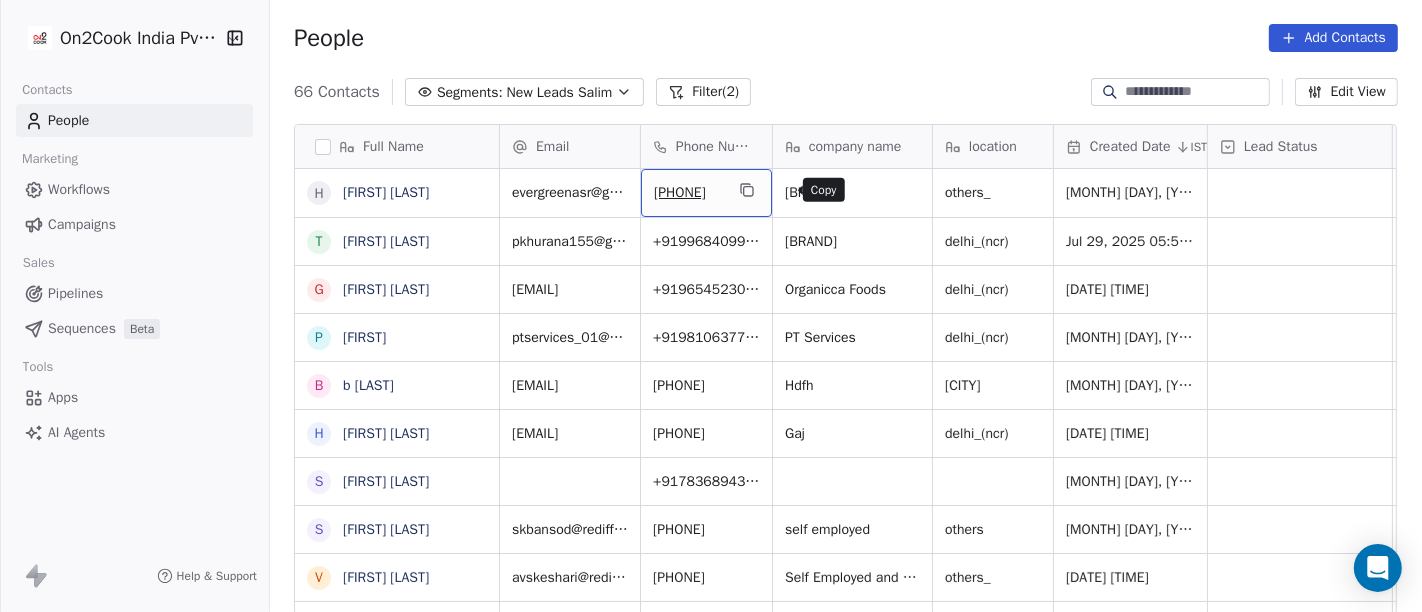 click 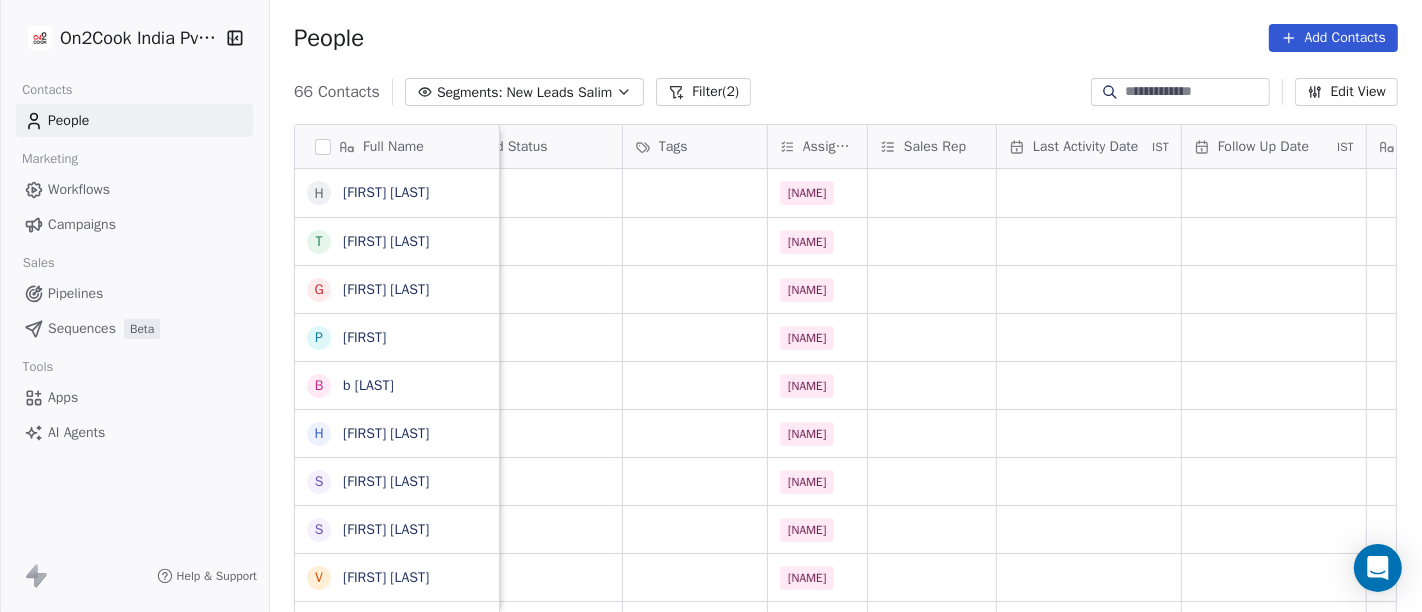 scroll, scrollTop: 1, scrollLeft: 774, axis: both 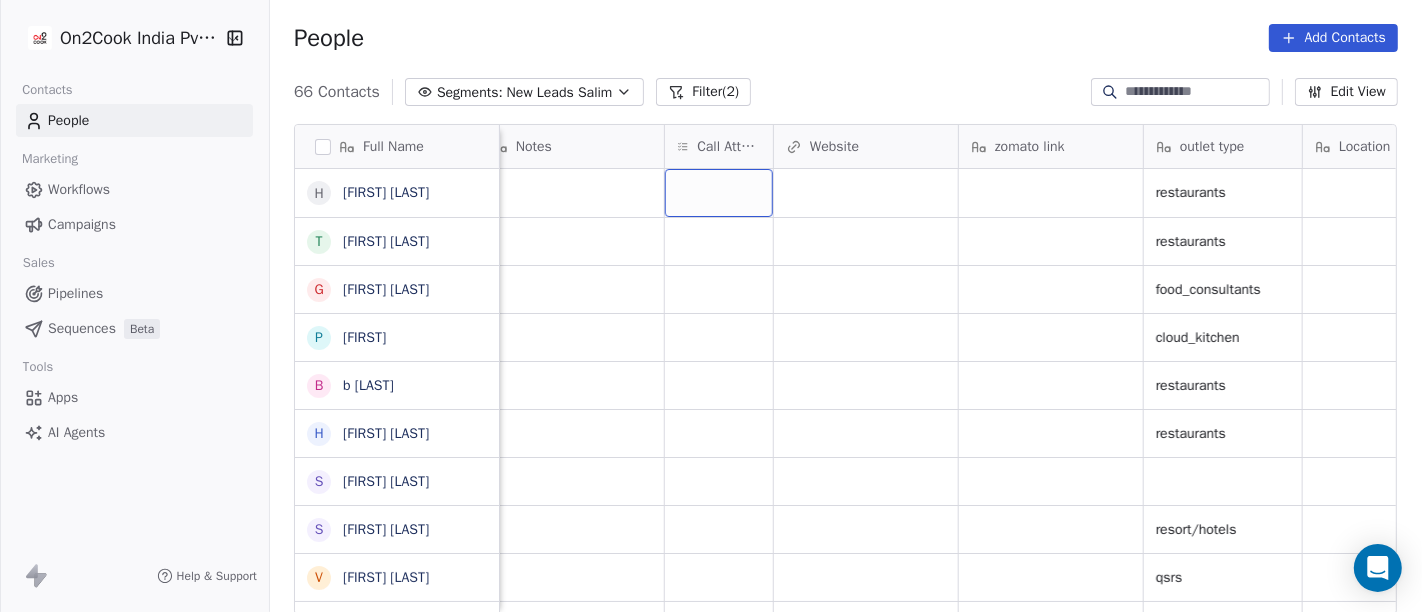 click at bounding box center (719, 193) 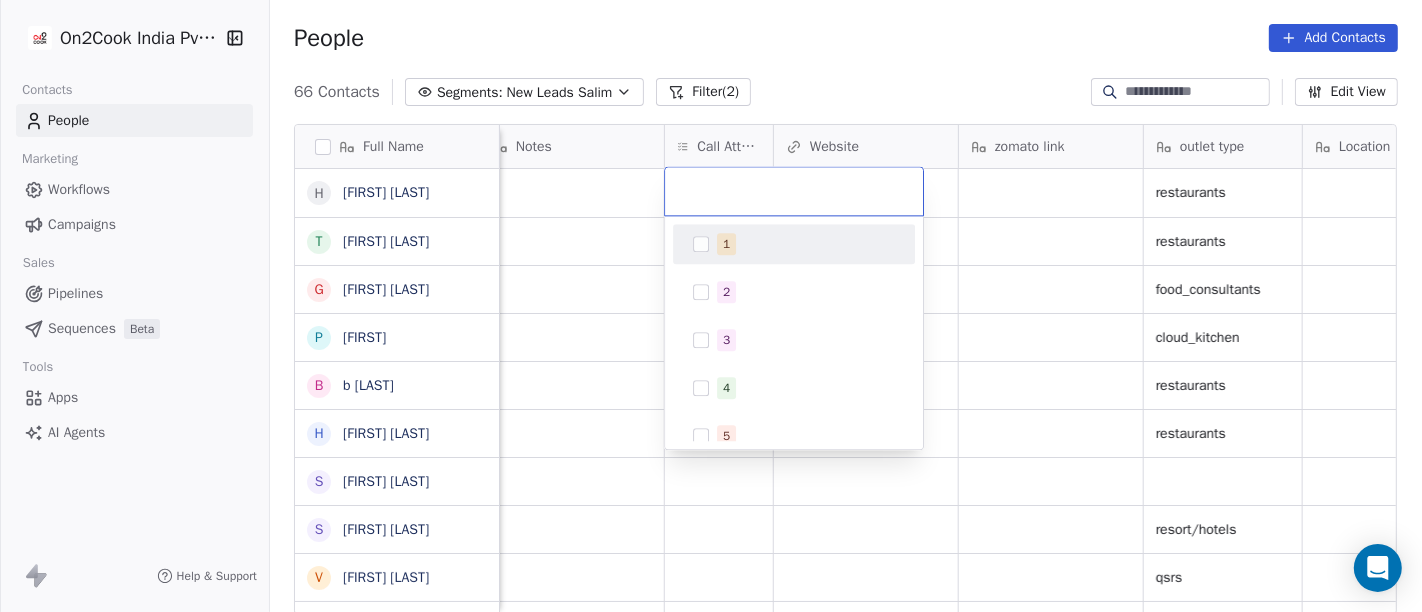 click on "1" at bounding box center [726, 244] 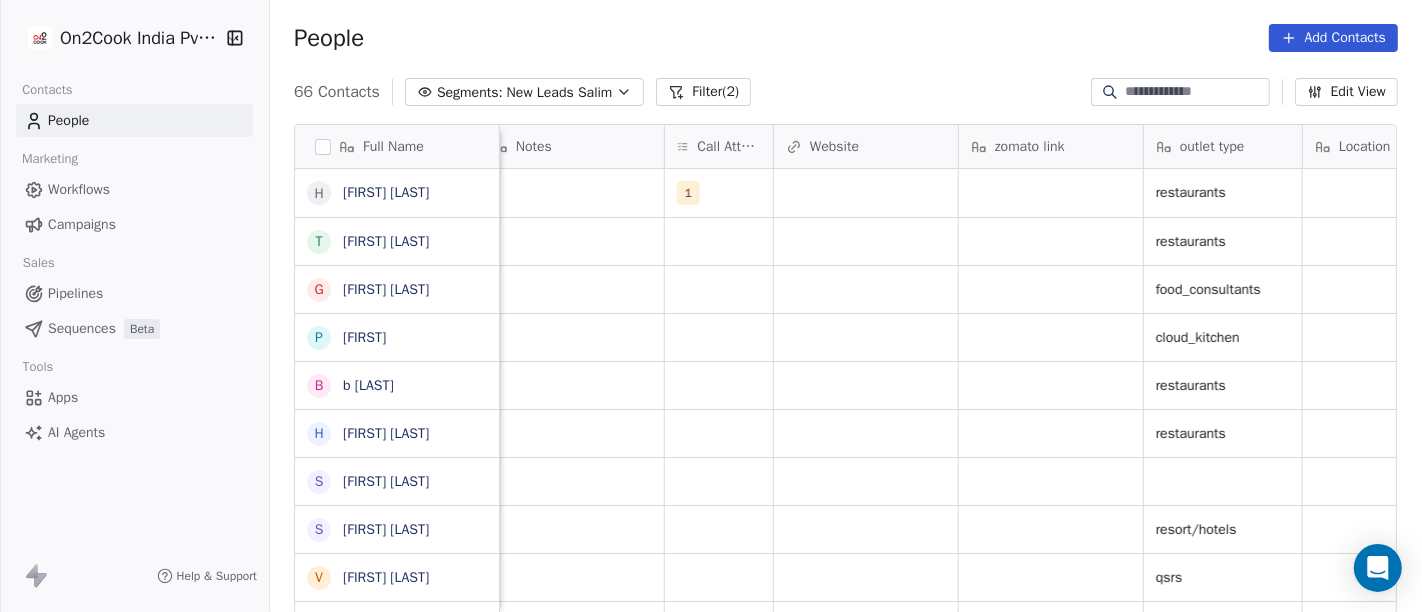 click on "On2Cook India Pvt. Ltd. Contacts People Marketing Workflows Campaigns Sales Pipelines Sequences Beta Tools Apps AI Agents Help & Support People  Add Contacts 66 Contacts Segments: New Leads [NAME] Filter  (2) Edit View Tag Add to Sequence Full Name H [FIRST] [LAST] T [FIRST] [LAST] G [FIRST] [LAST] P [FIRST] [LAST] H [FIRST] [LAST] S [FIRST] [LAST] S [FIRST] [LAST] V [FIRST] [LAST] S [FIRST] [LAST] G [FIRST] [LAST] A [FIRST] [LAST] A [FIRST] [LAST] V [FIRST] [LAST] J [FIRST] [LAST] R [FIRST] [LAST] n [FIRST] [LAST] V [FIRST] [LAST] v [FIRST] [LAST] S [FIRST] [LAST] v [FIRST] [LAST] [FIRST] [LAST] S [FIRST] [LAST] [FIRST] [LAST] K [FIRST] [LAST] H [FIRST] [LAST] B [FIRST] [LAST] S [FIRST] [LAST] M [FIRST] [LAST] P [FIRST] [LAST] H [FIRST] [LAST] B [FIRST] [LAST] A [FIRST] [LAST] S [FIRST] [LAST] D [FIRST] [LAST] Sales Rep Last Activity Date IST Follow Up Date IST Notes Call Attempts Website zomato link outlet type Location Job Title Whastapp Message  Lead Source    1 restaurants Meta   restaurants Meta   food_consultants Meta   cloud_kitchen Meta   restaurants Meta   restaurants Meta   Tap Here to Join WhatsApp   Meta" at bounding box center [711, 306] 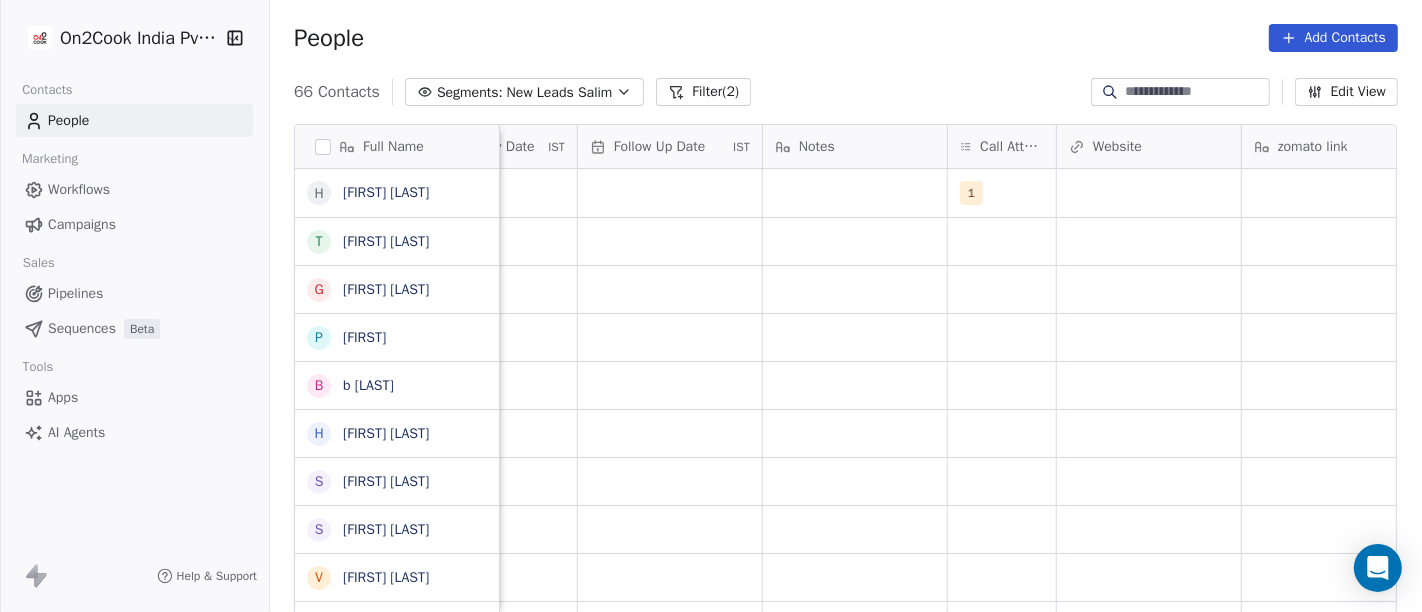 scroll, scrollTop: 1, scrollLeft: 1373, axis: both 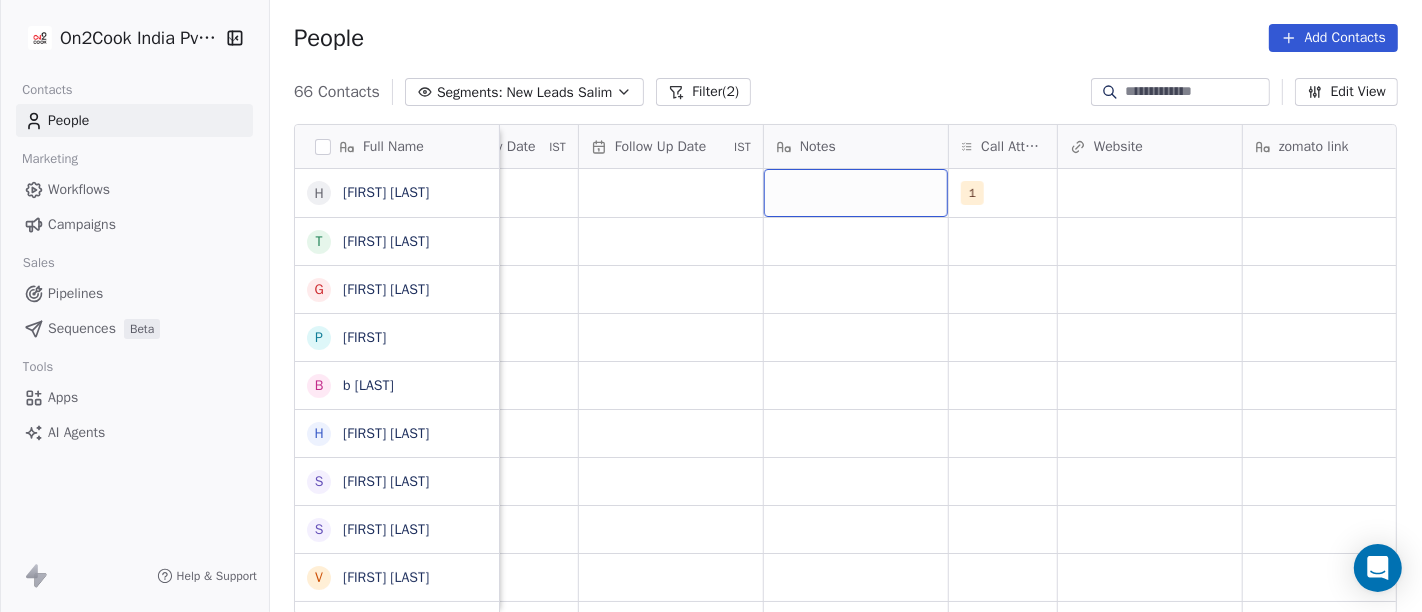 click at bounding box center (856, 193) 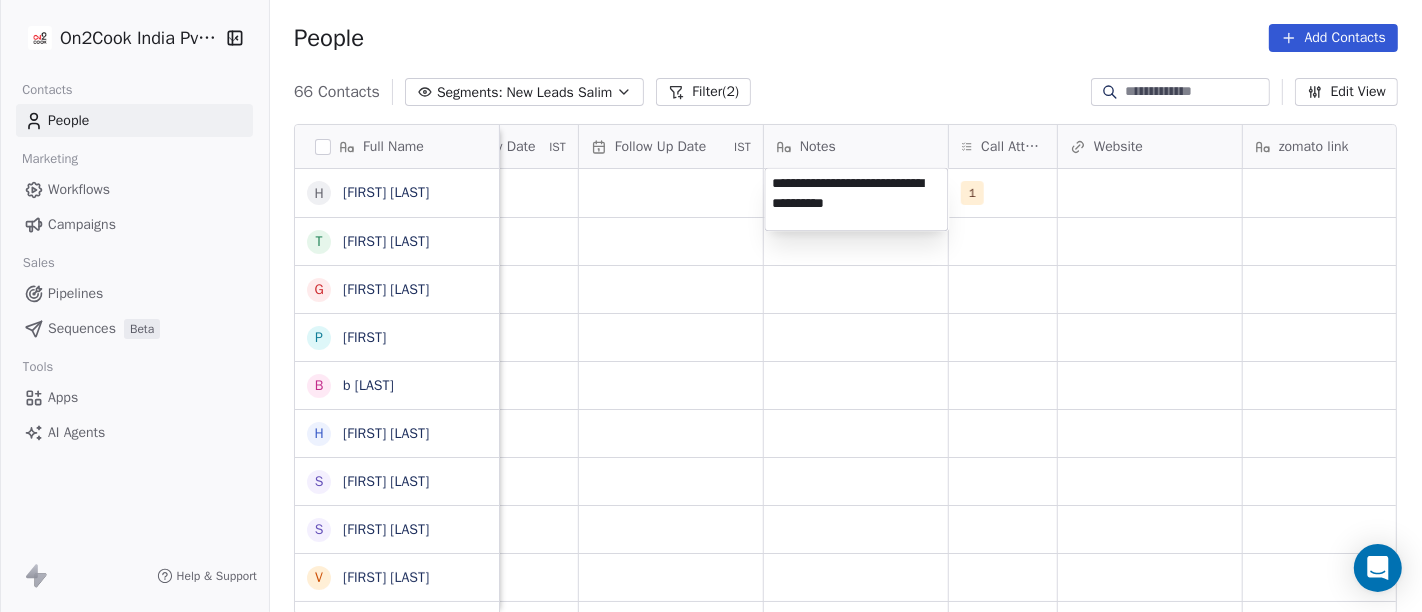 type on "**********" 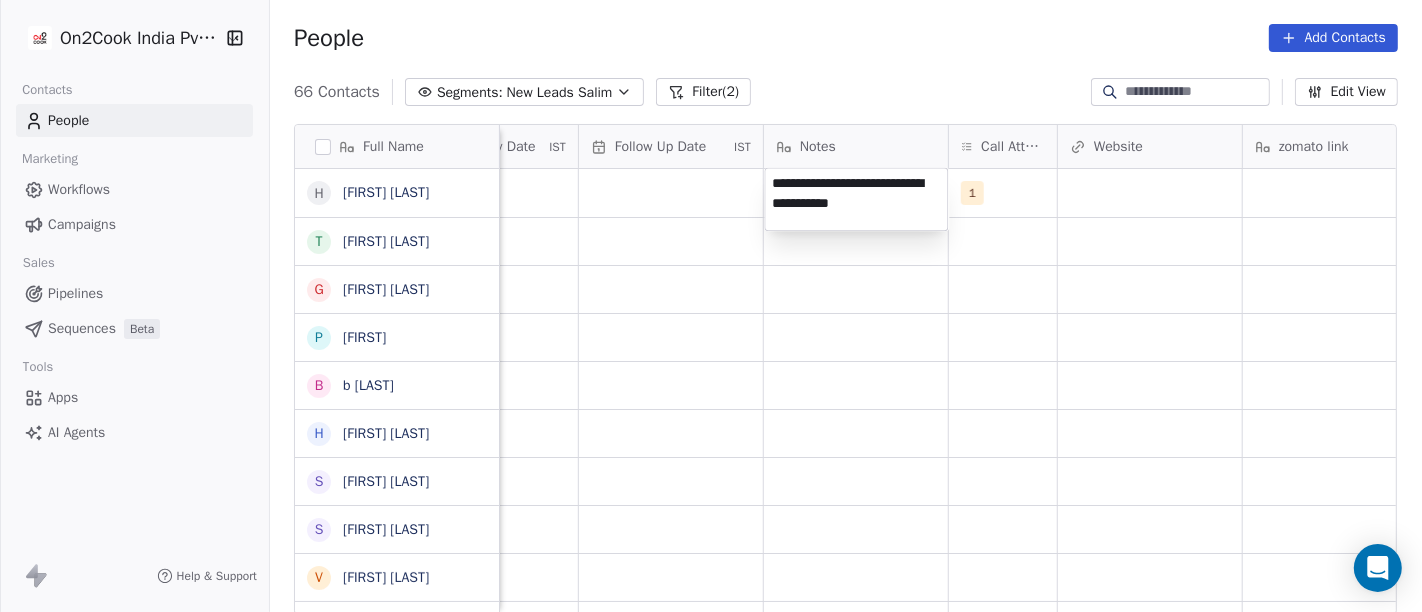 click on "On2Cook India Pvt. Ltd. Contacts People Marketing Workflows Campaigns Sales Pipelines Sequences Beta Tools Apps AI Agents Help & Support People Add Contacts 64 Contacts Segments: New Leads Salim Filter (2) Edit View Tag Add to Sequence Full Name b [FIRST] H [FIRST] [LAST] S [FIRST] [LAST] S [FIRST] [LAST] V [FIRST] [LAST] S [FIRST] [LAST] G [FIRST] [LAST] A [FIRST] [LAST] A [FIRST] [LAST] V [FIRST] [LAST] J [FIRST] [LAST] R [FIRST] n [FIRST] V [FIRST] [LAST] v [FIRST] [LAST] S [FIRST] [LAST] D [FIRST] [LAST] K [FIRST] [LAST] H [FIRST] [LAST] B [FIRST] [LAST] S [FIRST] [LAST] D [FIRST] [LAST] Z [FIRST] [LAST] K [FIRST] [LAST] Email Phone Number company name location Created Date IST Lead Status Tags Assignee Sales Rep Last Activity Date IST [EMAIL] [PHONE] Hdfh [CITY] Jul 29, 2025 05:20 PM Salim [EMAIL] [PHONE] Gaj [CITY] Salim Salim" at bounding box center [711, 306] 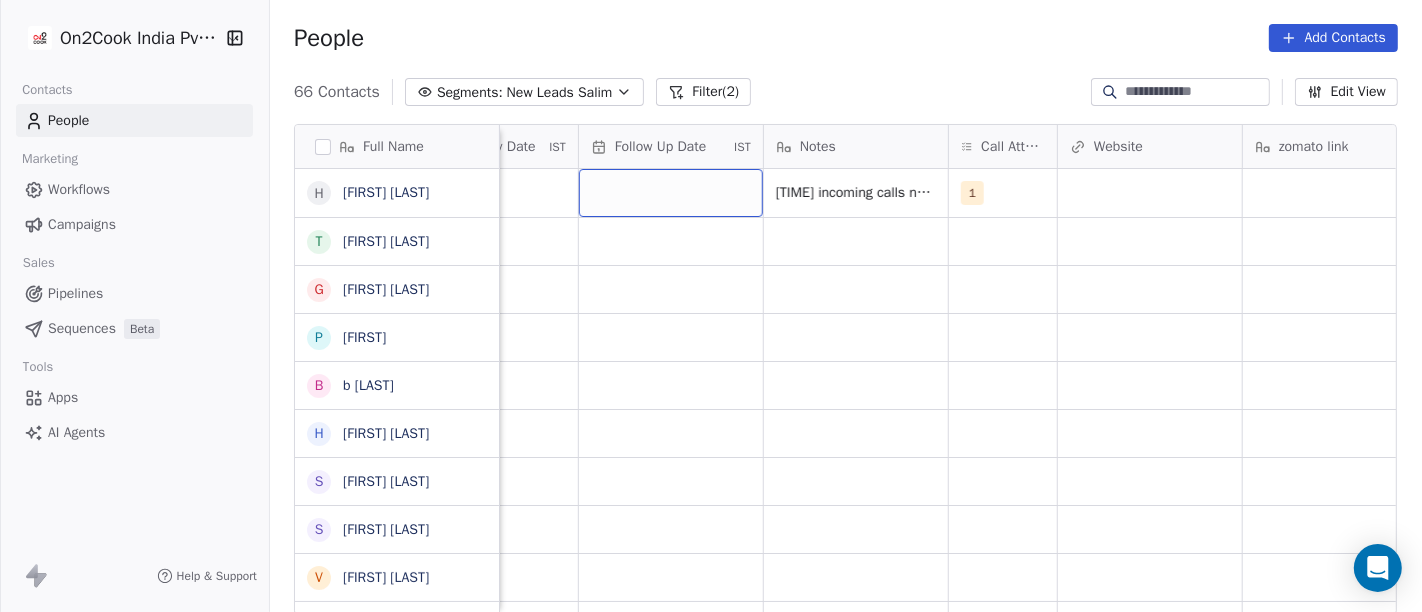 click at bounding box center (671, 193) 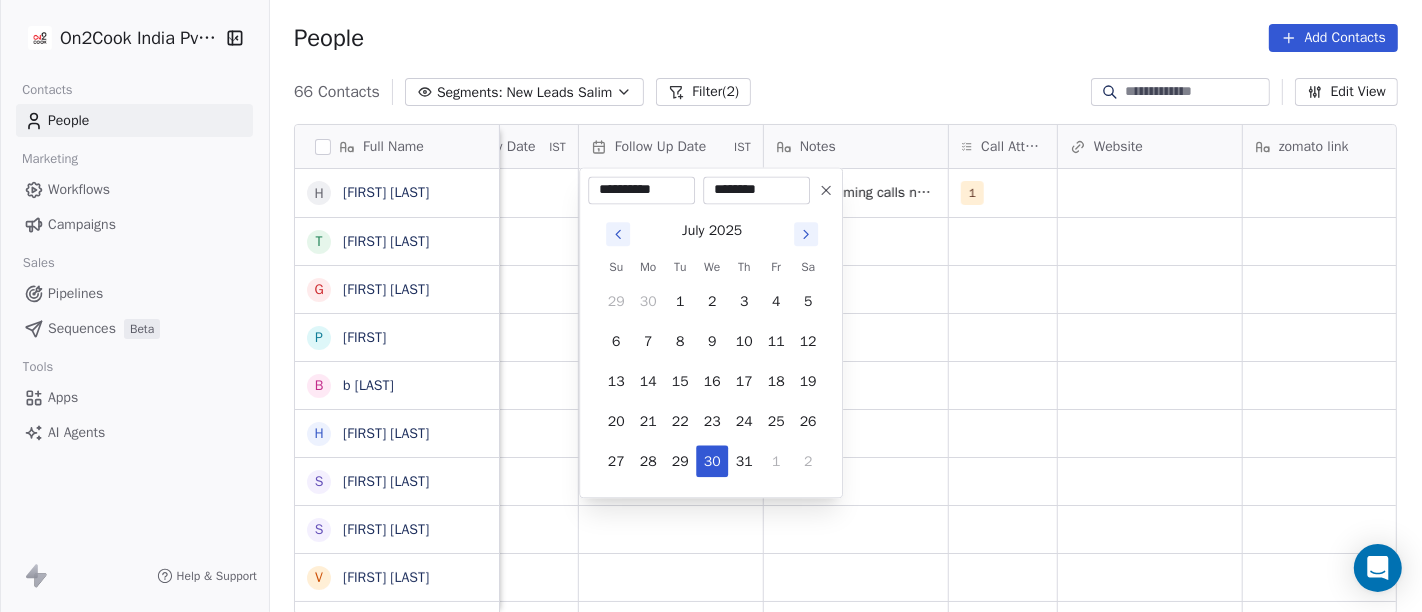 click at bounding box center [806, 234] 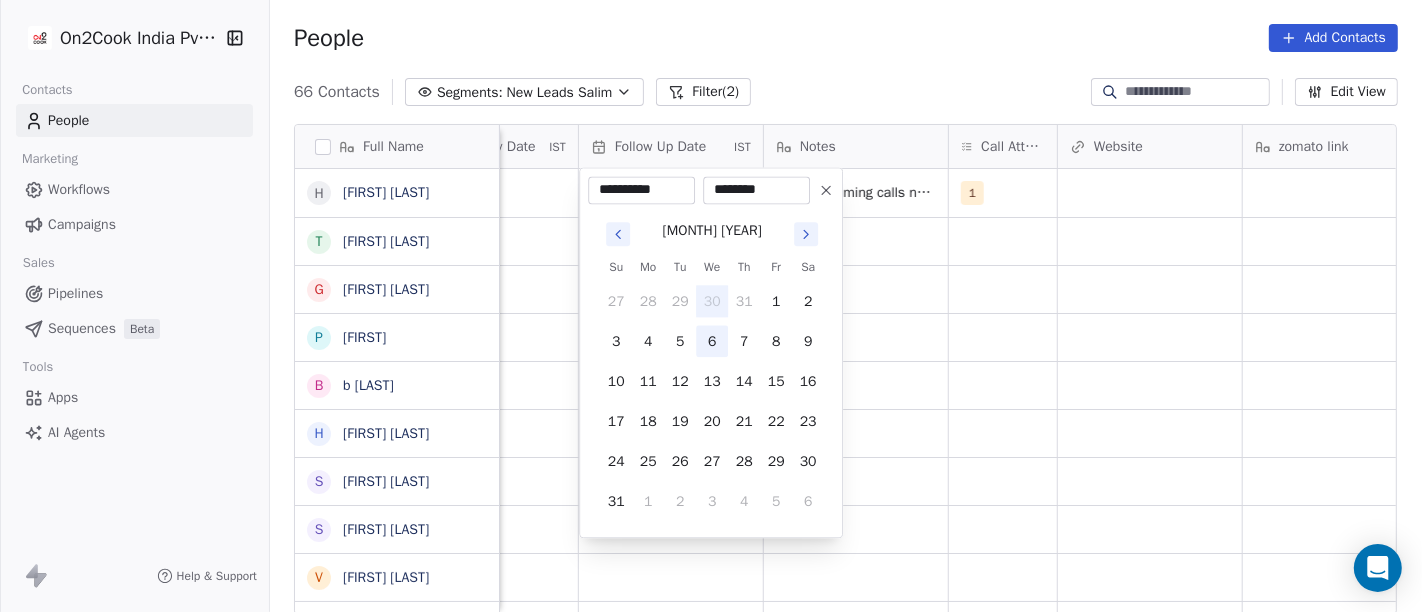click on "6" at bounding box center [712, 341] 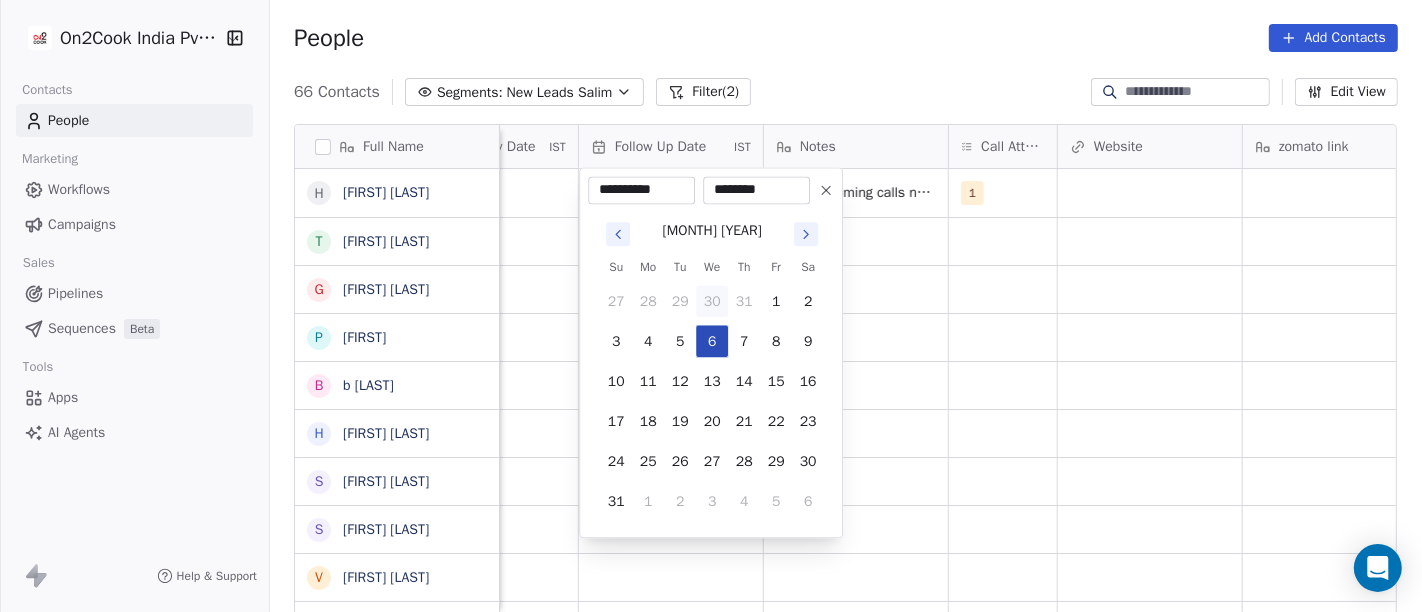 type on "**********" 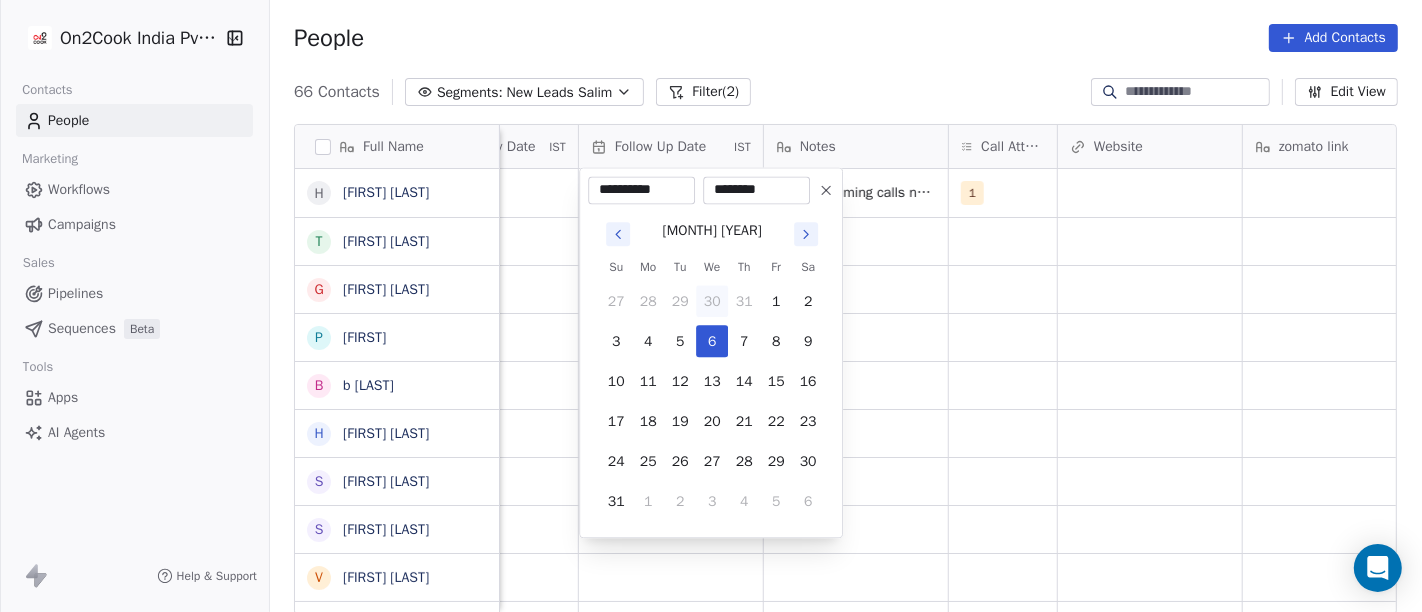 click on "On2Cook India Pvt. Ltd. Contacts People Marketing Workflows Campaigns Sales Pipelines Sequences Beta Tools Apps AI Agents Help & Support People Add Contacts 66 Contacts Segments: New Leads Salim Filter (2) Edit View Tag Add to Sequence Full Name H Harinder Singh T Tarun Khurana G GK Srivastava P Pankaj b [LAST] H Harish Solanki S Sneha Thakur S Sunil Kumar Bansod V Vishal Keshari S Sneha Thakur G Govind Barshaiya A Ashish A Ashish Gupta V Vinay Gupta J Jyotika Kumar R Rajesh n [LAST] V Vavita S SinghTent House v vijay chakravarthy S Swati Goyal Dhawan K Kamal Pathania H Heming Mathews B Bubun Panda S Sunil Dhage M Mafias Of Grill P Pawan Arora H Hotel Shindeshahi B Bipasha kumari A Abhilash Goswami Tags Assignee Sales Rep Last Activity Date IST Follow Up Date IST Notes Call Attempts Website zomato link outlet type Location Job Title Salim 30-07 17:33 incoming calls not available 1 restaurants Salim restaurants Salim food_consultants Salim cloud_kitchen Salim restaurants Salim restaurants" at bounding box center [711, 306] 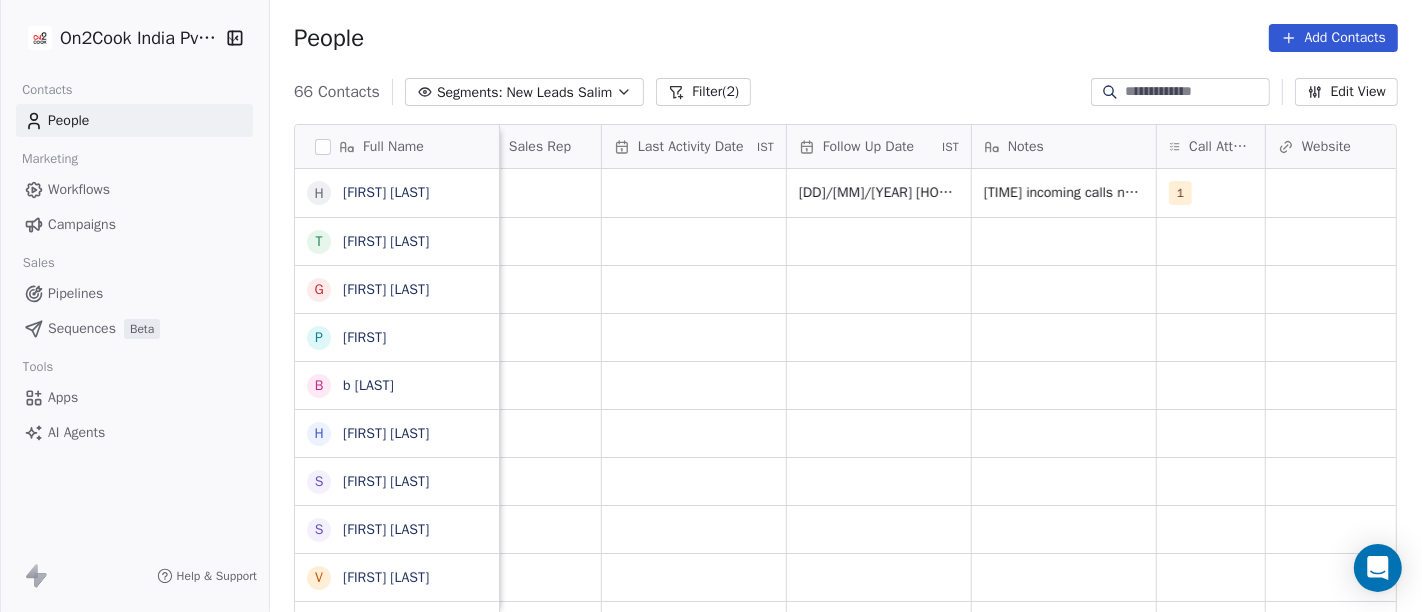 scroll, scrollTop: 1, scrollLeft: 1164, axis: both 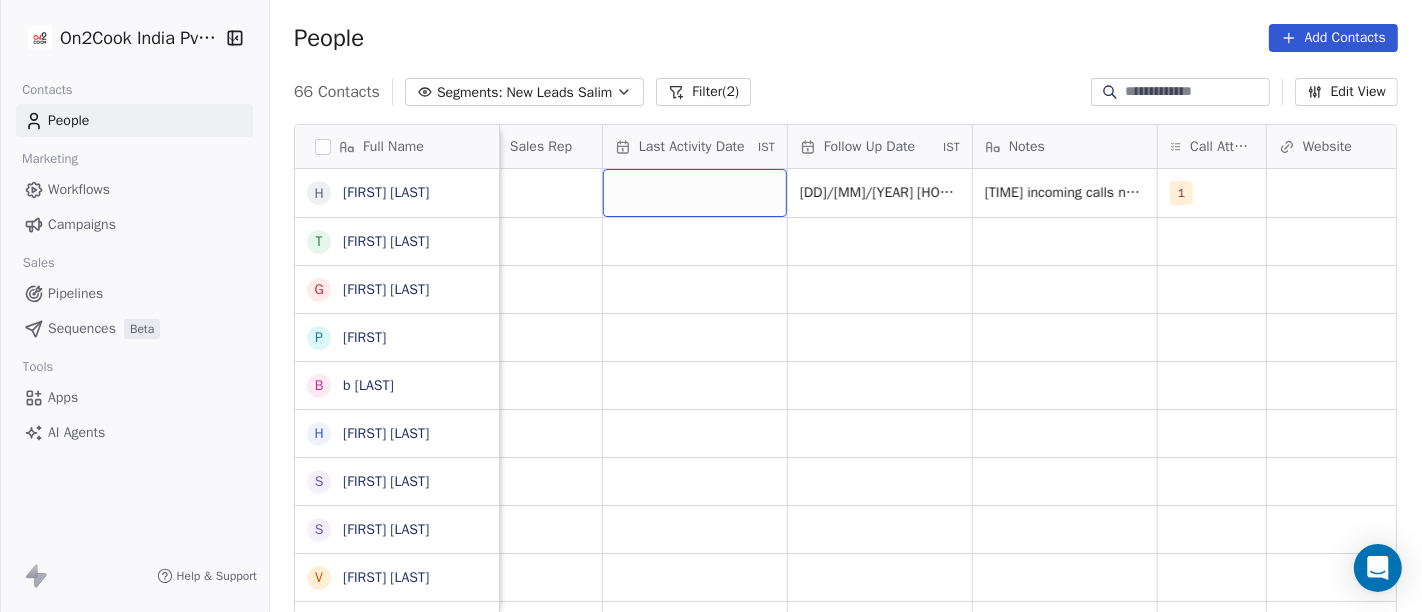 click at bounding box center [695, 193] 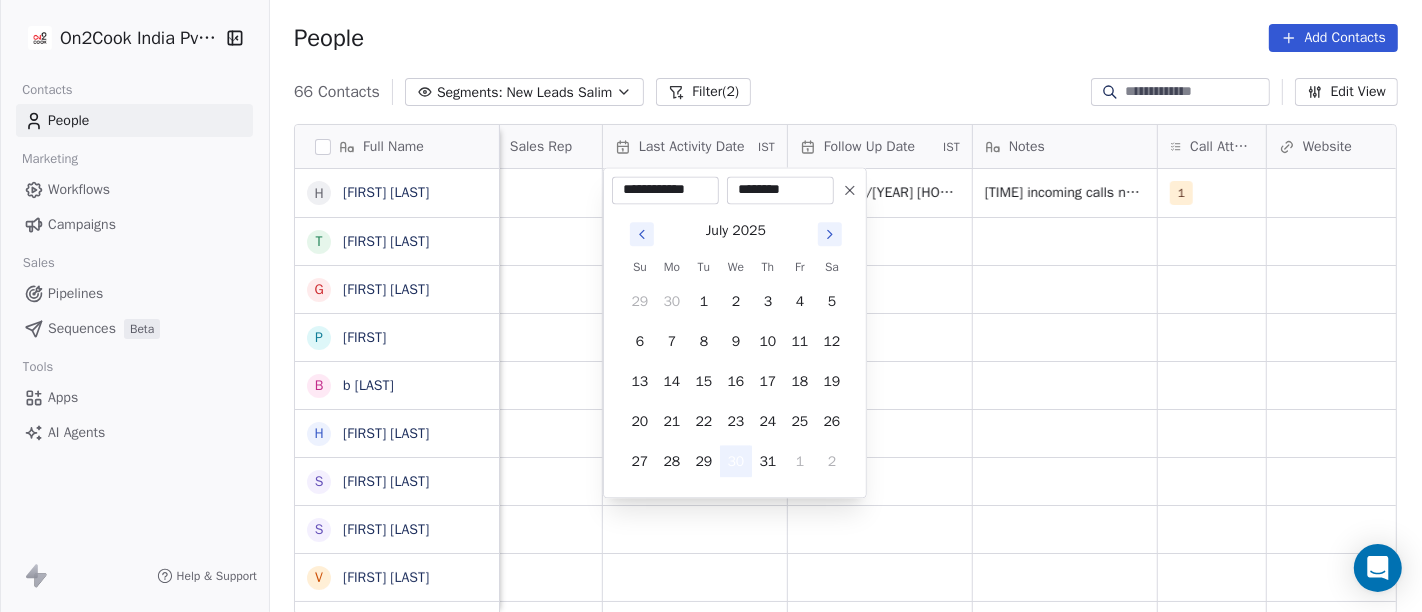 click on "30" at bounding box center (736, 461) 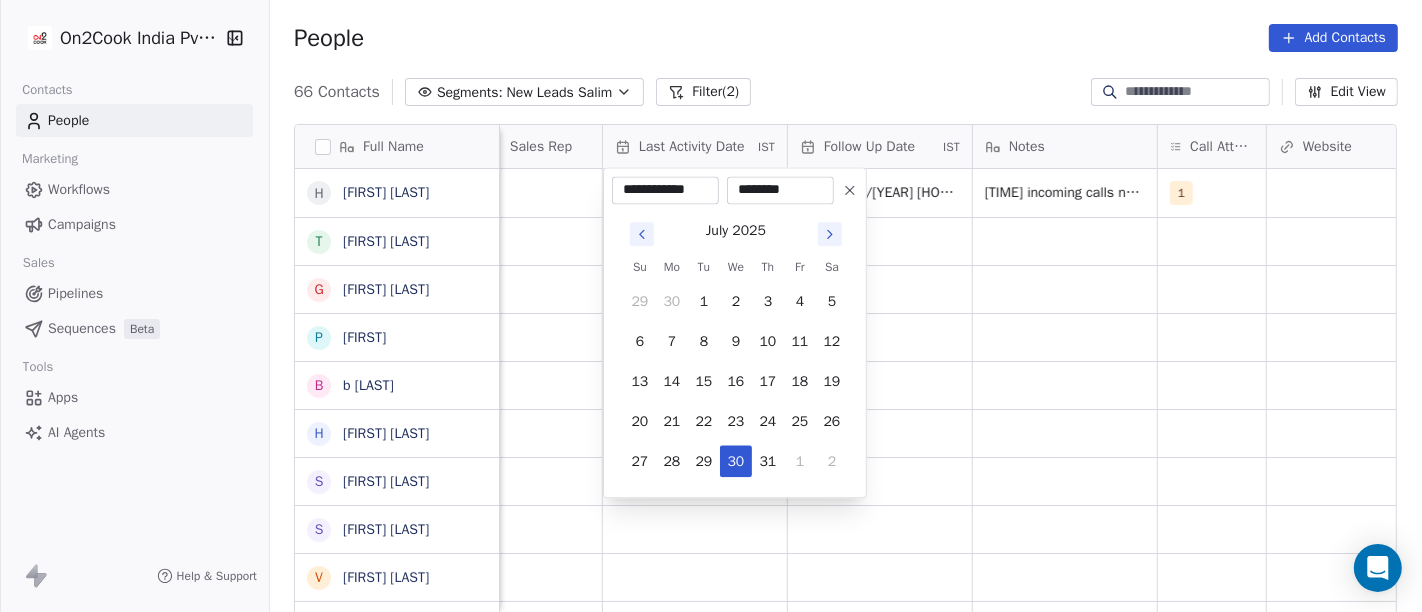 click on "On2Cook India Pvt. Ltd. Contacts People Marketing Workflows Campaigns Sales Pipelines Sequences Beta Tools Apps AI Agents Help & Support People Add Contacts 66 Contacts Segments: New Leads Salim Filter (2) Edit View Tag Add to Sequence Full Name H [FIRST] [LAST] T [FIRST] [LAST] G [FIRST] [LAST] P [FIRST] b [FIRST] H [FIRST] [LAST] S [FIRST] [LAST] S [FIRST] [LAST] V [FIRST] [LAST] S [FIRST] [LAST] G [FIRST] [LAST] A [FIRST] [LAST] A [FIRST] [LAST] V [FIRST] [LAST] J [FIRST] [LAST] R [FIRST] n [FIRST] V [FIRST] [LAST] v [FIRST] [LAST] S [FIRST] [LAST] D [FIRST] [LAST] K [FIRST] [LAST] H [FIRST] [LAST] B [FIRST] [LAST] S [FIRST] [LAST] Lead Status Tags Assignee Sales Rep Last Activity Date IST Follow Up Date IST Notes Call Attempts Website zomato link outlet type Location Salim 06/08/2025 05:33 PM 30-07 17:33 incoming calls not available 1 restaurants Salim restaurants Salim food_consultants Salim cloud_kitchen Salim restaurants" at bounding box center (711, 306) 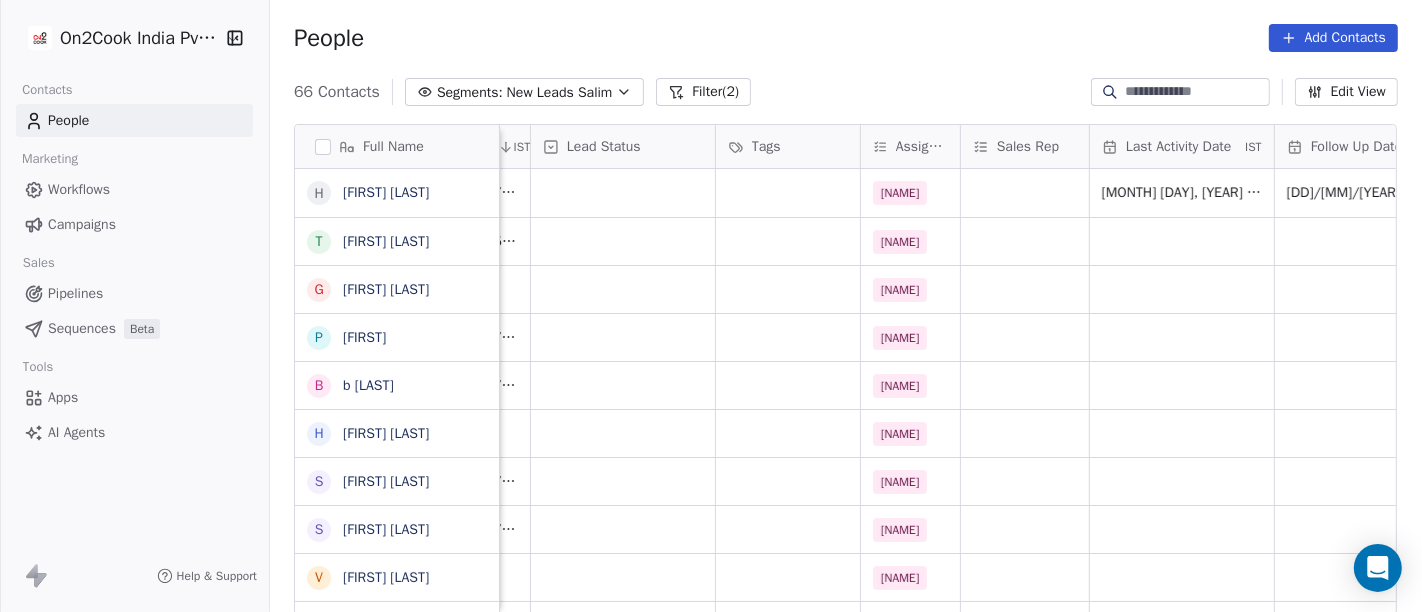 scroll, scrollTop: 1, scrollLeft: 657, axis: both 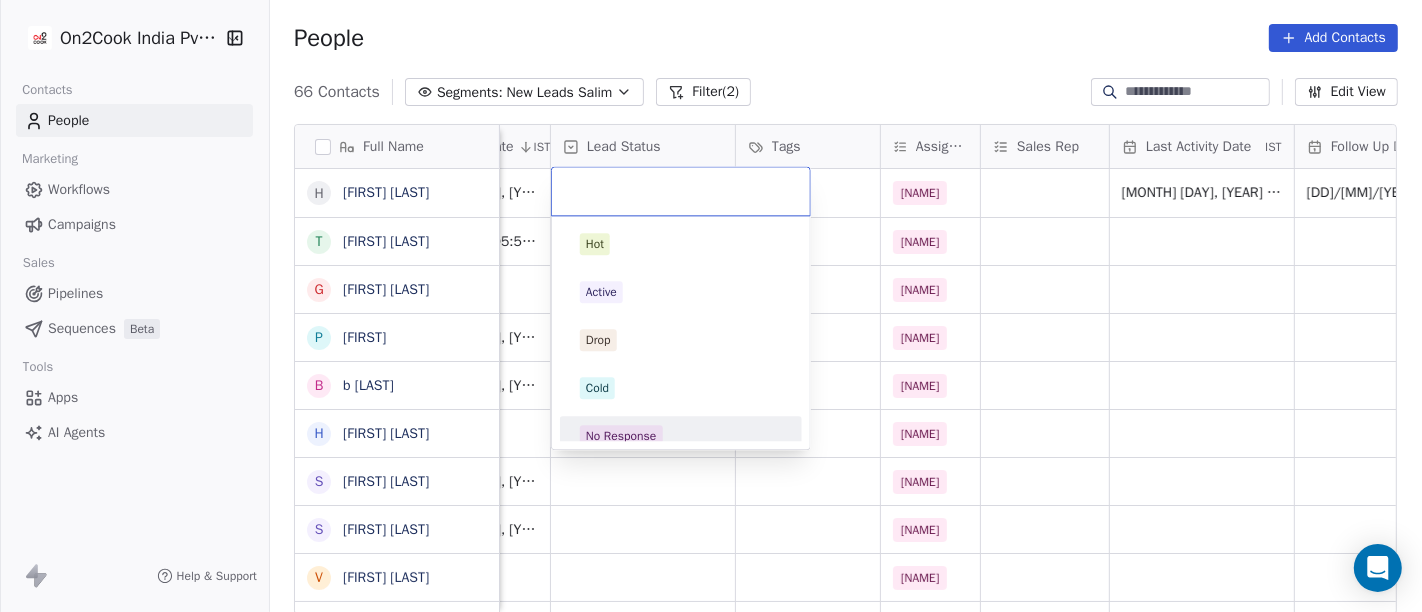 click on "No Response" at bounding box center [621, 436] 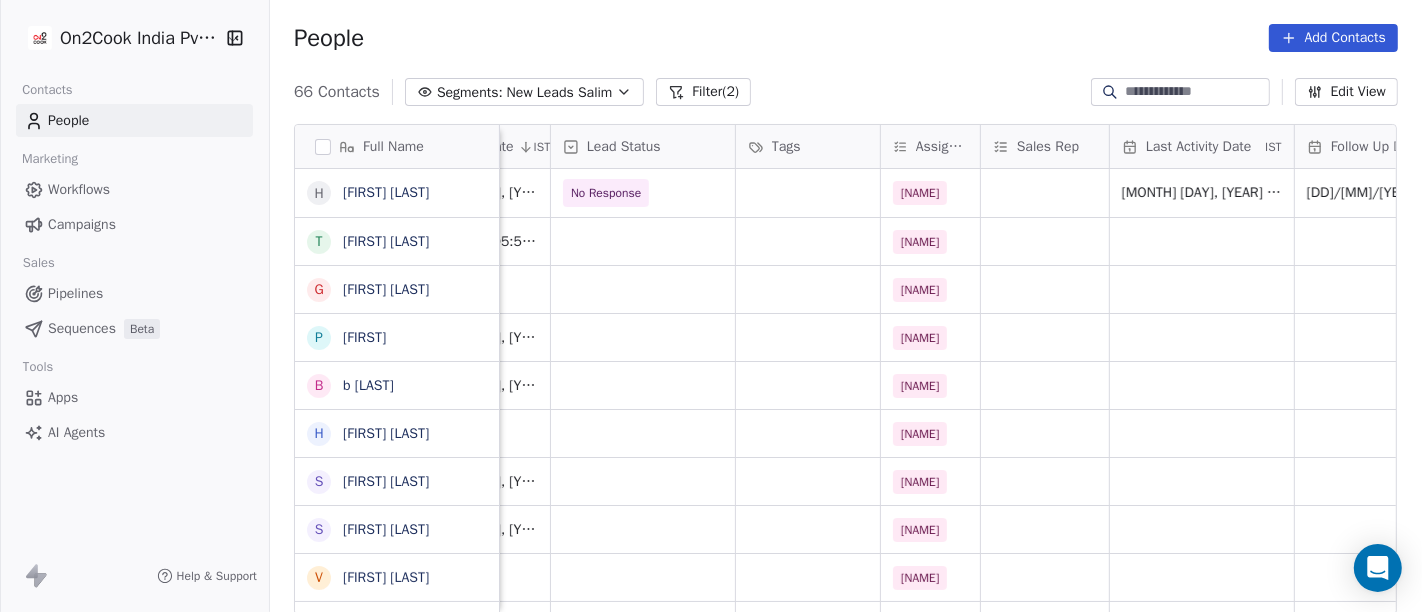 click on "People  Add Contacts" at bounding box center (846, 38) 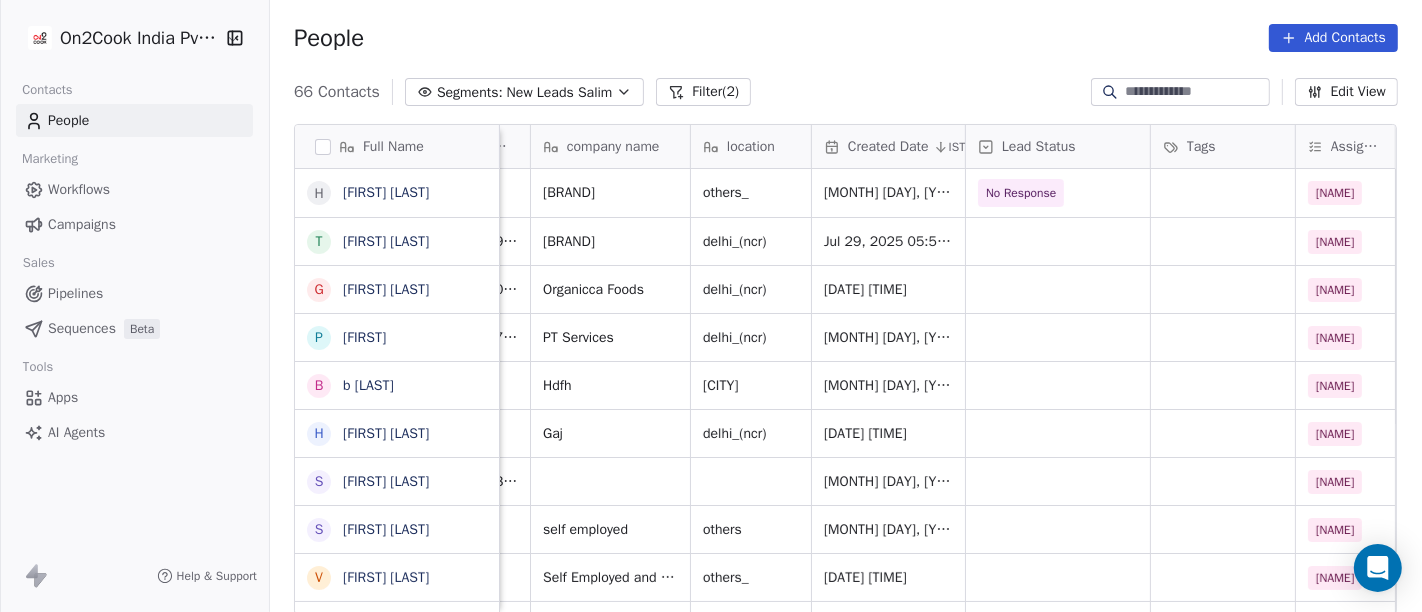scroll, scrollTop: 0, scrollLeft: 0, axis: both 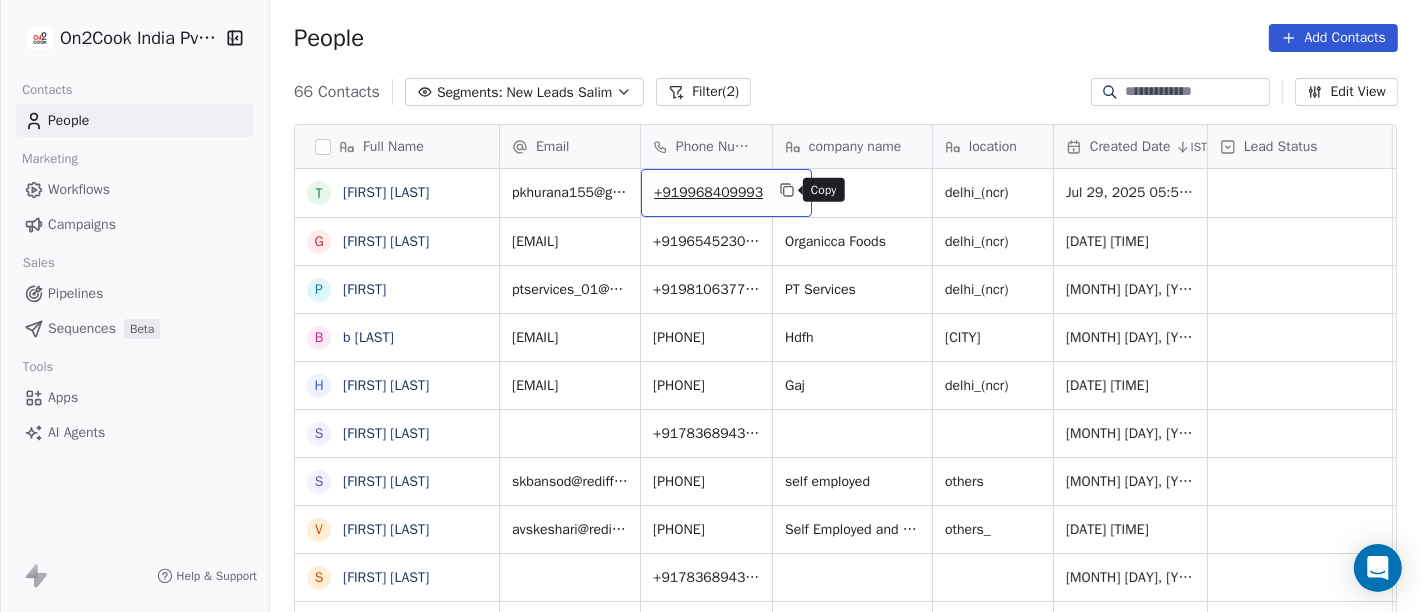 click 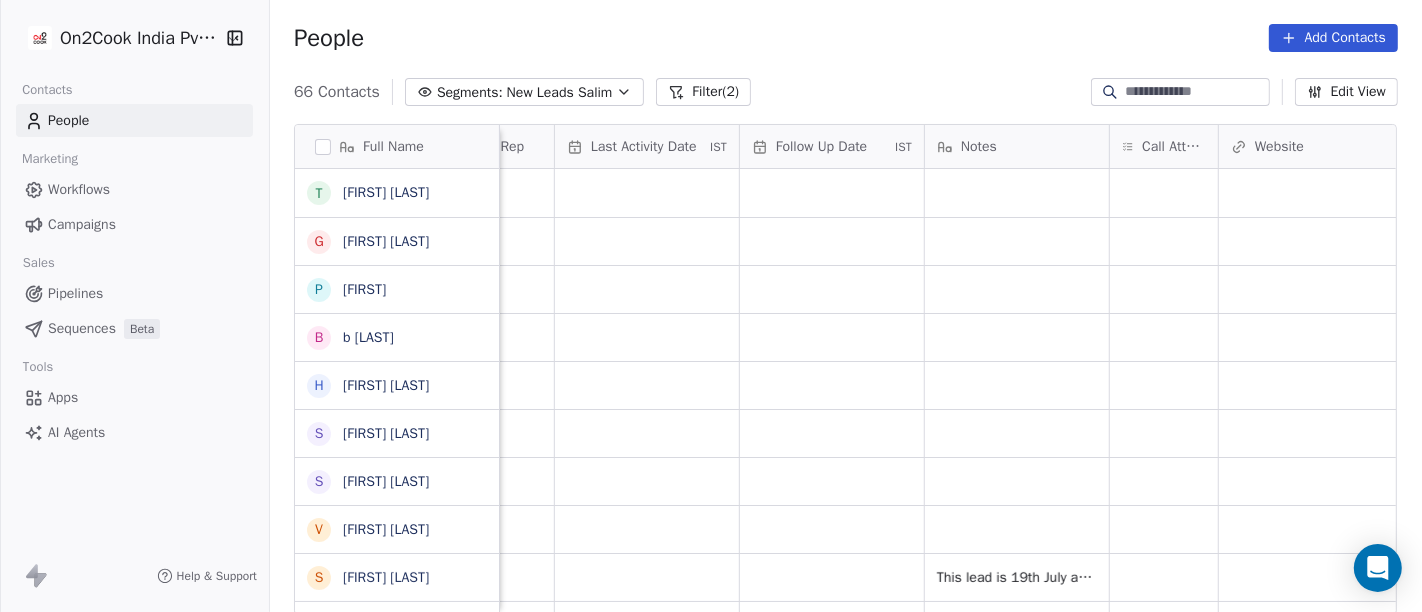 scroll, scrollTop: 0, scrollLeft: 1274, axis: horizontal 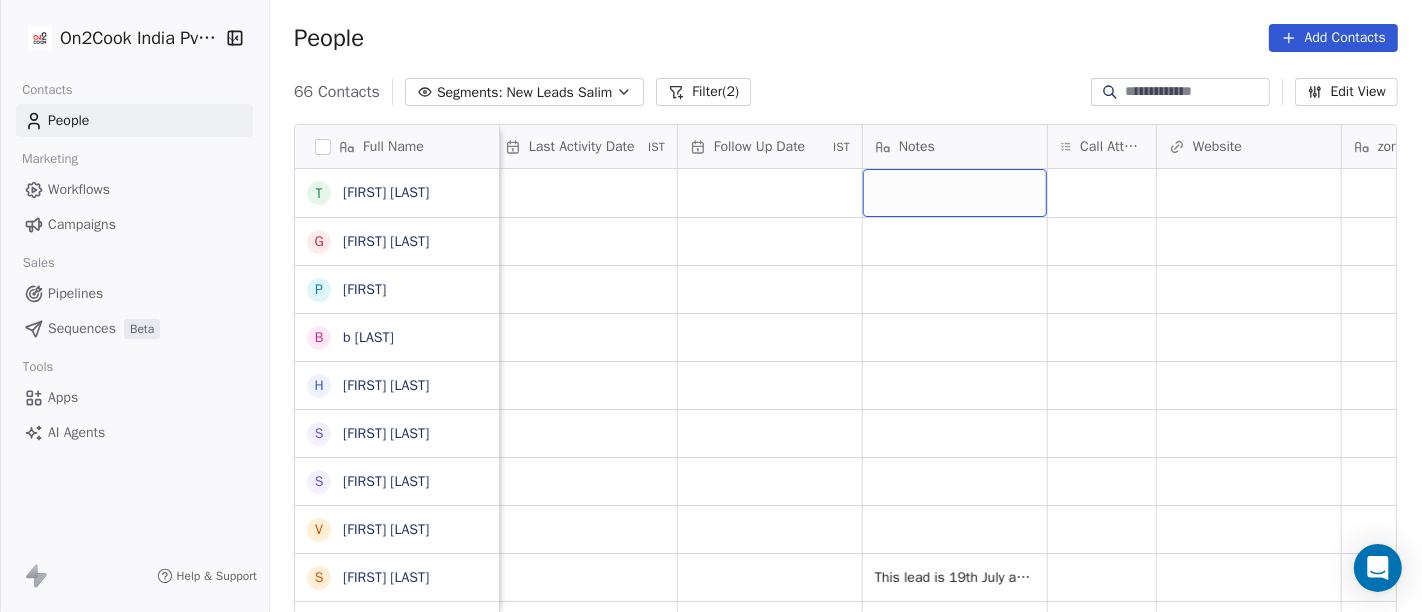 click at bounding box center [955, 193] 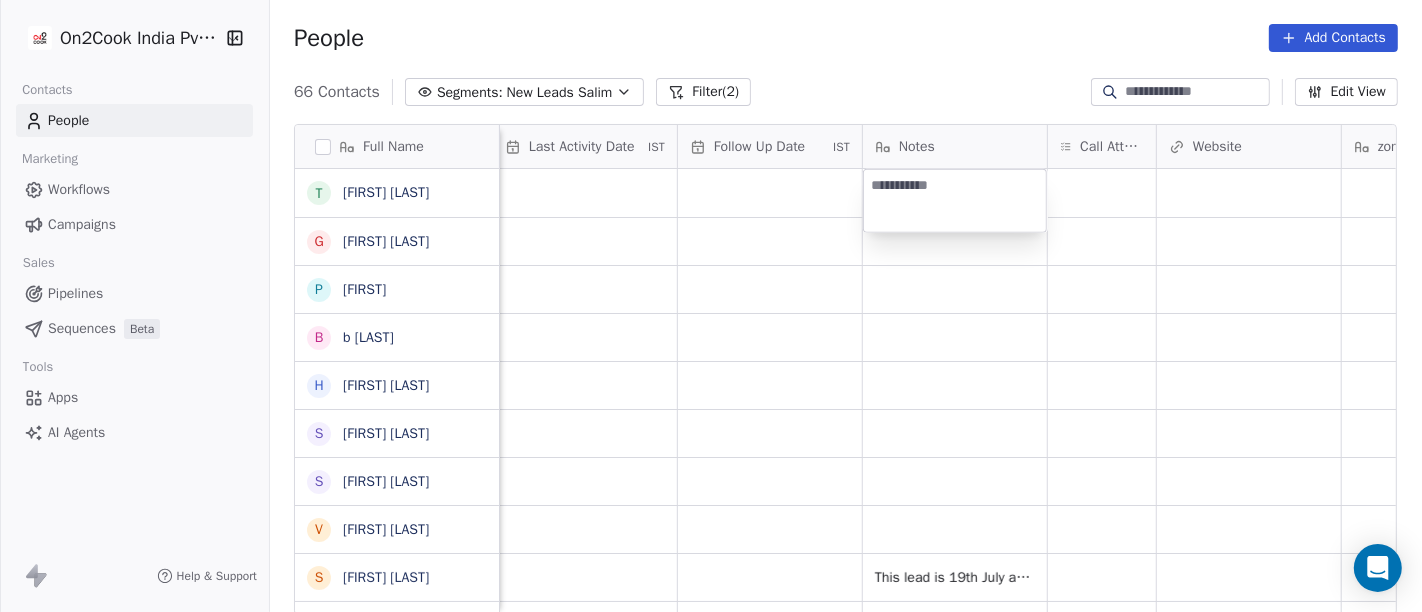 click on "Contacts People Marketing Workflows Campaigns Sales Pipelines Sequences Beta Tools Apps AI Agents Help & Support People Add Contacts 66 Contacts Segments: New Leads Salim Filter (2) Edit View Tag Add to Sequence Full Name T [FIRST] [LAST] G [FIRST] [LAST] P [FIRST] [LAST] H [FIRST] [LAST] S [FIRST] [LAST] S [FIRST] [LAST] V [FIRST] [LAST] S [FIRST] [LAST] G [FIRST] [LAST] A [FIRST] [LAST] A [FIRST] [LAST] V [FIRST] [LAST] J [FIRST] [LAST] R [FIRST] [LAST] n [FIRST] [LAST] V [FIRST] [LAST] [BRAND] v [FIRST] [LAST] S [FIRST] [LAST] [BRAND] K [FIRST] [LAST] H [FIRST] [LAST] B [FIRST] [LAST] S [FIRST] [LAST] M [BRAND] P [FIRST] [LAST] H [BRAND] B [FIRST] [LAST] A [FIRST] [LAST] S [FIRST] [LAST] Tags Assignee Sales Rep Last Activity Date IST Follow Up Date IST Notes Call Attempts Website zomato link outlet type Location Job Title Salim restaurants Salim food_consultants Salim cloud_kitchen Salim restaurants Salim restaurants Salim Salim resort/hotels Salim qsrs Salim Salim Salim" at bounding box center (711, 306) 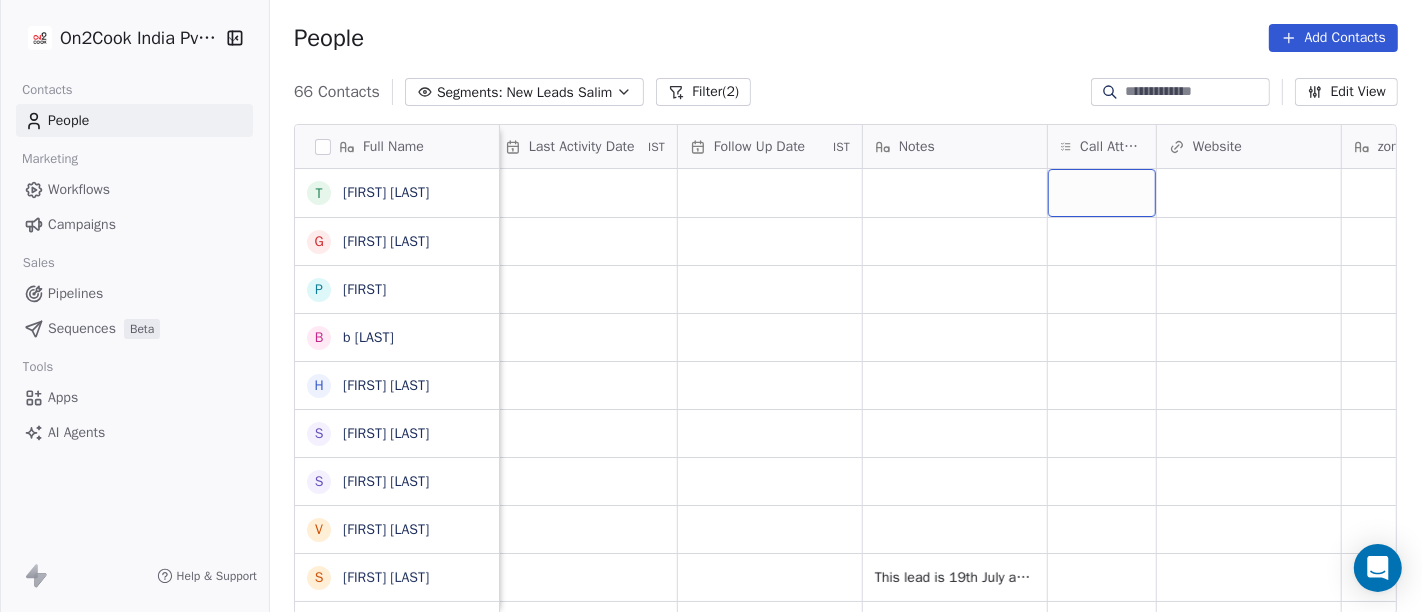 click at bounding box center [1102, 193] 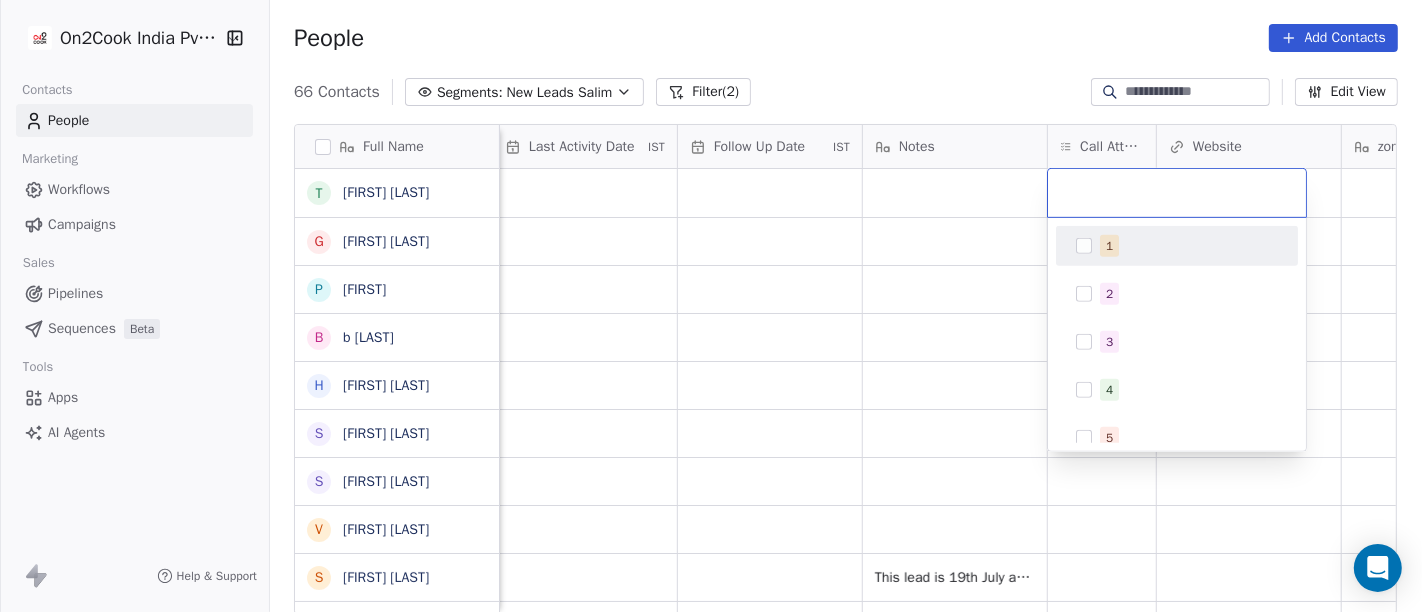 click on "1" at bounding box center (1109, 246) 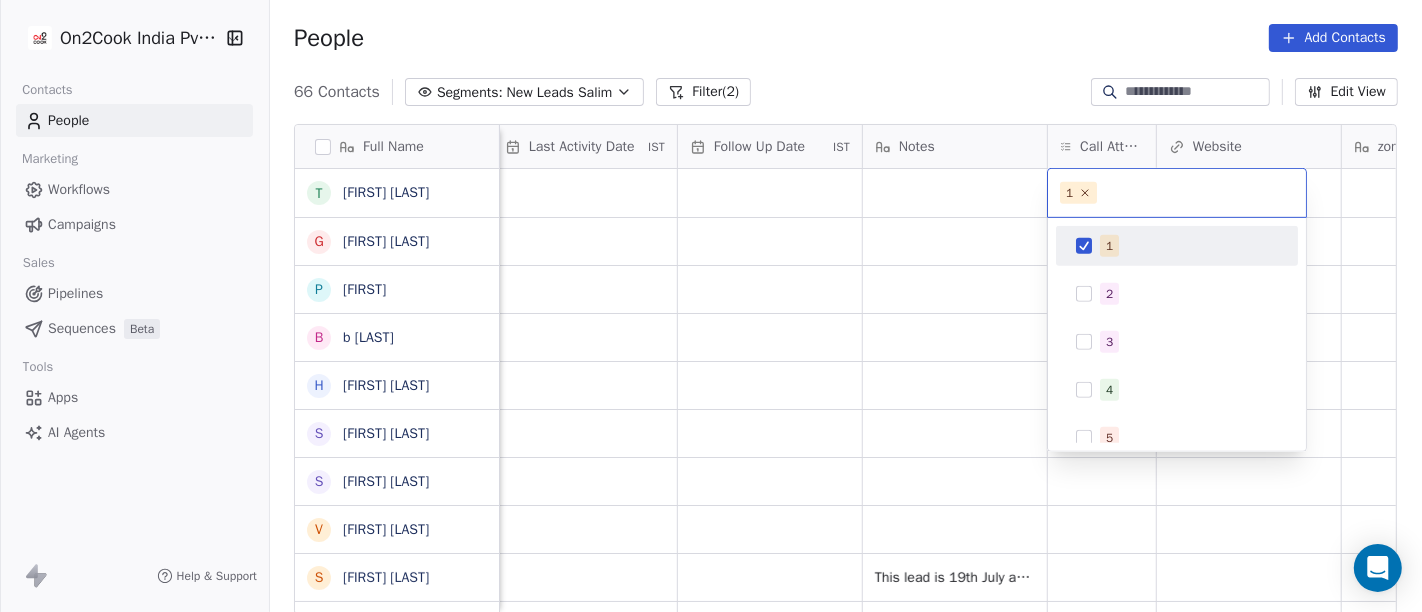 click on "Contacts People Marketing Workflows Campaigns Sales Pipelines Sequences Beta Tools Apps AI Agents Help & Support People Add Contacts 66 Contacts Segments: New Leads Salim Filter (2) Edit View Tag Add to Sequence Full Name T [FIRST] [LAST] G [FIRST] [LAST] P [FIRST] [LAST] H [FIRST] [LAST] S [FIRST] [LAST] S [FIRST] [LAST] V [FIRST] [LAST] S [FIRST] [LAST] G [FIRST] [LAST] A [FIRST] [LAST] A [FIRST] [LAST] V [FIRST] [LAST] J [FIRST] [LAST] R [FIRST] [LAST] n [FIRST] [LAST] V [FIRST] [LAST] [BRAND] v [FIRST] [LAST] S [FIRST] [LAST] [BRAND] K [FIRST] [LAST] H [FIRST] [LAST] B [FIRST] [LAST] S [FIRST] [LAST] M [BRAND] P [FIRST] [LAST] H [BRAND] B [FIRST] [LAST] A [FIRST] [LAST] S [FIRST] [LAST] Tags Assignee Sales Rep Last Activity Date IST Follow Up Date IST Notes Call Attempts Website zomato link outlet type Location Job Title Salim restaurants Salim food_consultants Salim cloud_kitchen Salim restaurants Salim restaurants Salim Salim resort/hotels Salim qsrs Salim Salim Salim" at bounding box center (711, 306) 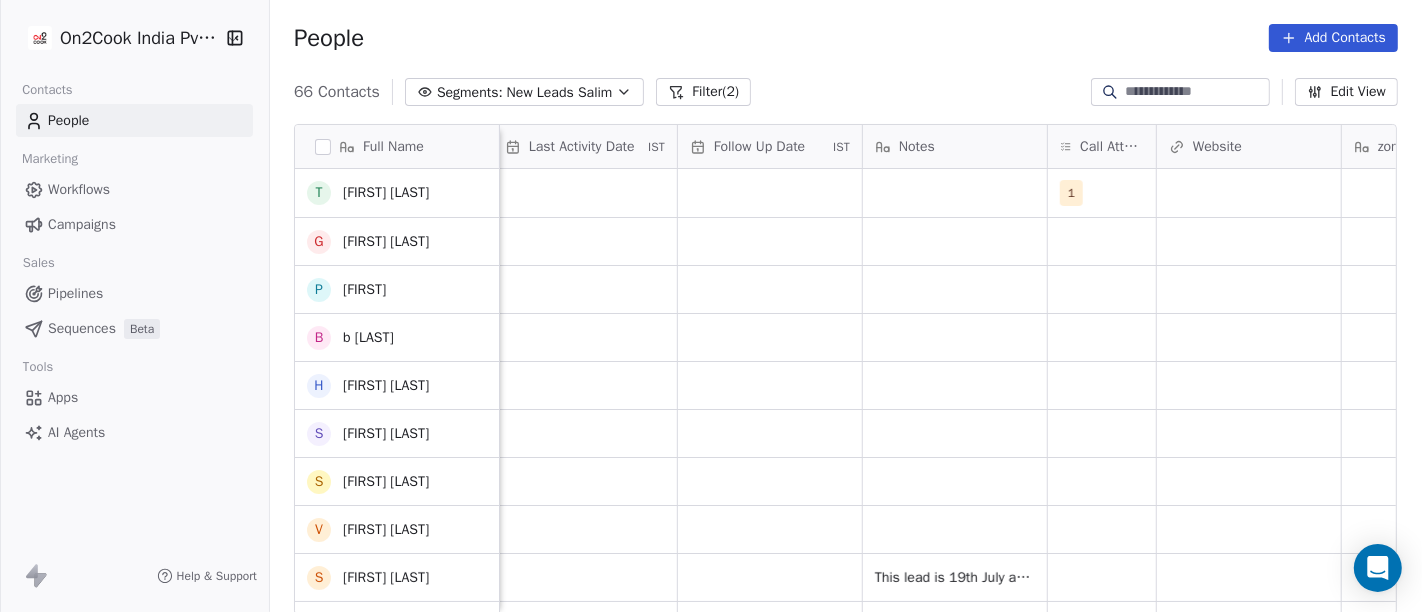 scroll, scrollTop: 108, scrollLeft: 0, axis: vertical 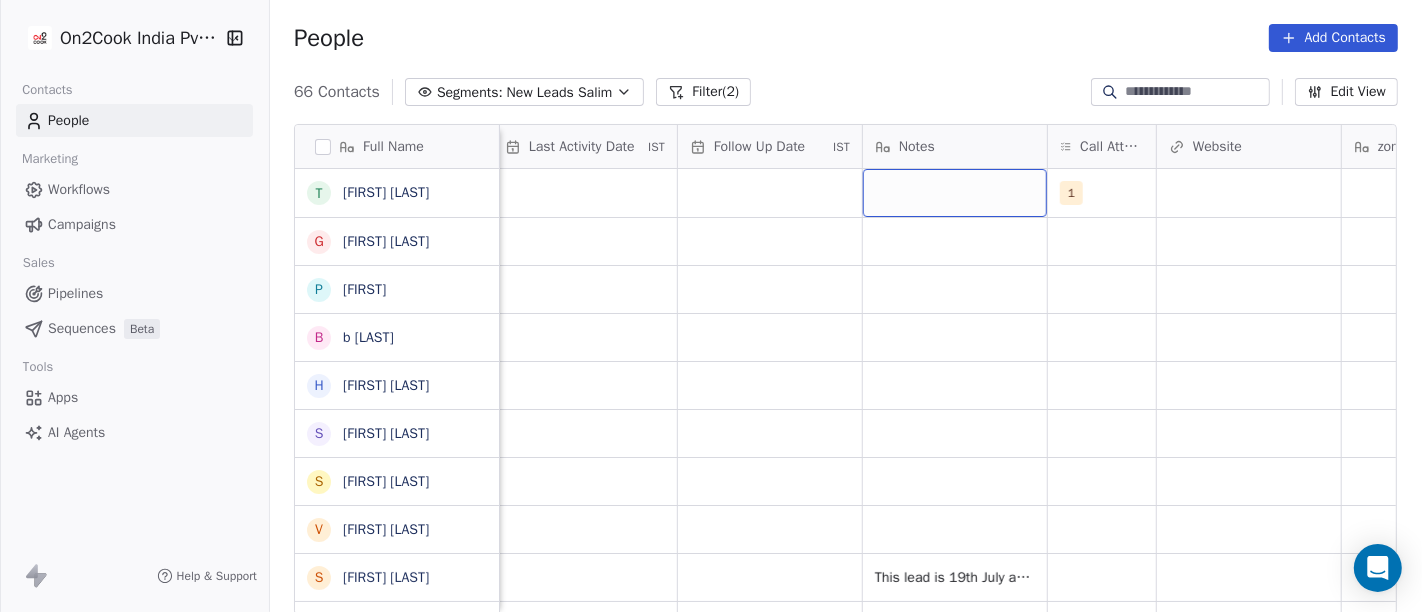 click at bounding box center (955, 193) 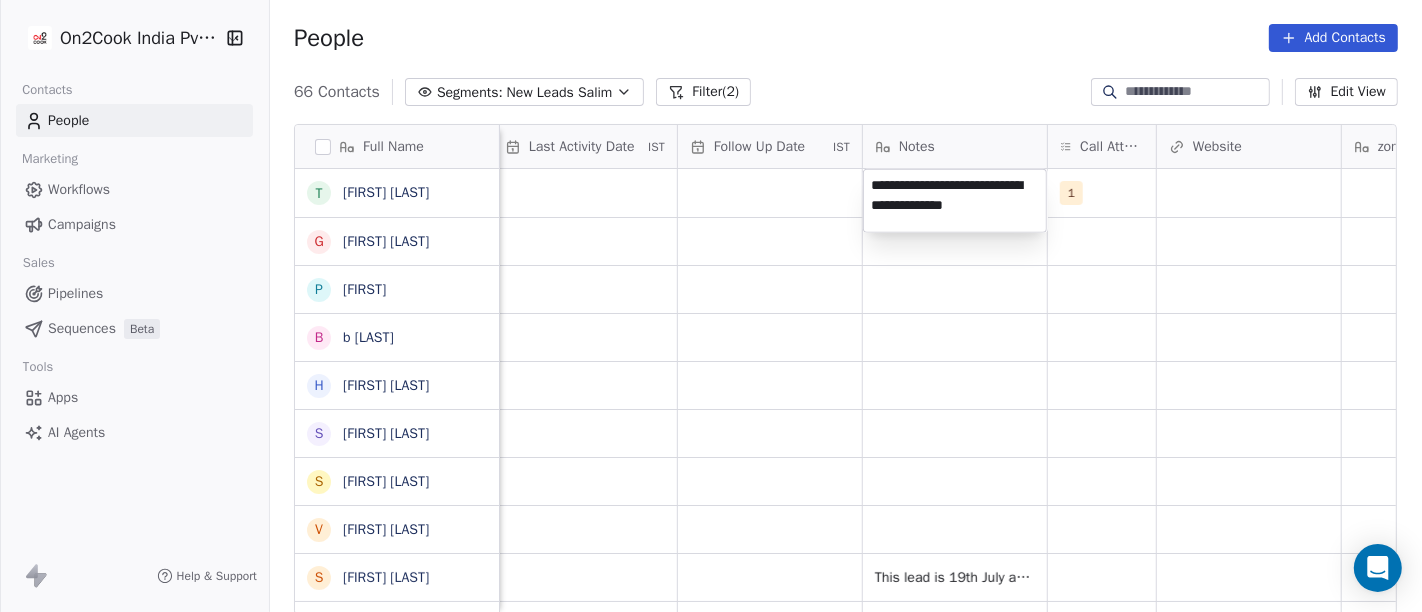 type on "**********" 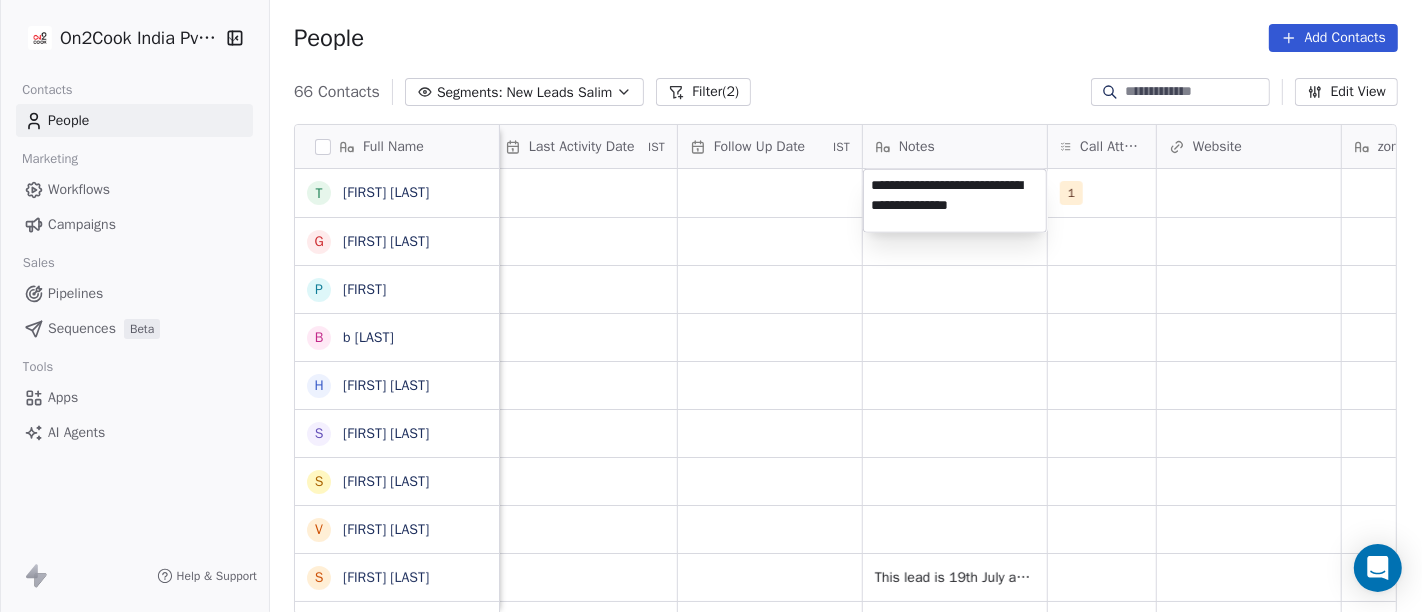 click on "On2Cook India Pvt. Ltd. Contacts People Marketing Workflows Campaigns Sales Pipelines Sequences Beta Tools Apps AI Agents Help & Support People Add Contacts 66 Contacts Segments: New Leads Salim Filter (2) Edit View Tag Add to Sequence Full Name T Tarun Khurana G GK Srivastava P Pankaj b [LAST] H Harish Solanki S Sneha Thakur S Sunil Kumar Bansod V Vishal Keshari S Sneha Thakur G Govind Barshaiya A Ashish A Ashish Gupta V Vinay Gupta J Jyotika Kumar R Rajesh n [LAST] V Vavita S SinghTent House v vijay chakravarthy S Swati Goyal Dhawan K Kamal Pathania H Heming Mathews B Bubun Panda S Sunil Dhage M Mafias Of Grill P Pawan Arora H Hotel Shindeshahi B Bipasha kumari A Abhilash Goswami S Sarita Jindal Tags Assignee Sales Rep Last Activity Date IST Follow Up Date IST Notes Call Attempts Website zomato link outlet type Location Job Title Salim 1 restaurants Salim food_consultants Salim cloud_kitchen Salim restaurants Salim restaurants Salim Salim resort/hotels Salim qsrs Salim Salim Salim Salim" at bounding box center (711, 306) 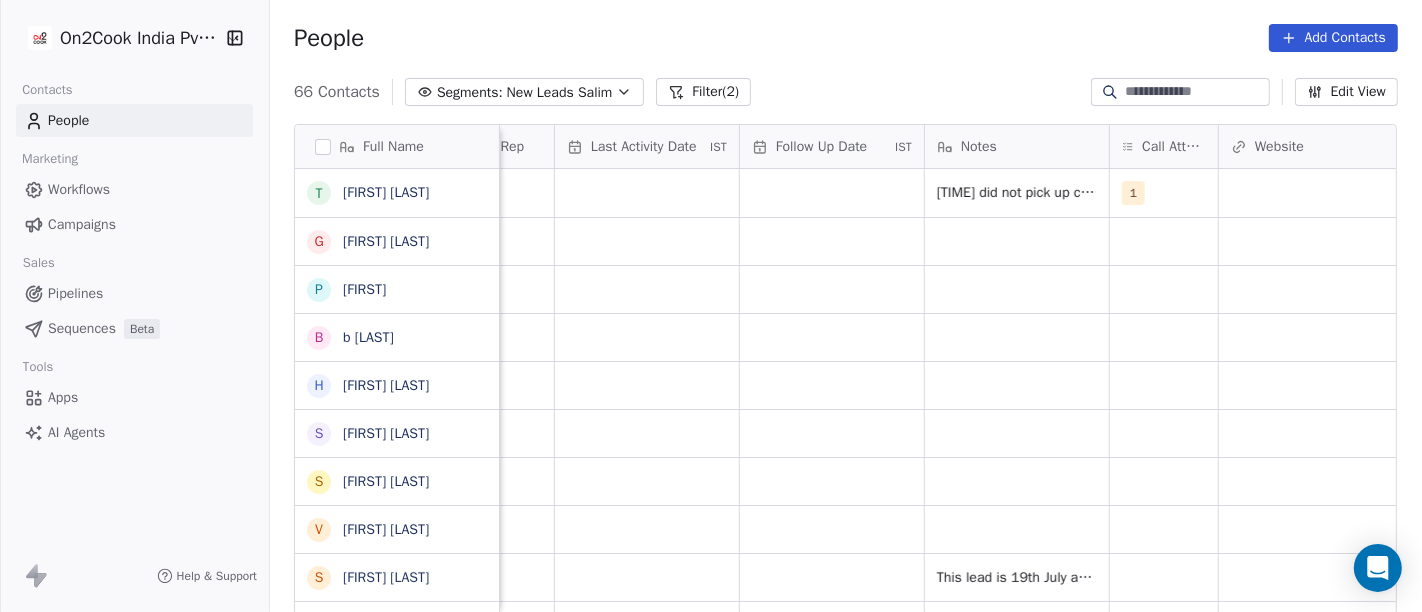 scroll, scrollTop: 0, scrollLeft: 1210, axis: horizontal 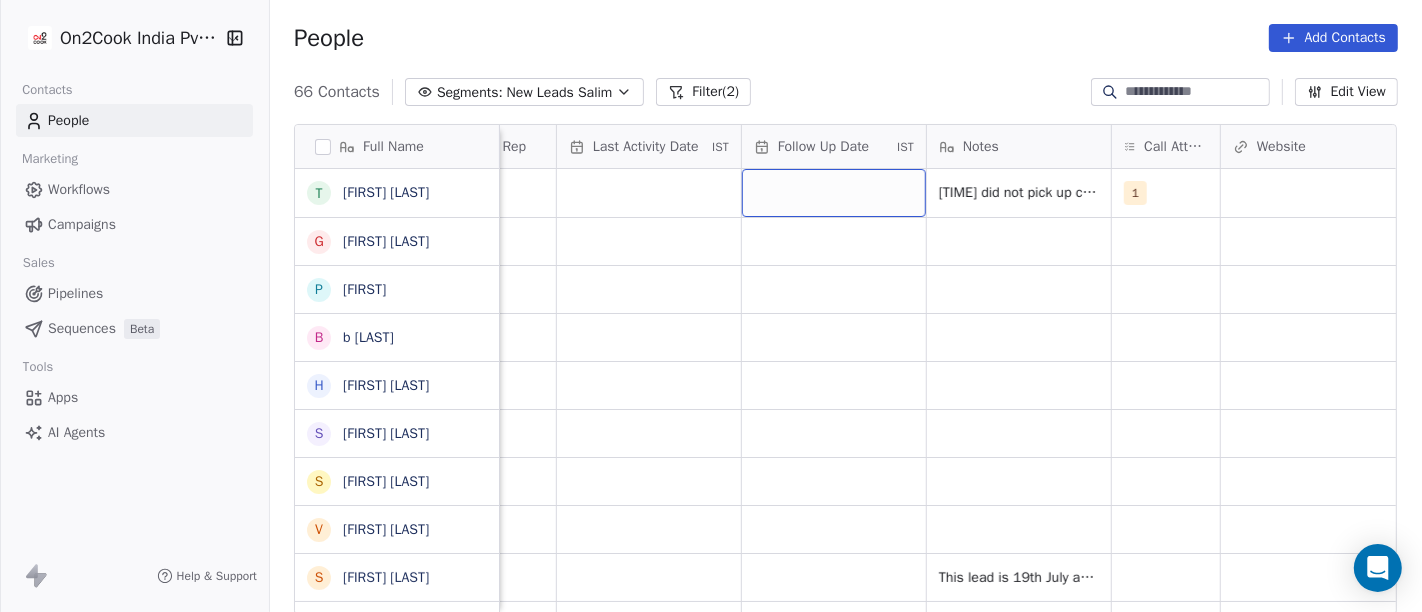 click at bounding box center (834, 193) 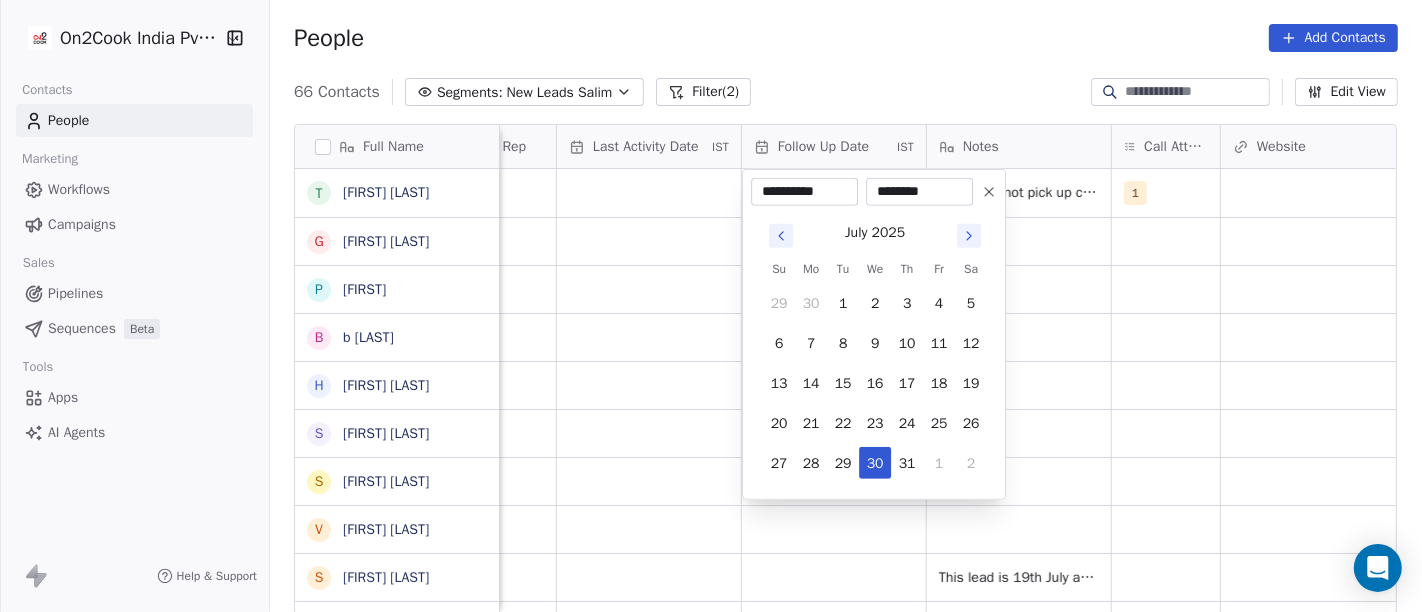 click 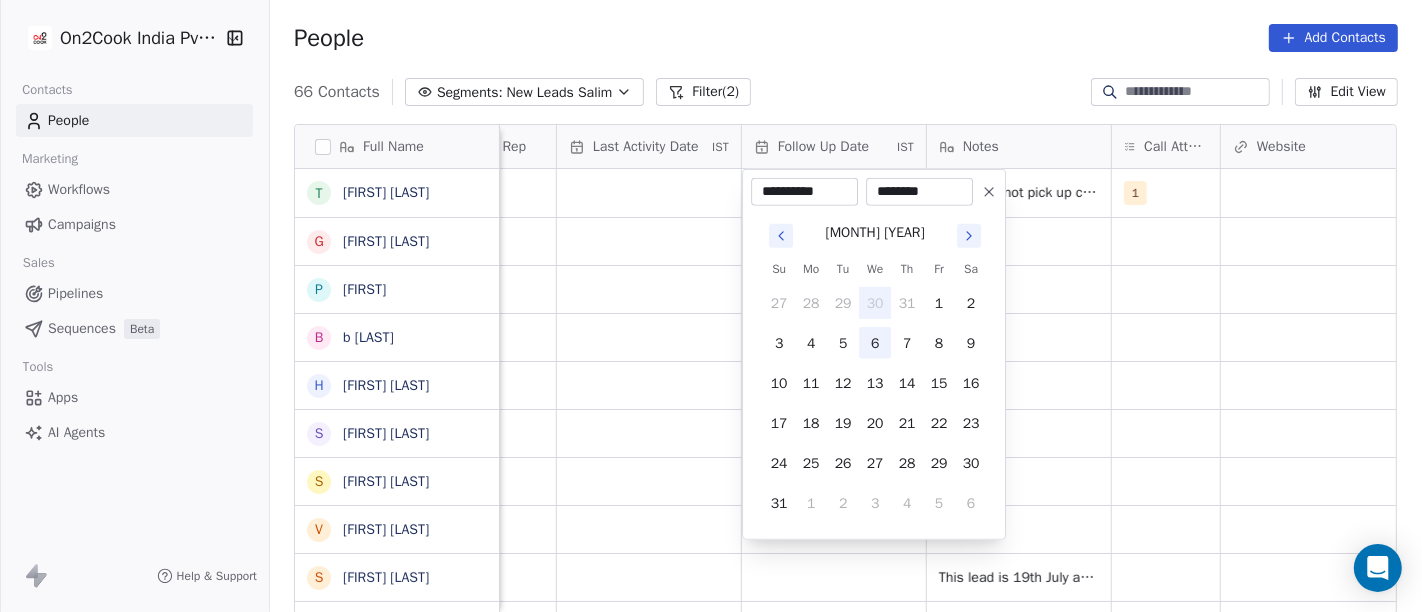 click on "6" at bounding box center [875, 343] 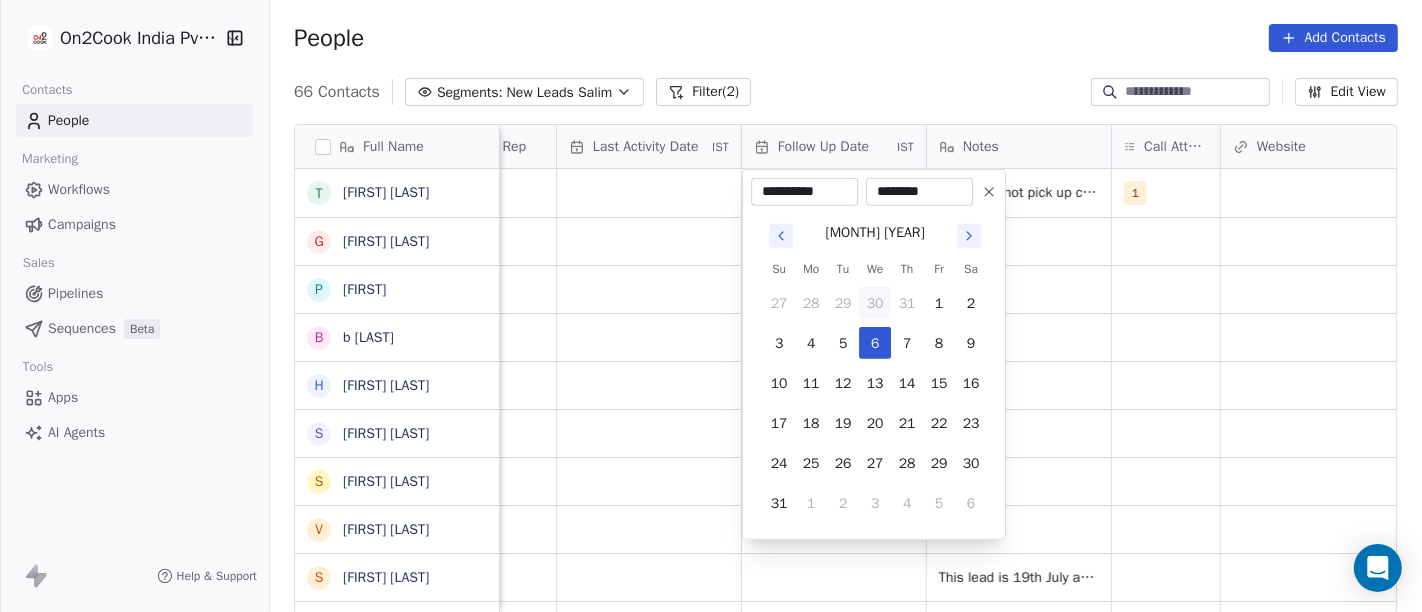 click on "On2Cook India Pvt. Ltd. Contacts People Marketing Workflows Campaigns Sales Pipelines Sequences Beta Tools Apps AI Agents Help & Support People Add Contacts 66 Contacts Segments: New Leads Salim Filter (2) Edit View Tag Add to Sequence Full Name T Tarun Khurana G GK Srivastava P Pankaj b behera H Harish Solanki S Sneha Thakur S Sunil Kumar Bansod V Vishal Keshari S Sneha Thakur G Govind Barshaiya A Ashish A Ashish Gupta V Vinay Gupta J Jyotika Kumar R Rajesh n niyas V Vavita S SinghTent House v vijay chakravarthy S Swati Goyal Dhawan K Kamal Pathania H Heming Mathews B Bubun Panda S Sunil Dhage M Mafias Of Grill P Pawan Arora H Hotel Shindeshahi B Bipasha kumari A Abhilash Goswami S Sarita Jindal Lead Status Tags Assignee Sales Rep Last Activity Date IST Follow Up Date IST Notes Call Attempts Website zomato link outlet type Location Salim 30-07 17:36 did not pick up call WA msg sent 1 restaurants Salim food_consultants Salim cloud_kitchen Salim restaurants Salim restaurants" at bounding box center (711, 306) 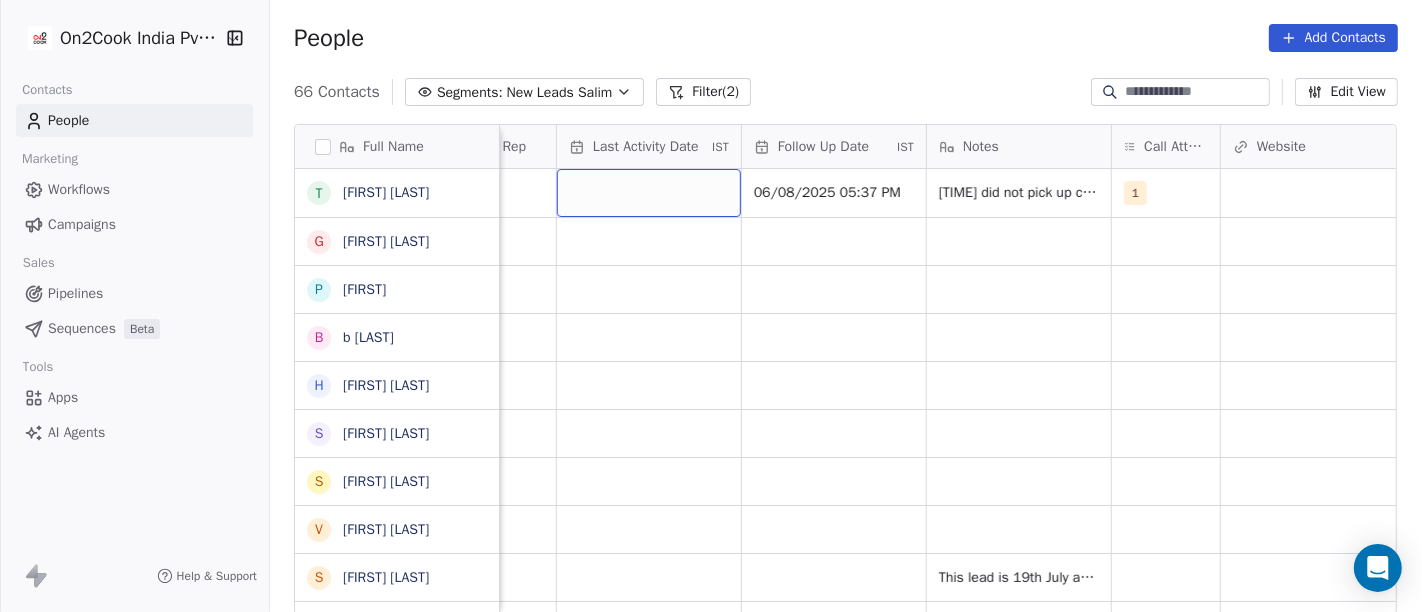 click at bounding box center [649, 193] 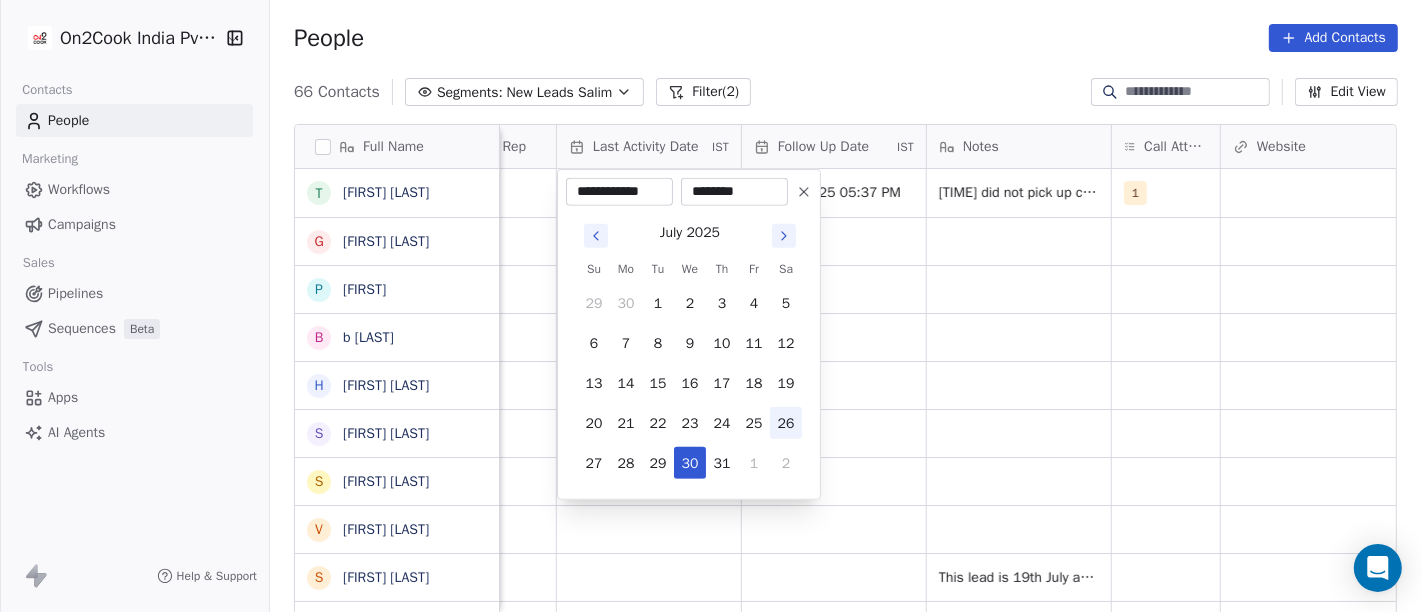 drag, startPoint x: 684, startPoint y: 461, endPoint x: 779, endPoint y: 425, distance: 101.59232 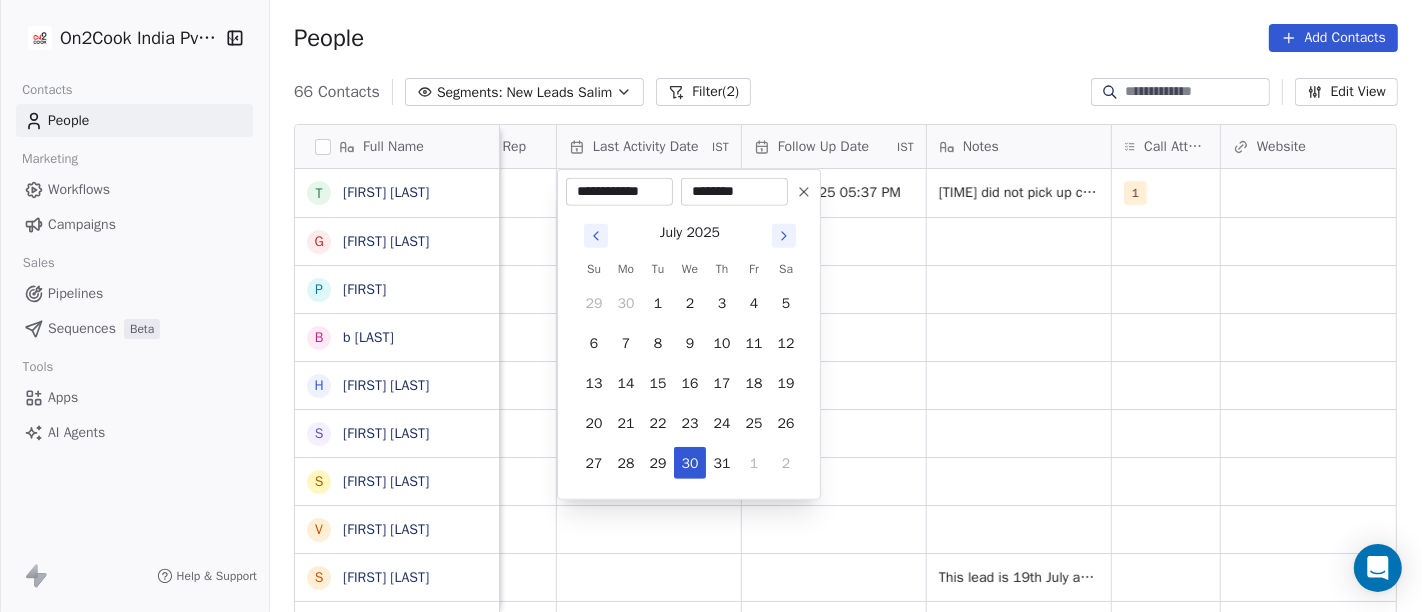 click on "On2Cook India Pvt. Ltd. Contacts People Marketing Workflows Campaigns Sales Pipelines Sequences Beta Tools Apps AI Agents Help & Support People Add Contacts 66 Contacts Segments: New Leads Salim Filter (2) Edit View Tag Add to Sequence Full Name T Tarun Khurana G GK Srivastava P Pankaj b behera H Harish Solanki S Sneha Thakur S Sunil Kumar Bansod V Vishal Keshari S Sneha Thakur G Govind Barshaiya A Ashish A Ashish Gupta V Vinay Gupta J Jyotika Kumar R Rajesh n niyas V Vavita S SinghTent House v vijay chakravarthy S Swati Goyal Dhawan K Kamal Pathania H Heming Mathews B Bubun Panda S Sunil Dhage M Mafias Of Grill P Pawan Arora H Hotel Shindeshahi B Bipasha kumari A Abhilash Goswami S Sarita Jindal Lead Status Tags Assignee Sales Rep Last Activity Date IST Follow Up Date IST Notes Call Attempts Website zomato link outlet type Location Salim 06/08/2025 05:37 PM 30-07 17:36 did not pick up call WA msg sent 1 restaurants Salim food_consultants Salim cloud_kitchen Salim restaurants Salim restaurants" at bounding box center (711, 306) 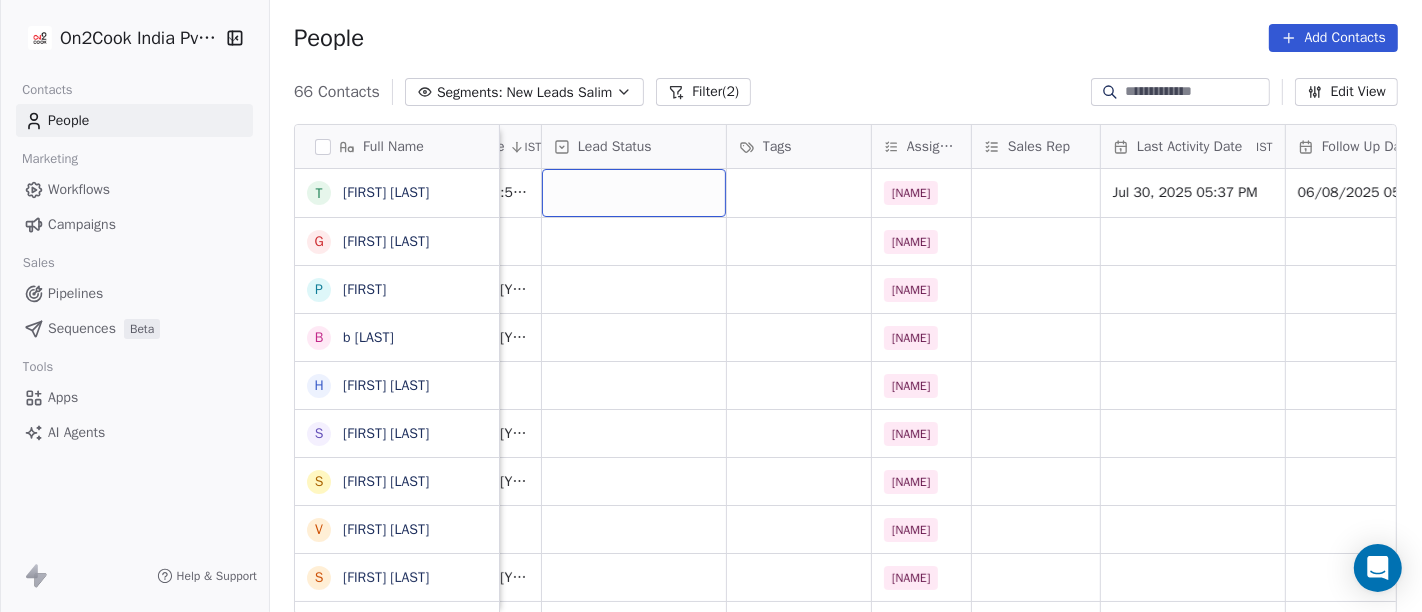 scroll, scrollTop: 0, scrollLeft: 665, axis: horizontal 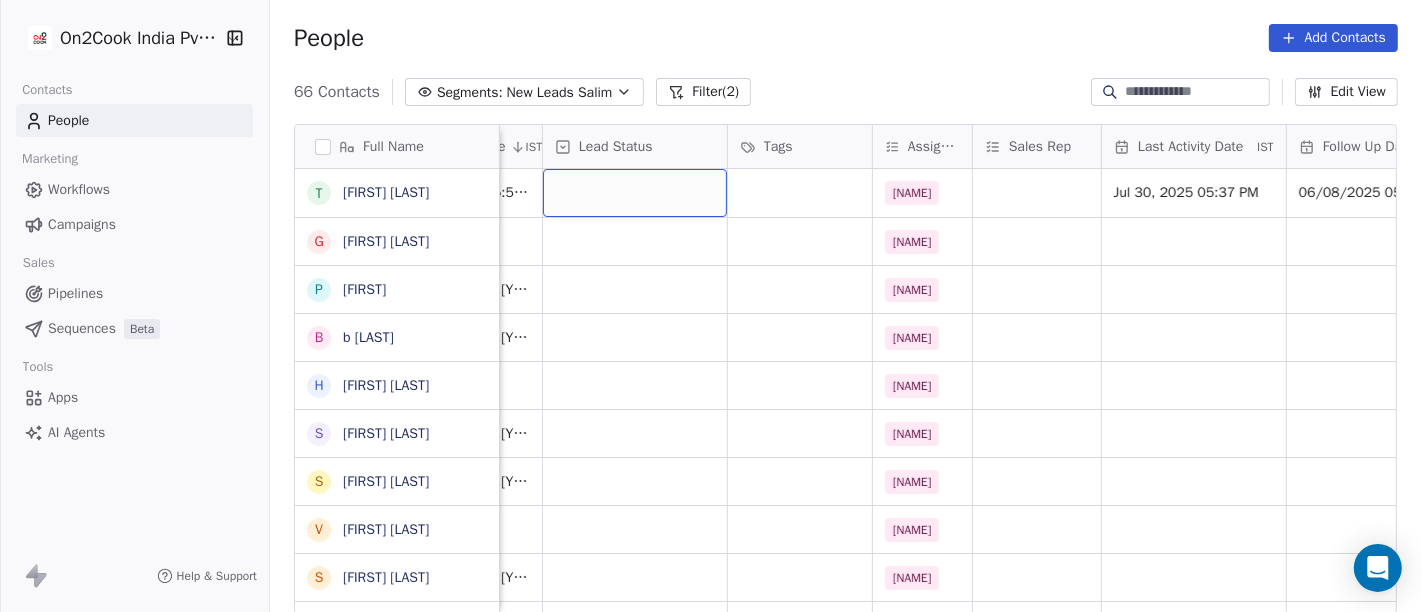 click at bounding box center (635, 193) 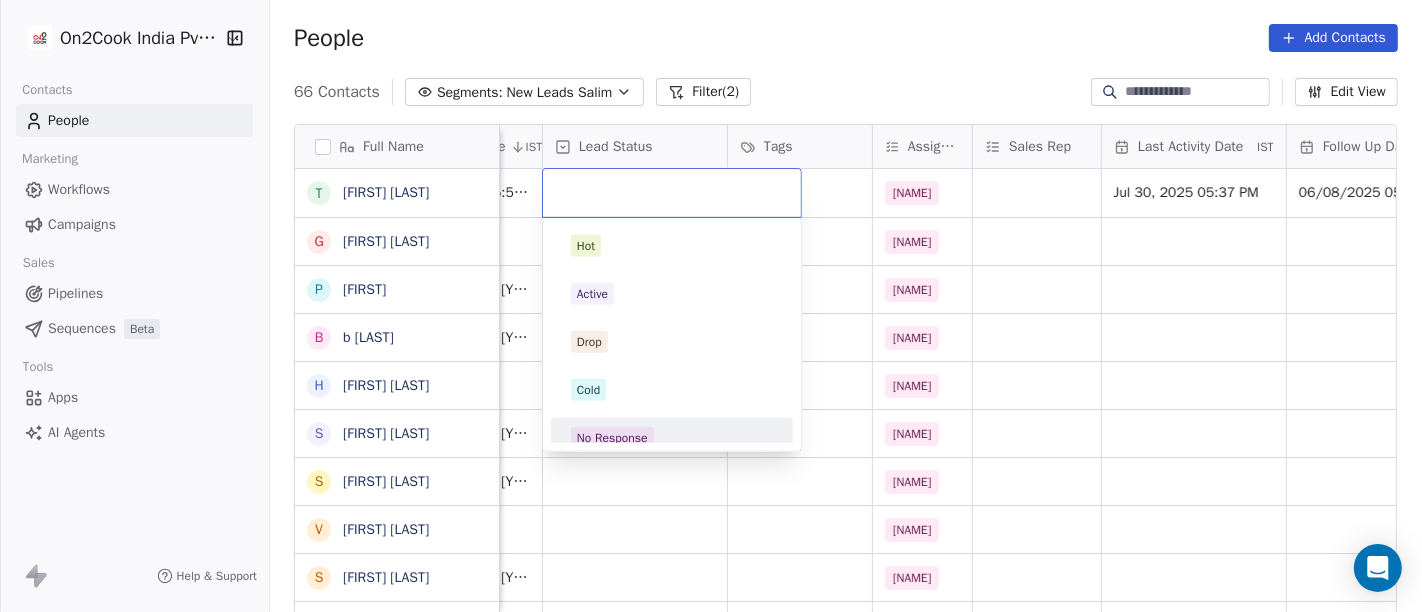 click on "No Response" at bounding box center (672, 438) 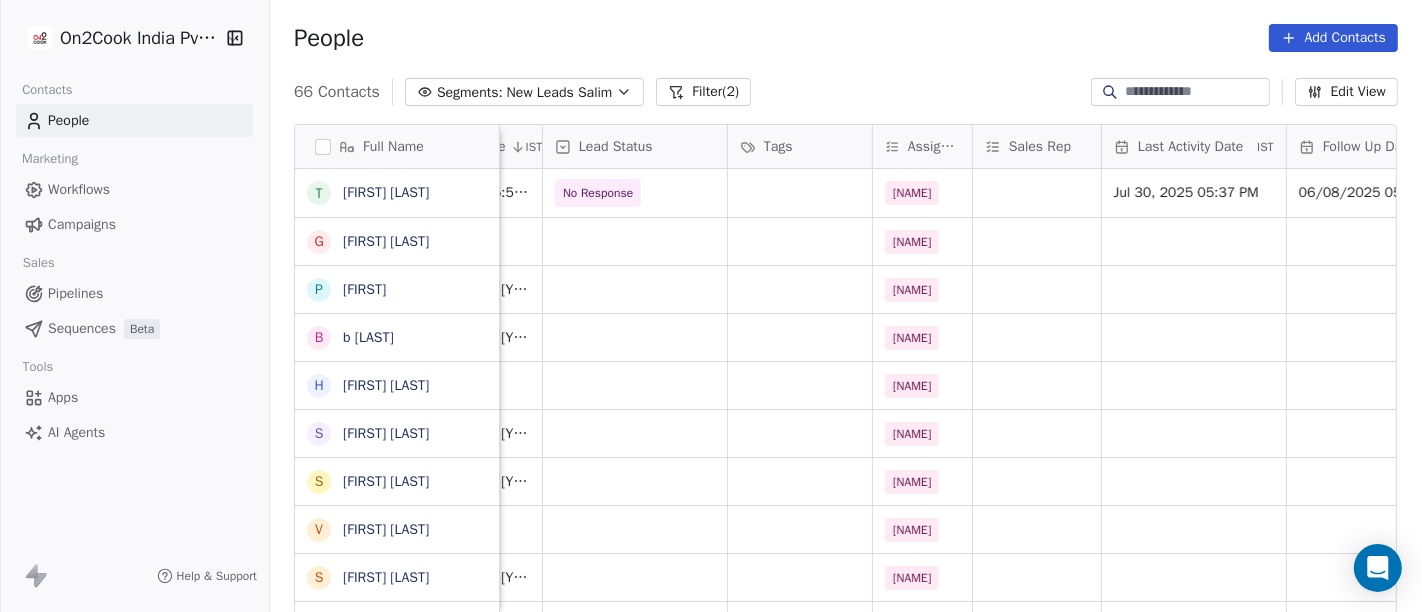 scroll, scrollTop: 0, scrollLeft: 0, axis: both 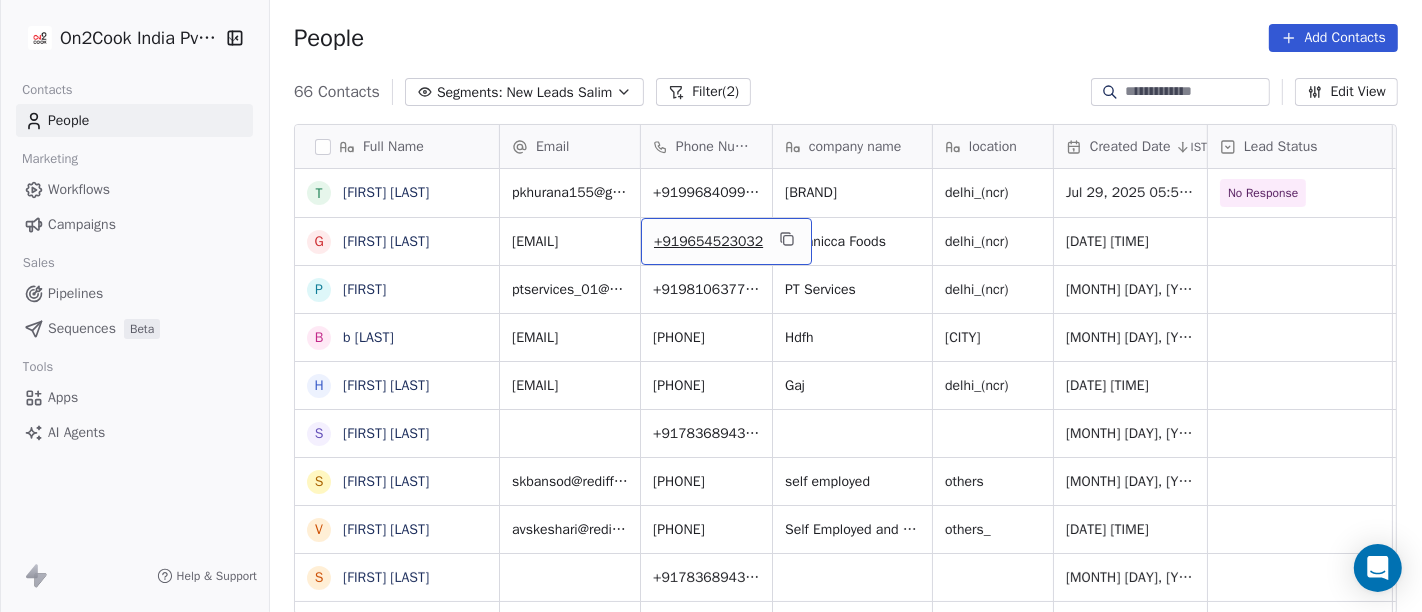 click on "+919654523032" at bounding box center [726, 241] 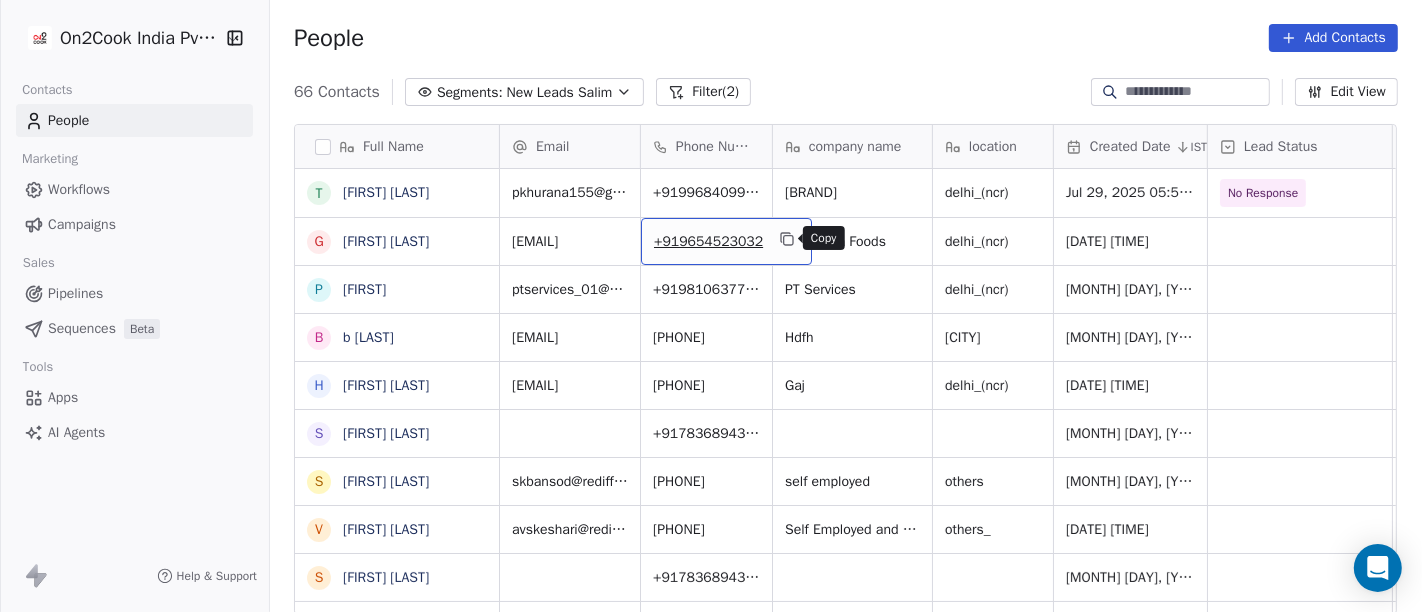 click at bounding box center (787, 239) 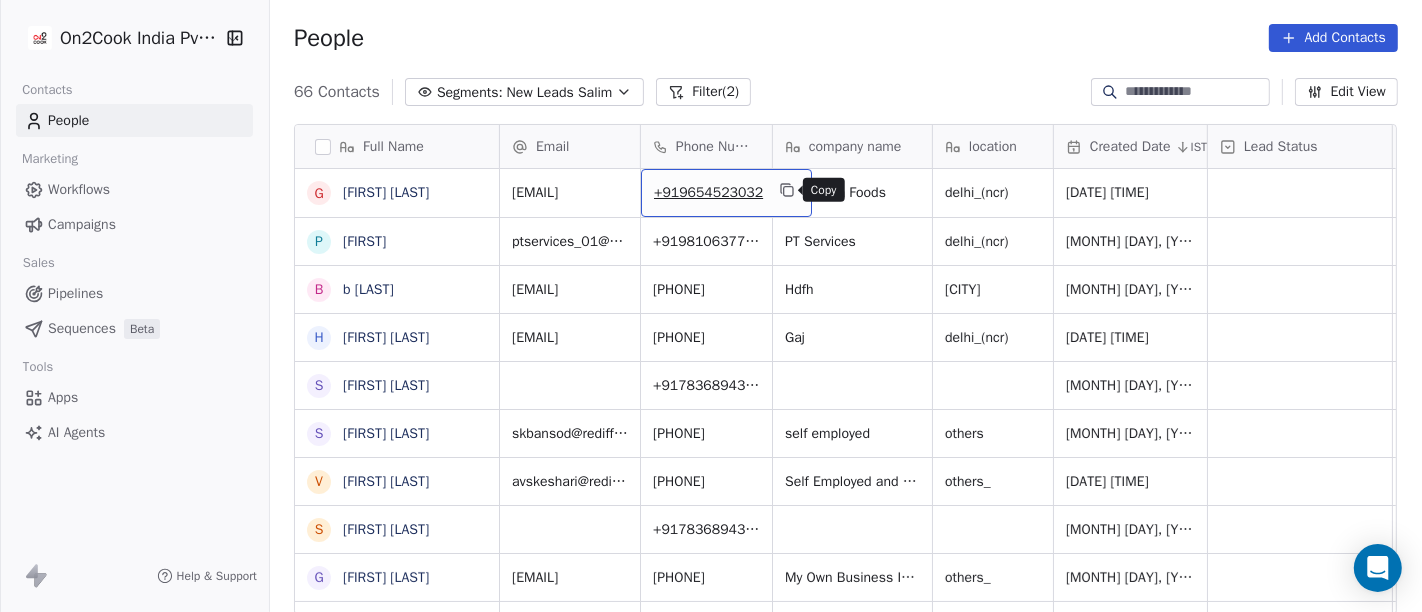click 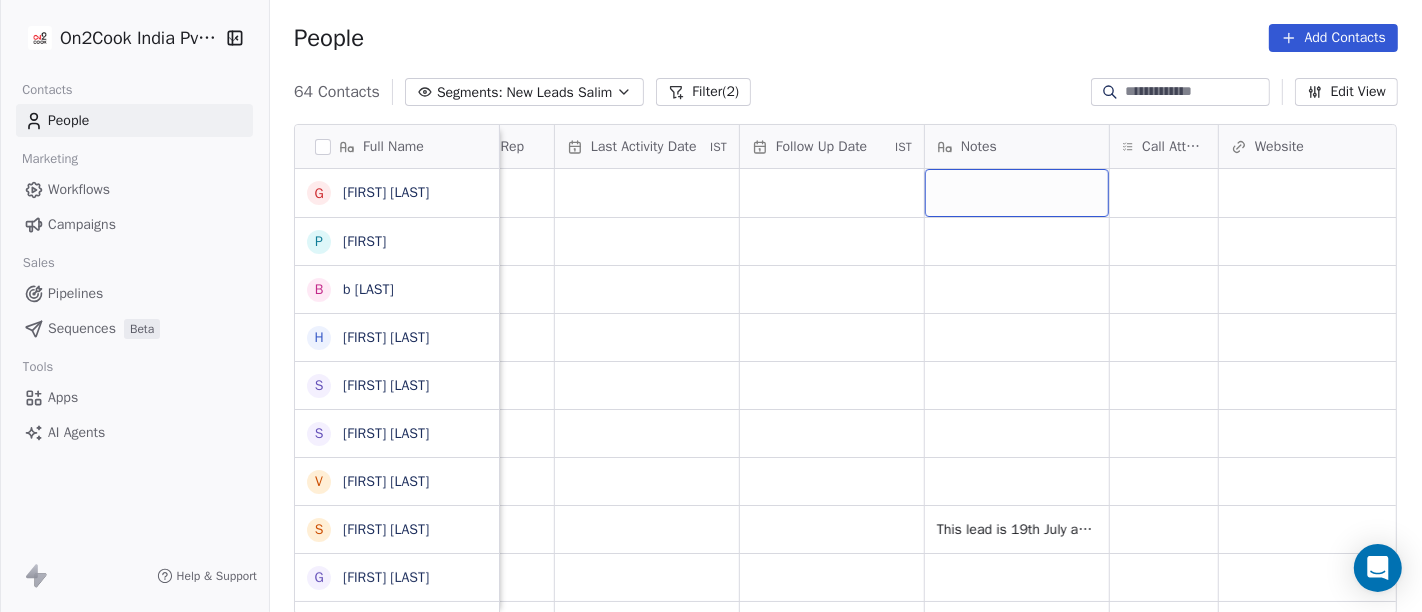 scroll, scrollTop: 0, scrollLeft: 1213, axis: horizontal 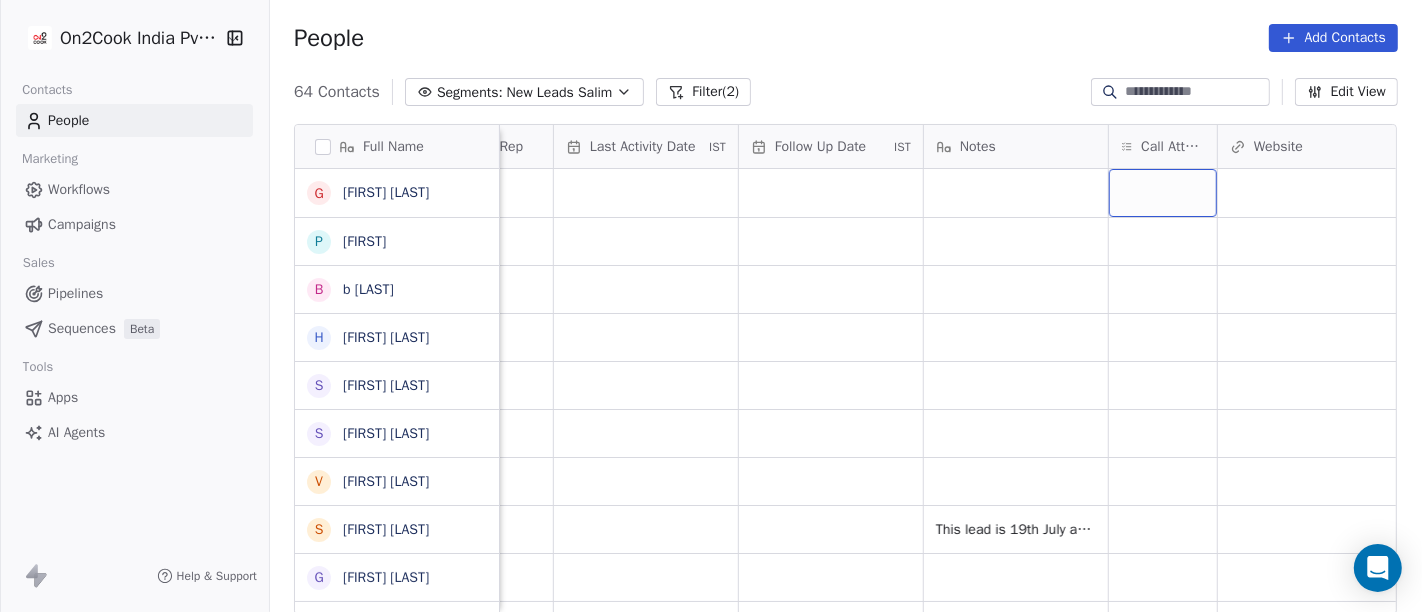 click at bounding box center [1163, 193] 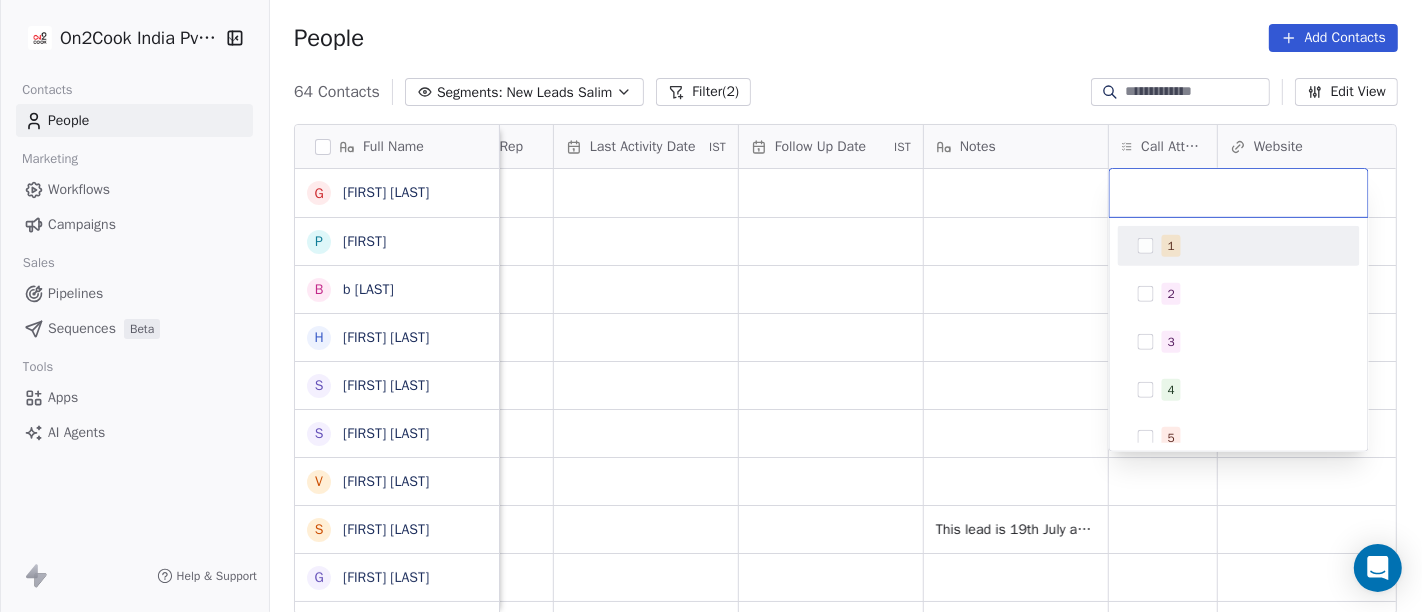 click on "1" at bounding box center (1239, 246) 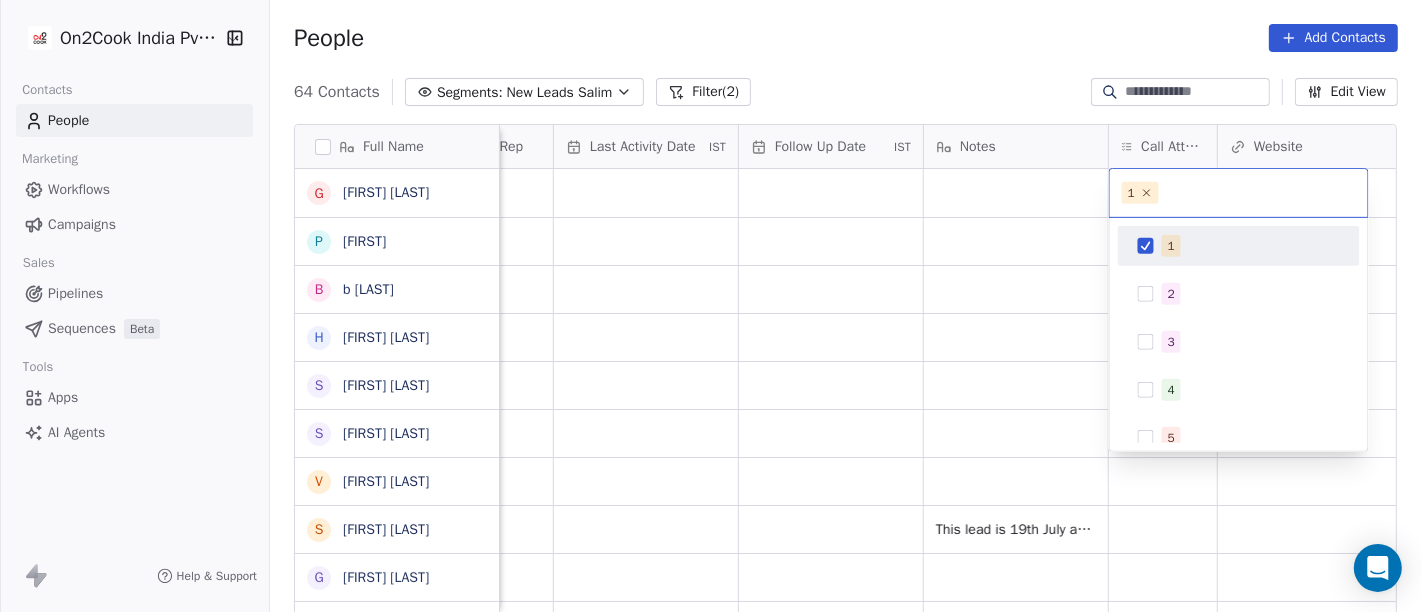 click on "Contacts People Marketing Workflows Campaigns Sales Pipelines Sequences Beta Tools Apps AI Agents Help & Support People Add Contacts 64 Contacts Segments: New Leads Salim Filter (2) Edit View Tag Add to Sequence Full Name G [FIRST] [LAST] P [FIRST] [LAST] H [FIRST] [LAST] S [FIRST] [LAST] S [FIRST] [LAST] V [FIRST] [LAST] S [FIRST] [LAST] G [FIRST] [LAST] A [FIRST] [LAST] A [FIRST] [LAST] V [FIRST] [LAST] J [FIRST] [LAST] R [FIRST] [LAST] n [FIRST] [LAST] V [FIRST] [LAST] [BRAND] v [FIRST] [LAST] S [FIRST] [LAST] [BRAND] K [FIRST] [LAST] H [FIRST] [LAST] B [FIRST] [LAST] S [FIRST] [LAST] M [BRAND] P [FIRST] [LAST] H [BRAND] B [FIRST] [LAST] A [FIRST] [LAST] S [FIRST] [LAST] D [FIRST] [LAST] Lead Status Tags Assignee Sales Rep Last Activity Date IST Follow Up Date IST Notes Call Attempts Website Salim food_consultants Salim cloud_kitchen Salim restaurants Salim restaurants Salim Salim resort/hotels Salim qsrs Salim Salim cloud_kitchen Salim Salim" at bounding box center [711, 306] 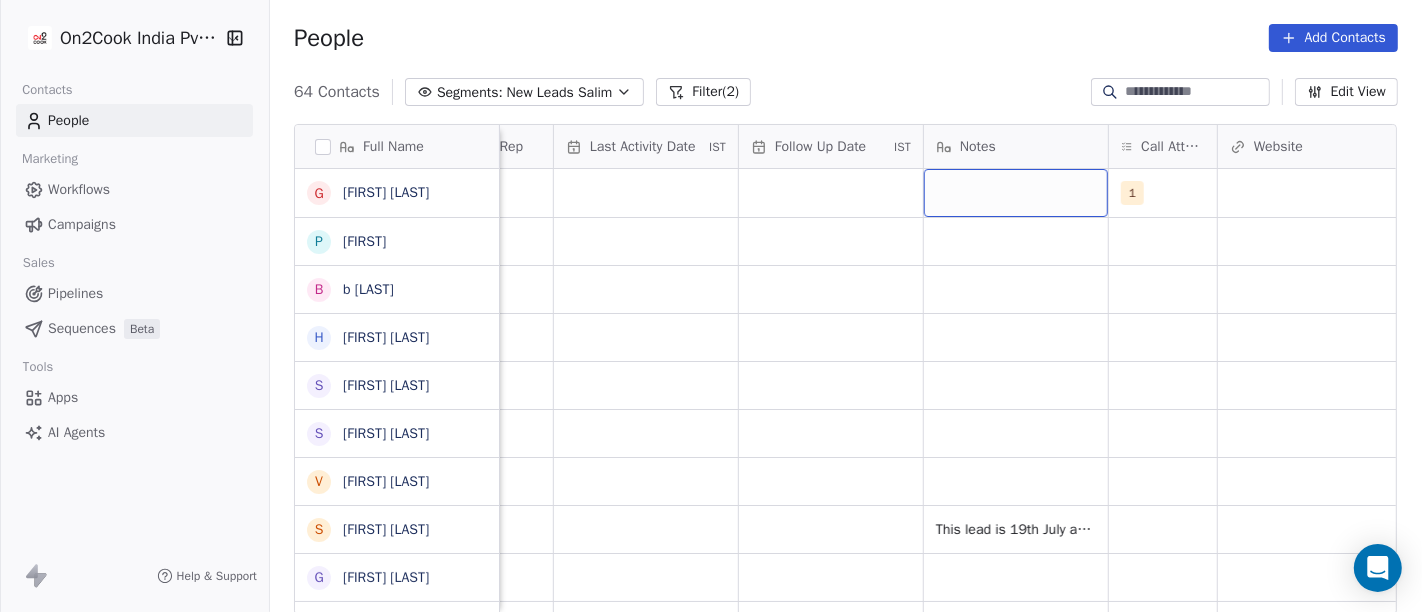 click at bounding box center [1016, 193] 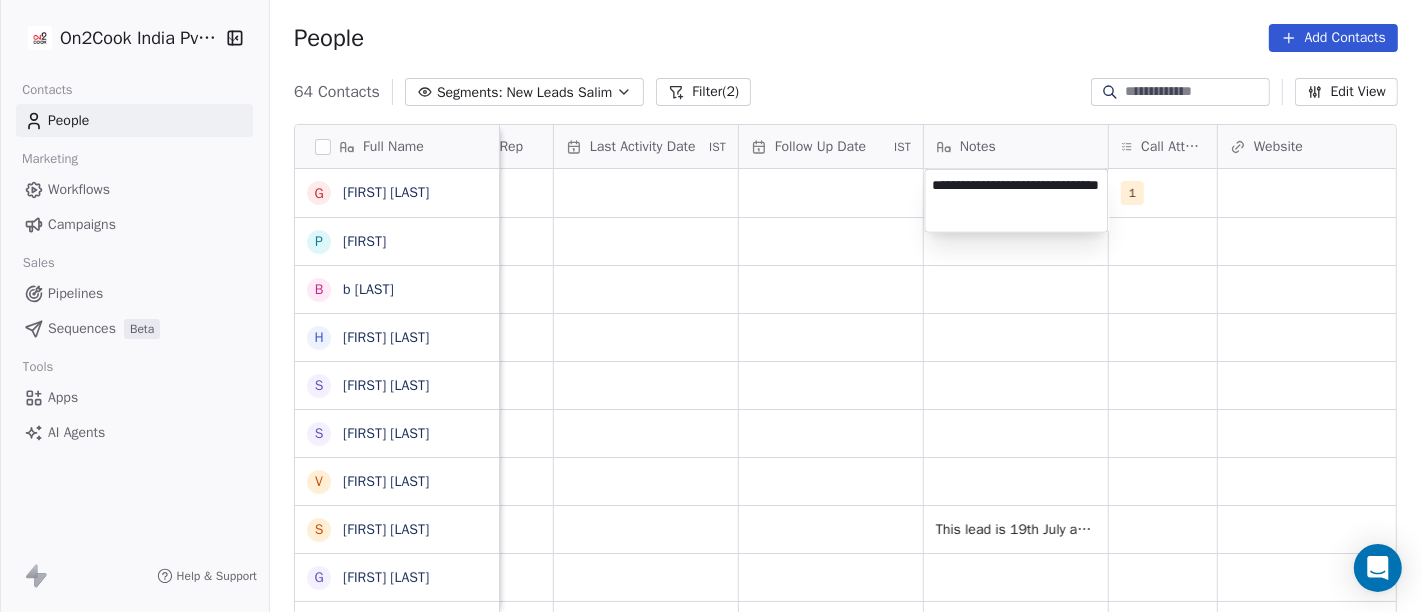 type on "**********" 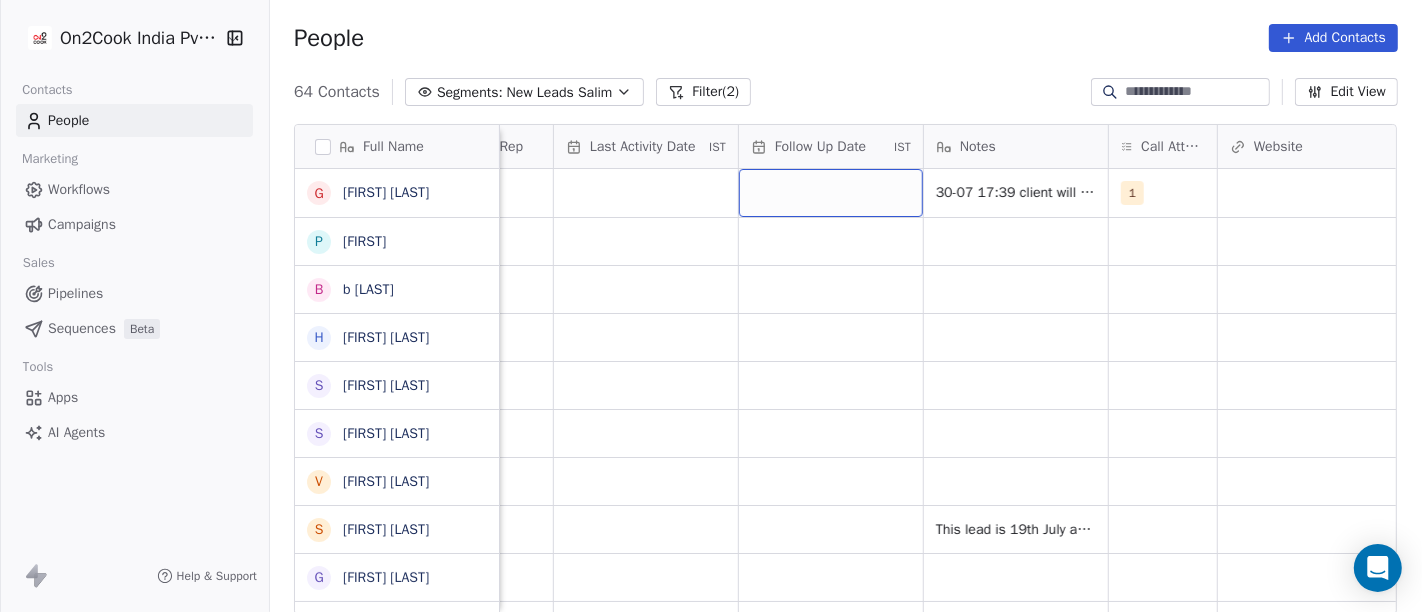 click at bounding box center [831, 193] 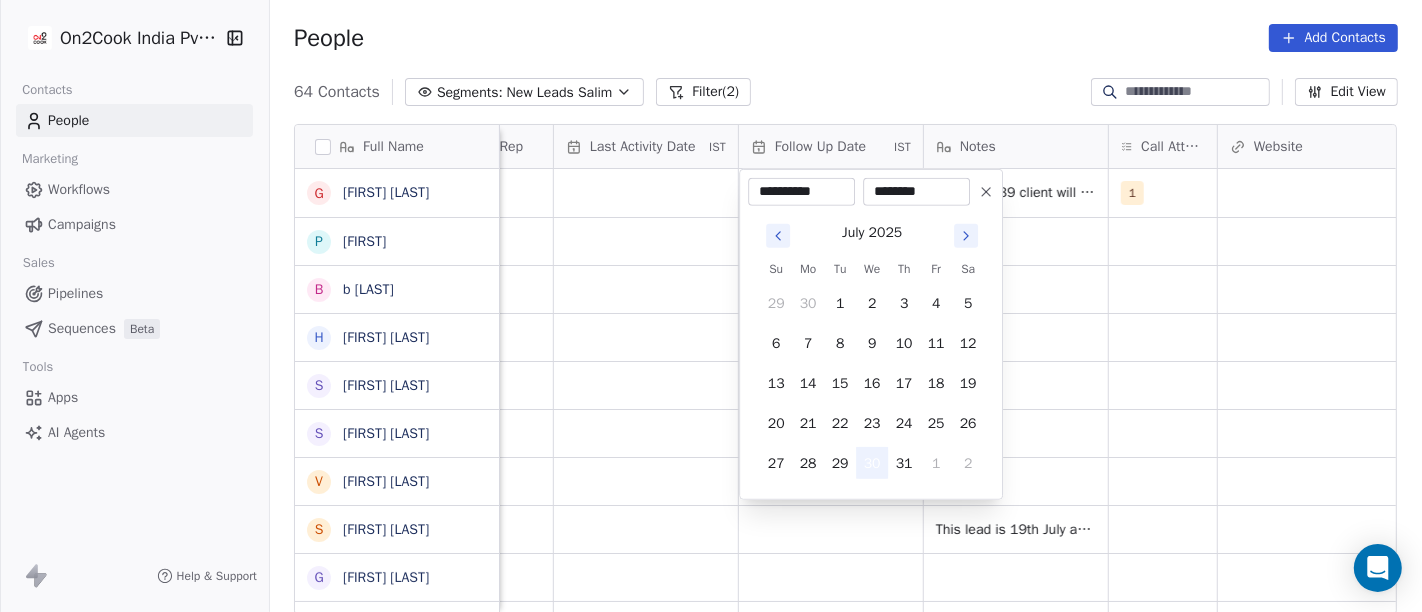 click on "30" at bounding box center (872, 463) 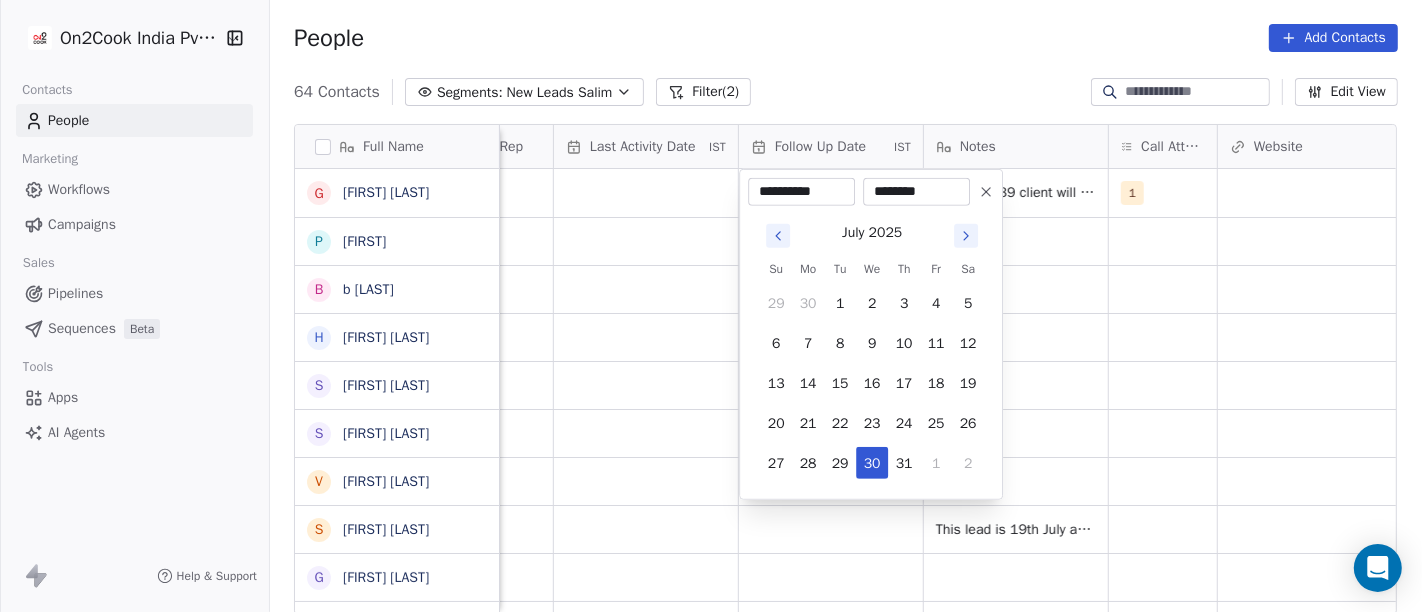 click on "On2Cook India Pvt. Ltd. Contacts People Marketing Workflows Campaigns Sales Pipelines Sequences Beta Tools Apps AI Agents Help & Support People  Add Contacts 64 Contacts Segments: New Leads Salim Filter  (2) Edit View Tag Add to Sequence Full Name G [LAST] P [LAST] b behera H [LAST] S [LAST] S [LAST] V [LAST] S [LAST] G [LAST] A [LAST] A [LAST] V [LAST] J [LAST] R [LAST] n [LAST] V [LAST] S [LAST] v [LAST] S [LAST] K [LAST] H [LAST] B [LAST] S [LAST] M [LAST] P [LAST] H [LAST] B [LAST] A [LAST] S [LAST] D [LAST] Z [LAST] K [LAST] Tags Assignee Sales Rep Last Activity Date IST Follow Up Date IST Notes Call Attempts Website zomato link outlet type Location   Salim 30-07 17:39 client will visit IHE 1 food_consultants   Salim cloud_kitchen   Salim restaurants   Salim restaurants   Salim   Salim resort/hotels   Salim qsrs   Salim" at bounding box center [711, 306] 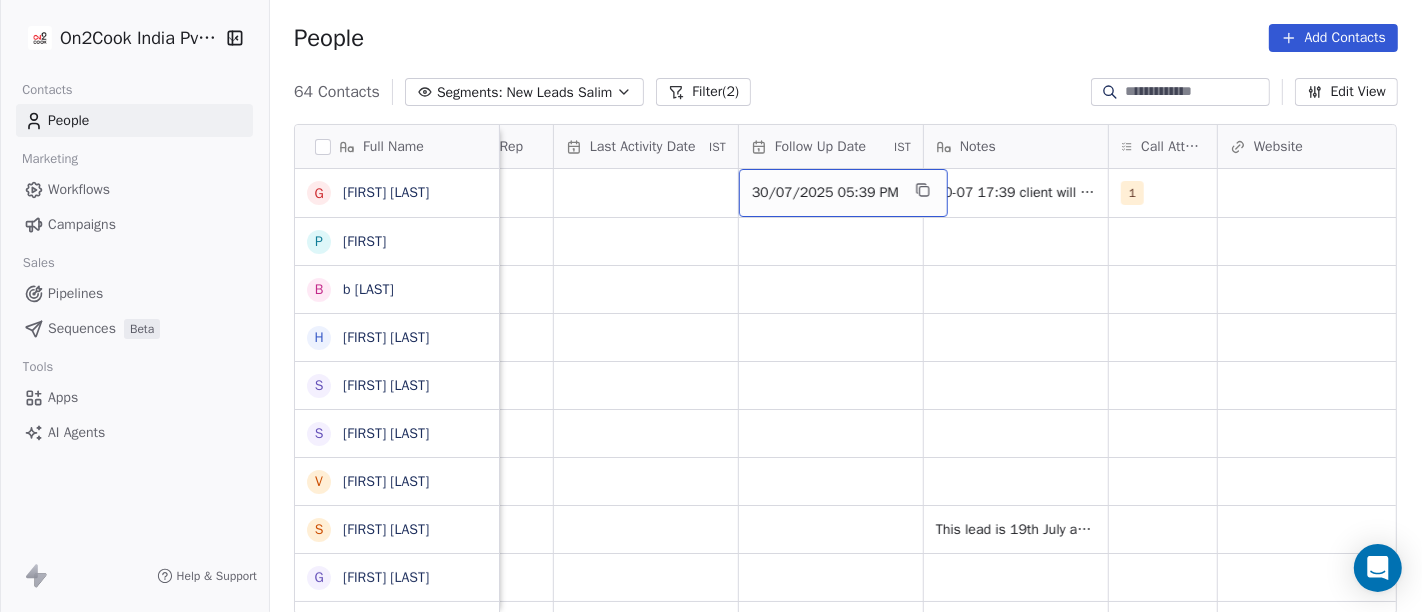 click on "30/07/2025 05:39 PM" at bounding box center [843, 193] 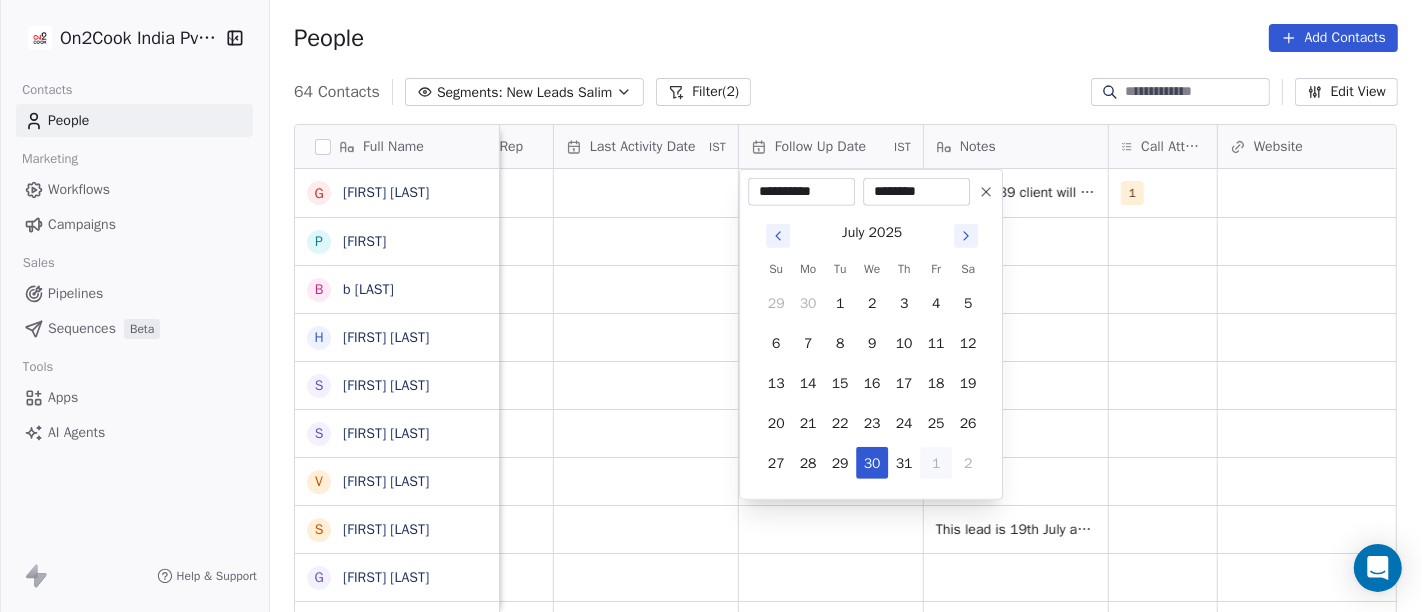 click on "1" at bounding box center [936, 463] 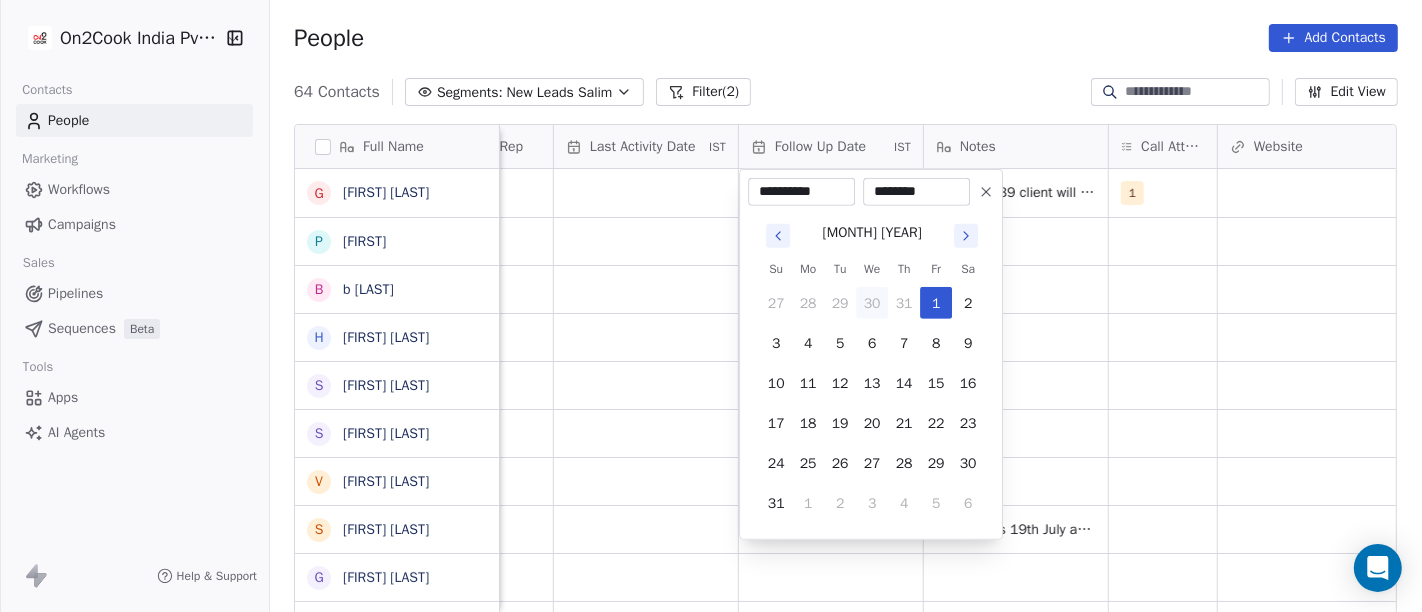 click on "On2Cook India Pvt. Ltd. Contacts People Marketing Workflows Campaigns Sales Pipelines Sequences Beta Tools Apps AI Agents Help & Support People Add Contacts 64 Contacts Segments: New Leads Salim Filter (2) Edit View Tag Add to Sequence Full Name G GK Srivastava P Pankaj b behera H Harish Solanki S Sneha Thakur S Sunil Kumar Bansod V Vishal Keshari S Sneha Thakur G Govind Barshaiya A Ashish A Ashish Gupta V Vinay Gupta J Jyotika Kumar R Rajesh n niyas V Vavita S SinghTent House v vijay chakravarthy S Swati Goyal Dhawan K Kamal Pathania H Heming Mathews B Bubun Panda S Sunil Dhage M Mafias Of Grill P Pawan Arora H Hotel Shindeshahi B Bipasha kumari A Abhilash Goswami S Sarita Jindal D Deepak Mohan Lead Status Tags Assignee Sales Rep Last Activity Date IST Follow Up Date IST Notes Call Attempts Website zomato link outlet type Location Salim 30/07/2025 05:39 PM 30-07 17:39 client will visit IHE 1 food_consultants Salim cloud_kitchen Salim restaurants Salim restaurants Salim resort/hotels" at bounding box center (711, 306) 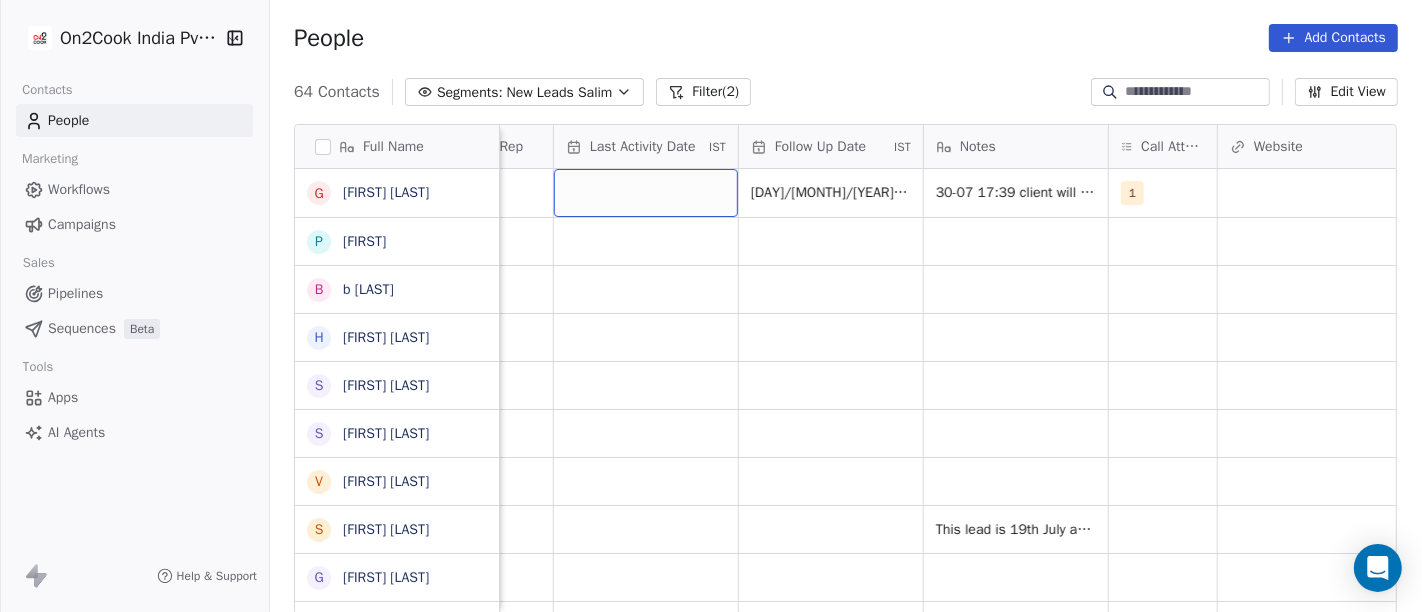 click at bounding box center [646, 193] 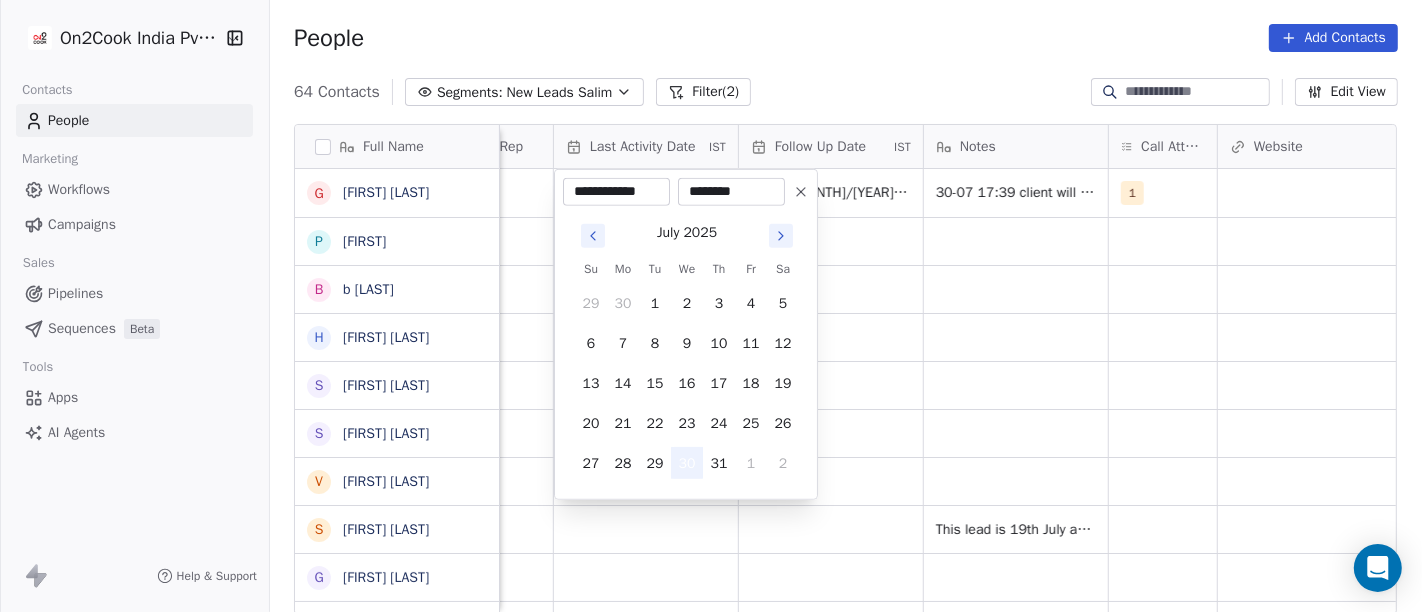 click on "30" at bounding box center [687, 463] 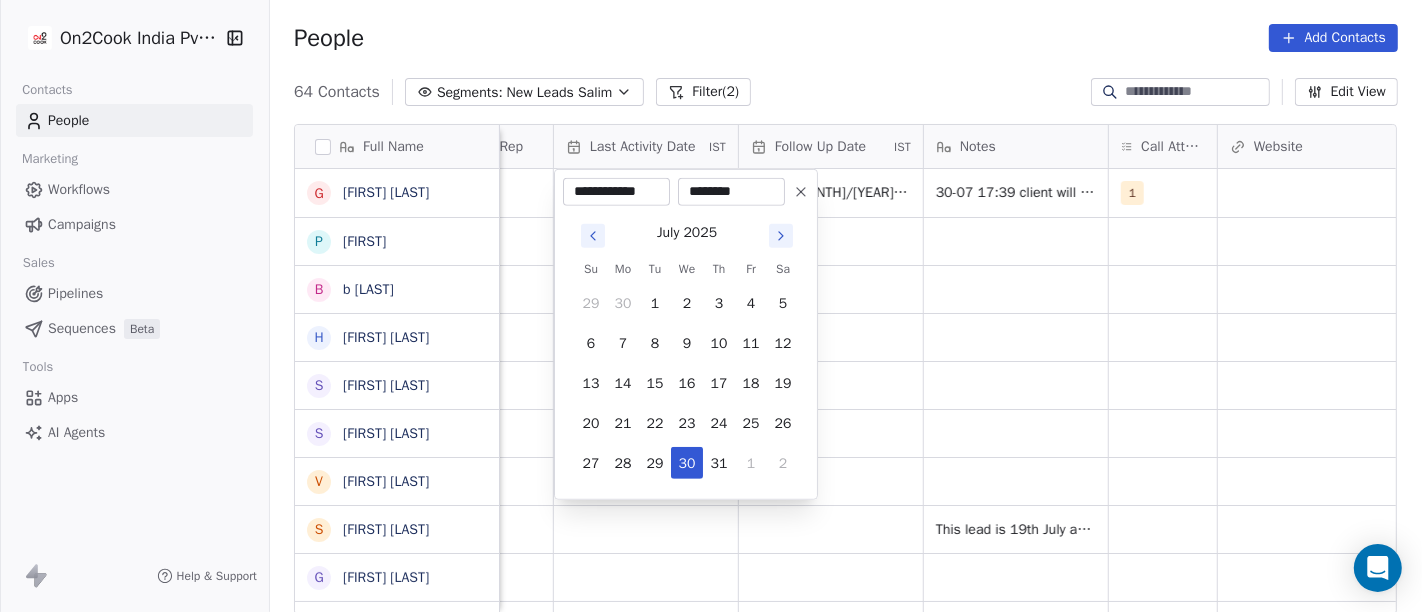 click on "On2Cook India Pvt. Ltd. Contacts People Marketing Workflows Campaigns Sales Pipelines Sequences Beta Tools Apps AI Agents Help & Support People Add Contacts 64 Contacts Segments: New Leads Salim Filter (2) Edit View Tag Add to Sequence Full Name G GK Srivastava P Pankaj b behera H Harish Solanki S Sneha Thakur S Sunil Kumar Bansod V Vishal Keshari S Sneha Thakur G Govind Barshaiya A Ashish A Ashish Gupta V Vinay Gupta J Jyotika Kumar R Rajesh n niyas V Vavita S SinghTent House v vijay chakravarthy S Swati Goyal Dhawan K Kamal Pathania H Heming Mathews B Bubun Panda S Sunil Dhage M Mafias Of Grill P Pawan Arora H Hotel Shindeshahi B Bipasha kumari A Abhilash Goswami S Sarita Jindal D Deepak Mohan Lead Status Tags Assignee Sales Rep Last Activity Date IST Follow Up Date IST Notes Call Attempts Website zomato link outlet type Location Salim 01/08/2025 05:39 PM 30-07 17:39 client will visit IHE 1 food_consultants Salim cloud_kitchen Salim restaurants Salim restaurants Salim resort/hotels" at bounding box center (711, 306) 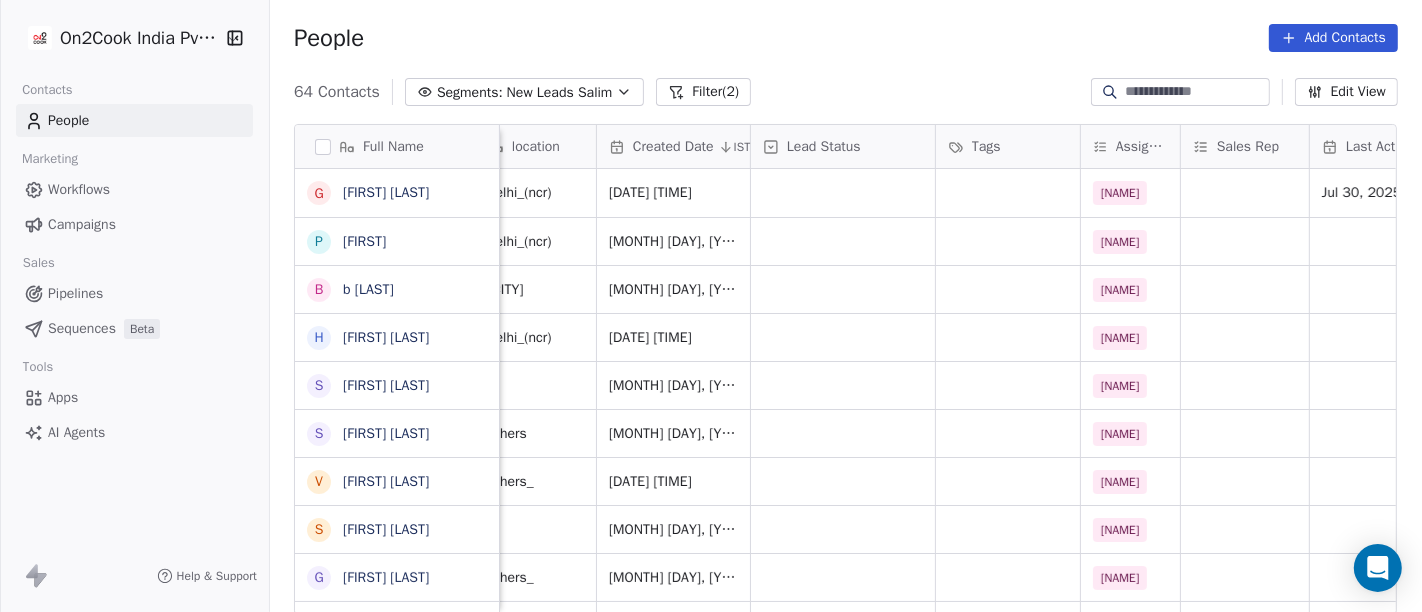 scroll, scrollTop: 0, scrollLeft: 455, axis: horizontal 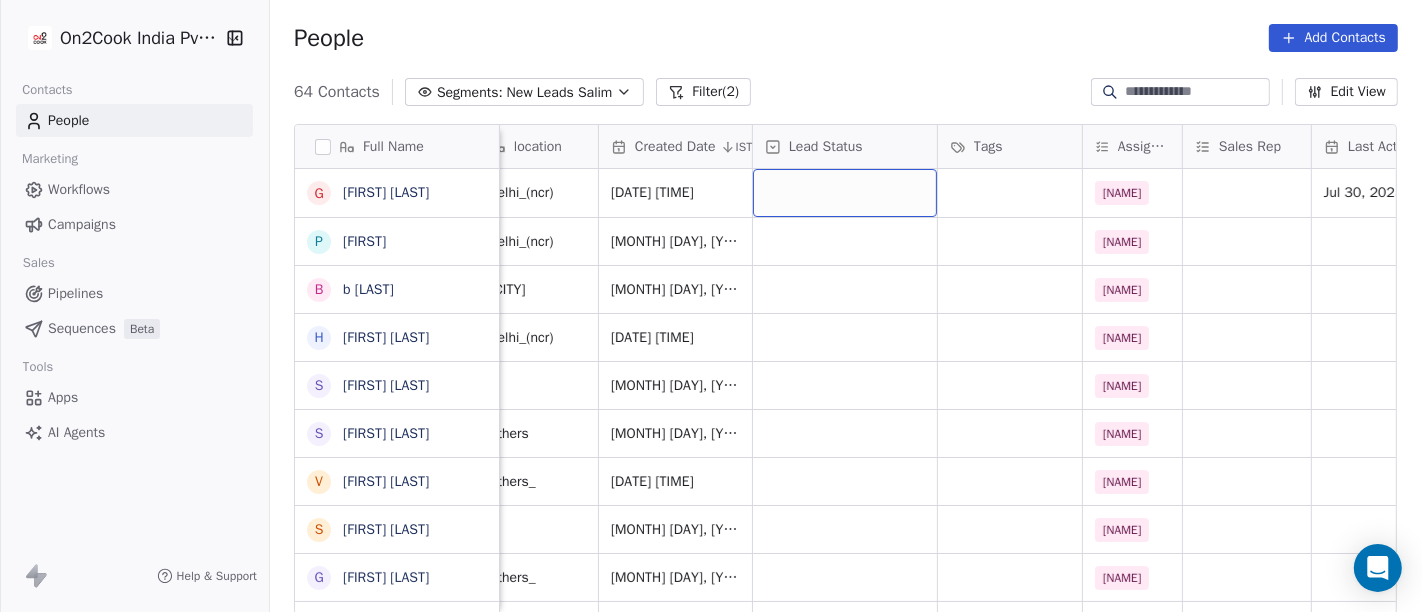 click at bounding box center (845, 193) 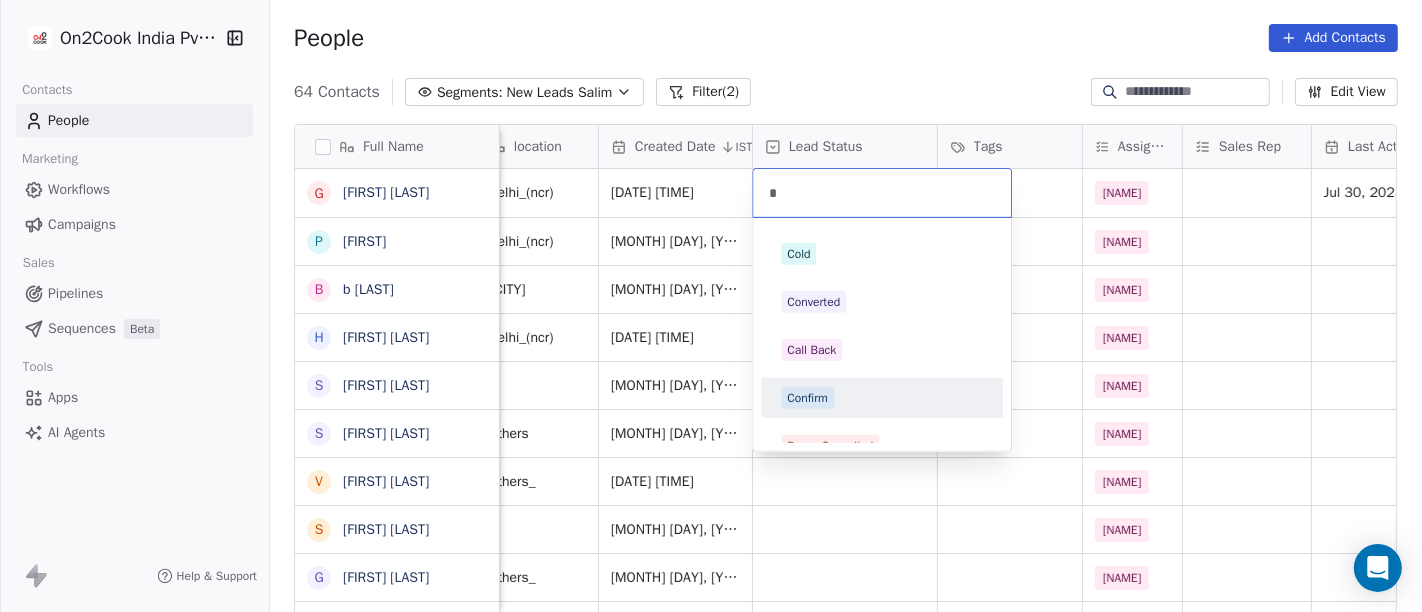 type on "*" 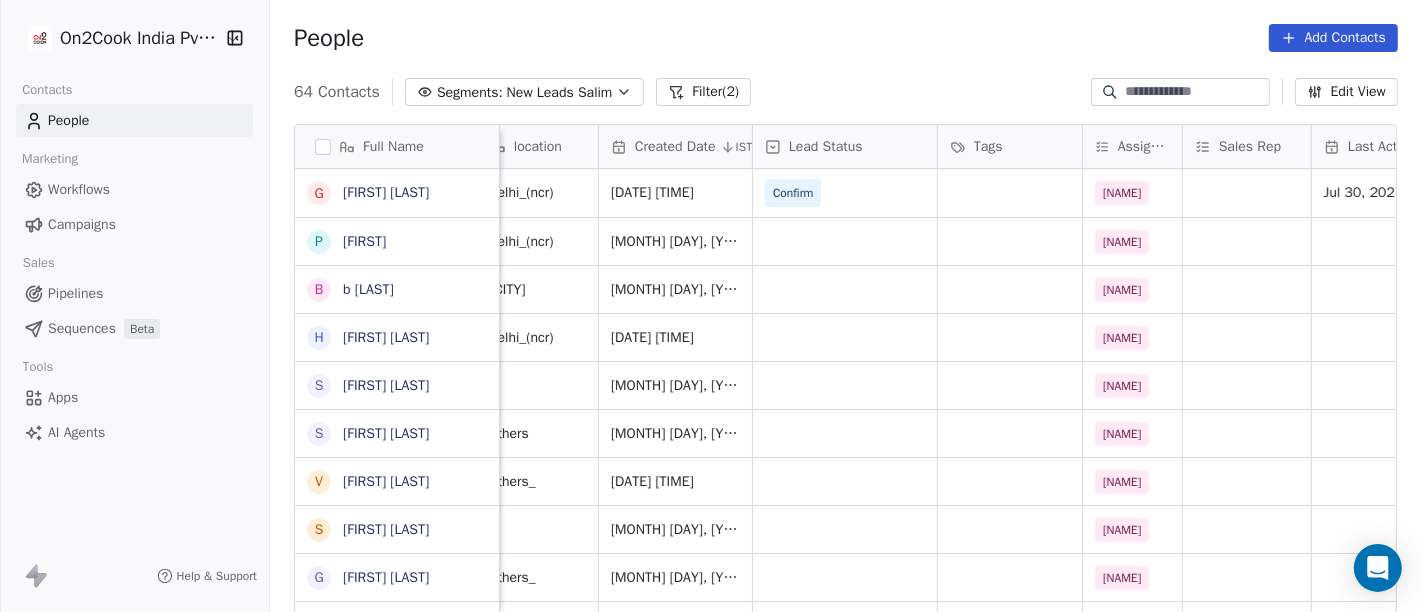scroll, scrollTop: 0, scrollLeft: 0, axis: both 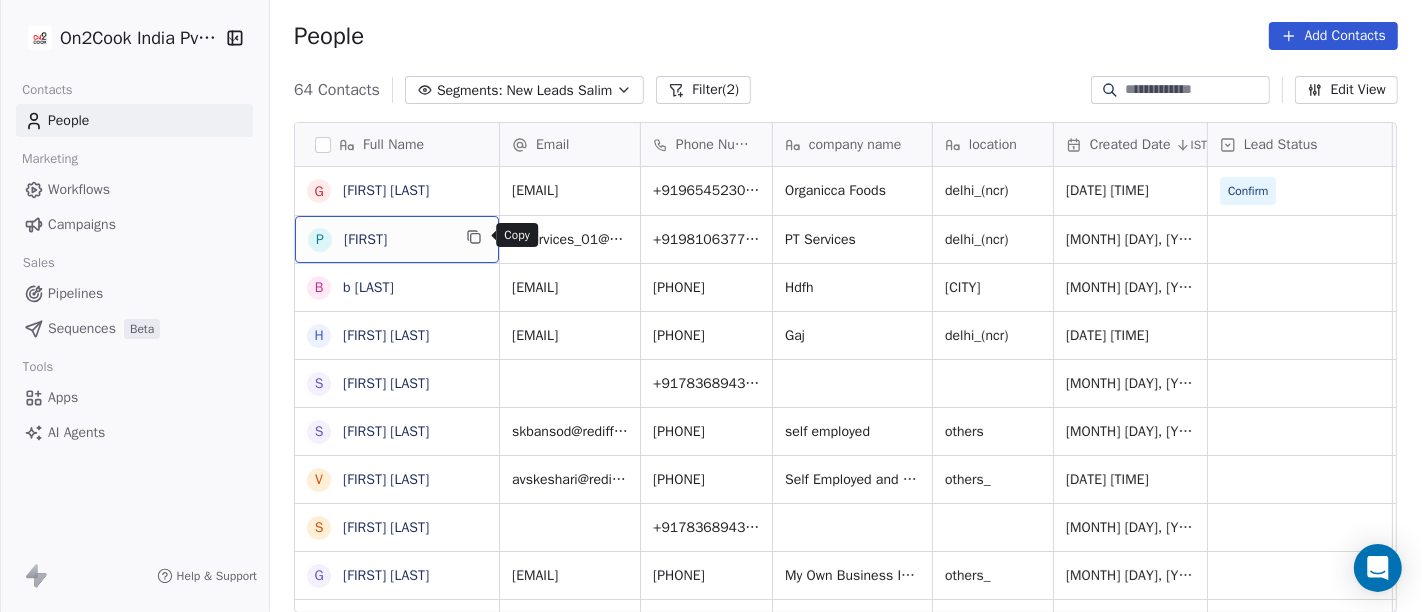 click 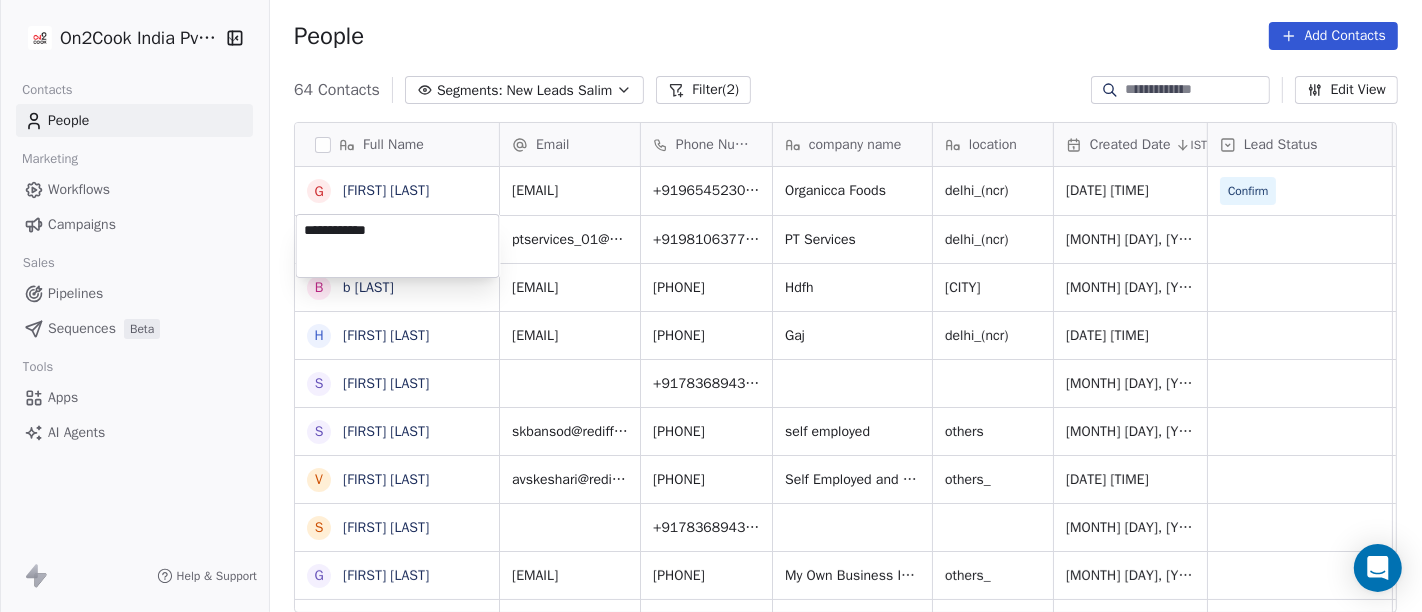 type on "**********" 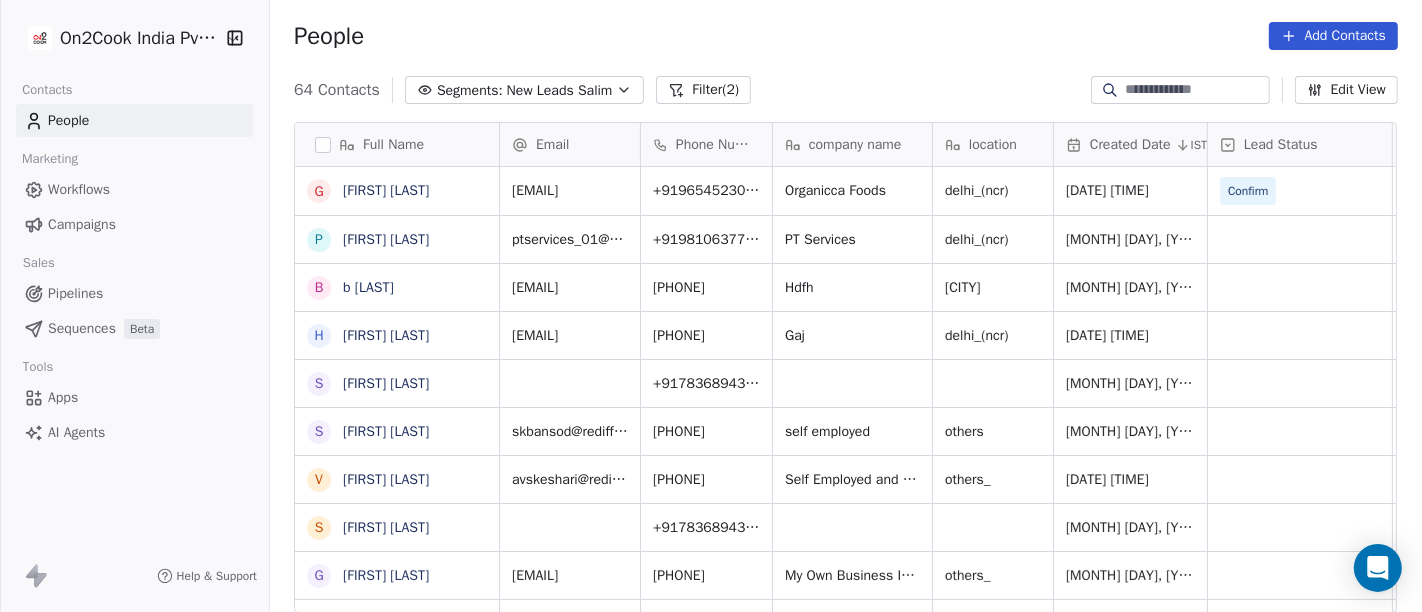 click on "On2Cook India Pvt. Ltd. Contacts People Marketing Workflows Campaigns Sales Pipelines Sequences Beta Tools Apps AI Agents Help & Support People Add Contacts 64 Contacts Segments: New Leads Salim Filter (2) Edit View Tag Add to Sequence Full Name G GK Srivastava P Pankaj Tyagi b [LAST] H Harish Solanki S Sneha Thakur S Sunil Kumar Bansod V Vishal Keshari S Sneha Thakur G Govind Barshaiya A Ashish A Ashish Gupta V Vinay Gupta J Jyotika Kumar R Rajesh n [LAST] V Vavita S SinghTent House v vijay chakravarthy S Swati Goyal Dhawan K Kamal Pathania H Heming Mathews B Bubun Panda S Sunil Dhage M Mafias Of Grill P Pawan Arora H Hotel Shindeshahi B Bipasha kumari A Abhilash Goswami S Sarita Jindal D Deepak Mohan Email Phone Number company name location Created Date IST Lead Status Tags Assignee Sales Rep Last Activity Date IST monikaexl@[EMAIL] [PHONE] Organicca Foods [CITY]_(ncr) [DATE] [TIME] Confirm Salim [DATE] [TIME] ptservices_01@[EMAIL] [PHONE] PT Services [CITY]_(ncr) Salim Hdfh" at bounding box center (711, 306) 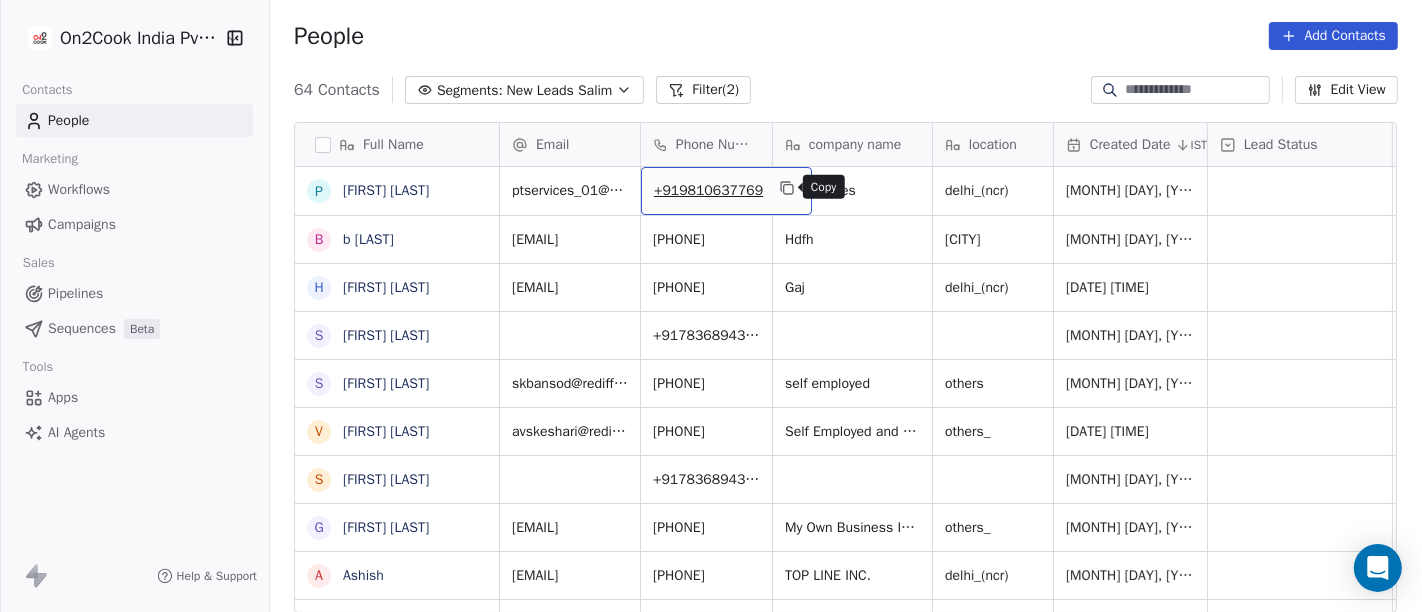 click 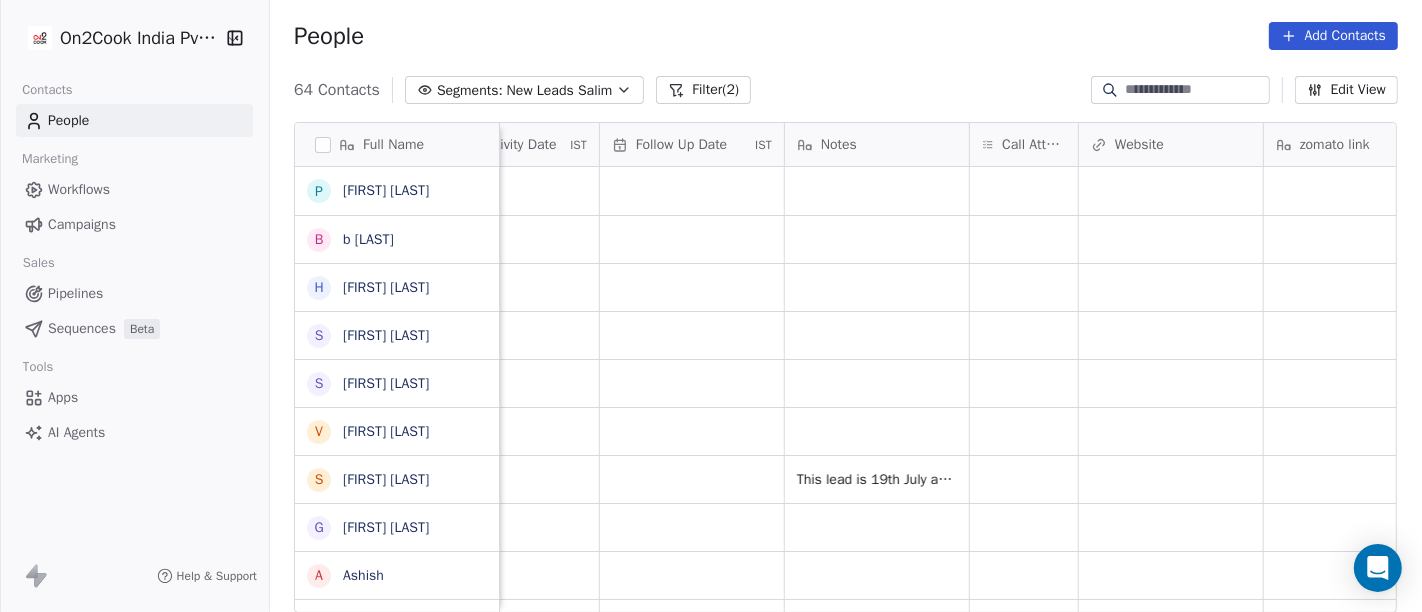 scroll, scrollTop: 0, scrollLeft: 1411, axis: horizontal 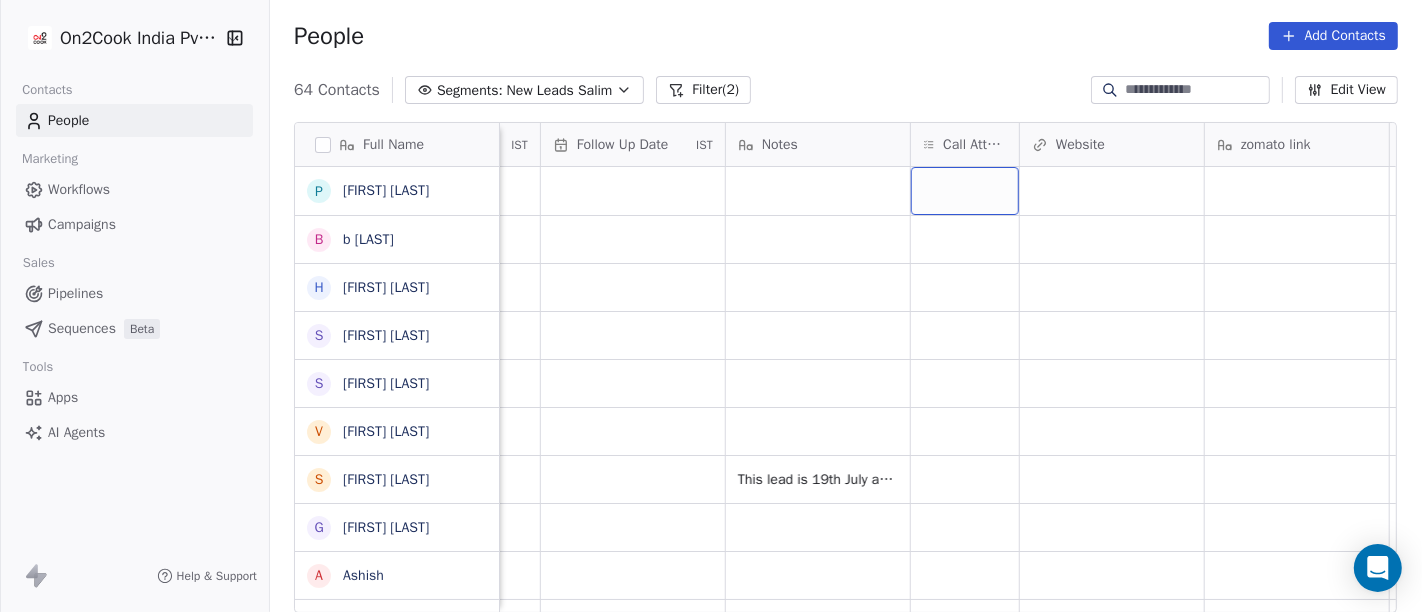 click at bounding box center (965, 191) 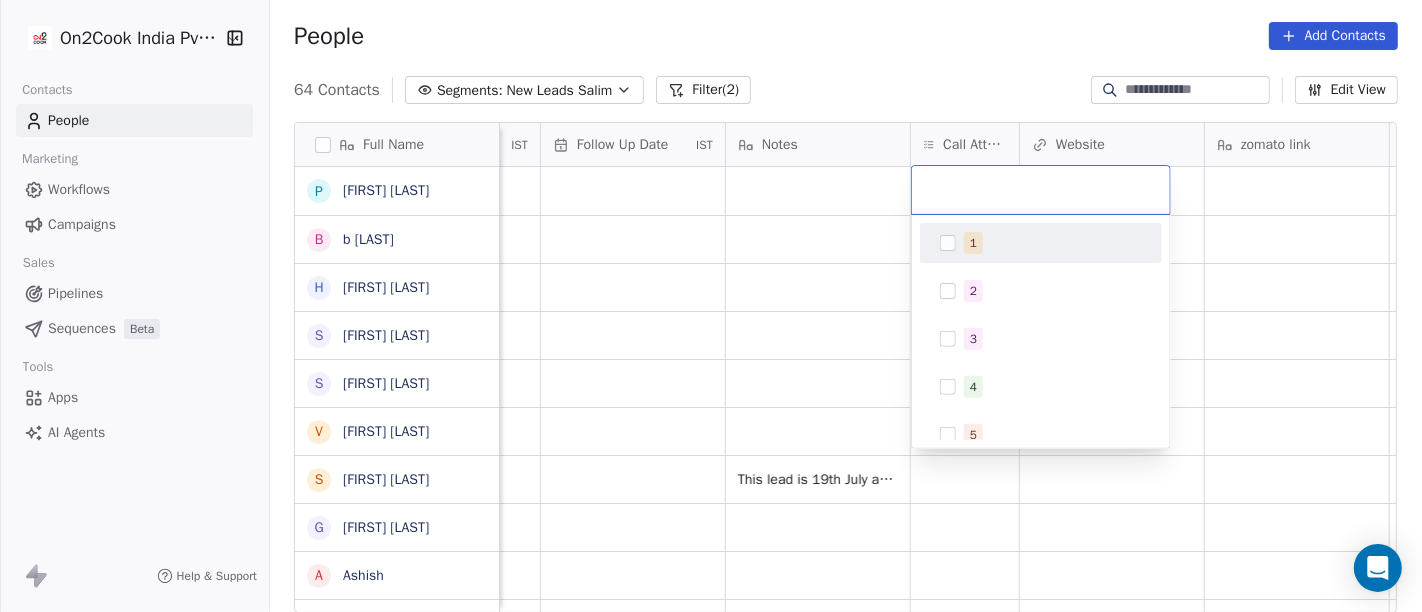 click on "1" at bounding box center [1041, 243] 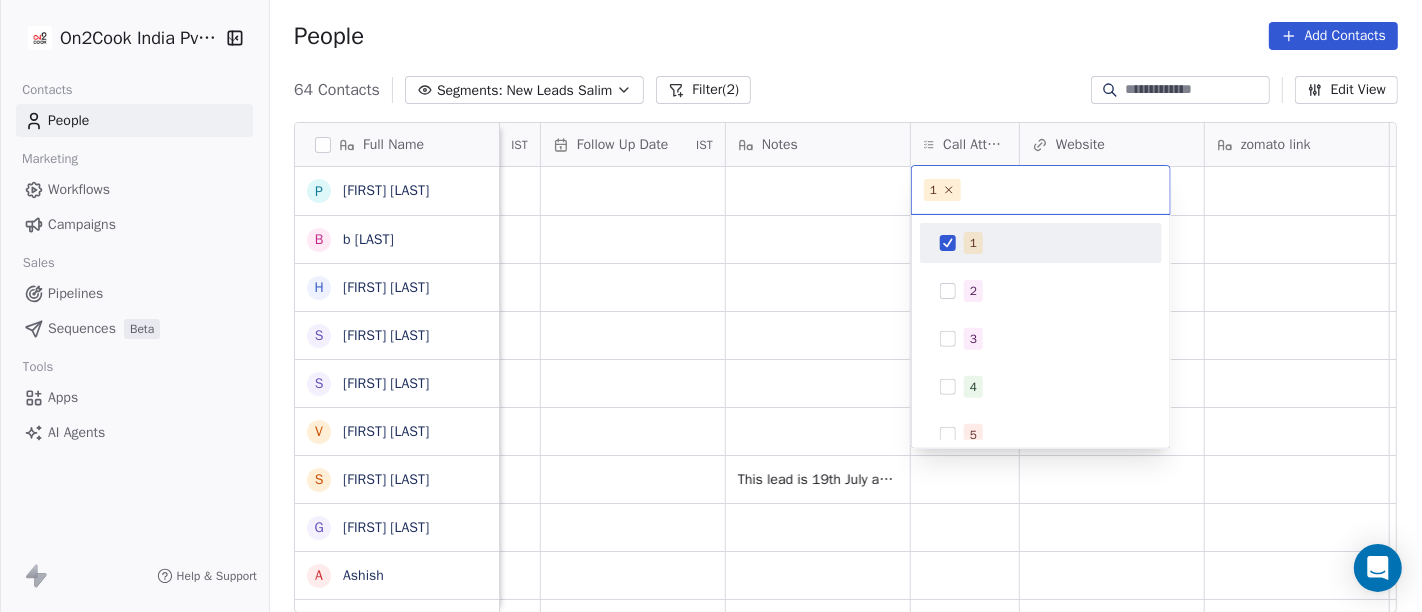 click on "On2Cook India Pvt. Ltd. Contacts People Marketing Workflows Campaigns Sales Pipelines Sequences Beta Tools Apps AI Agents Help & Support People  Add Contacts 64 Contacts Segments: New Leads Salim Filter  (2) Edit View Tag Add to Sequence Full Name P [LAST] b behera H [LAST] S [LAST] S [LAST] V [LAST] S [LAST] G [LAST] A [LAST] A [LAST] V [LAST] J [LAST] R [LAST] n [LAST] V [LAST] S [LAST] v [LAST] S [LAST] K [LAST] H [LAST] B [LAST] S [LAST] M [LAST] P [LAST] H [LAST] B [LAST] A [LAST] S [LAST] D [LAST] Z [LAST] Tags Assignee Sales Rep Last Activity Date IST Follow Up Date IST Notes Call Attempts Website zomato link outlet type Location Job Title Whastapp Message    Salim cloud_kitchen   Salim restaurants   Salim restaurants   Salim Tap Here to Join   Salim resort/hotels   Salim qsrs   Salim Tap Here to join" at bounding box center (711, 306) 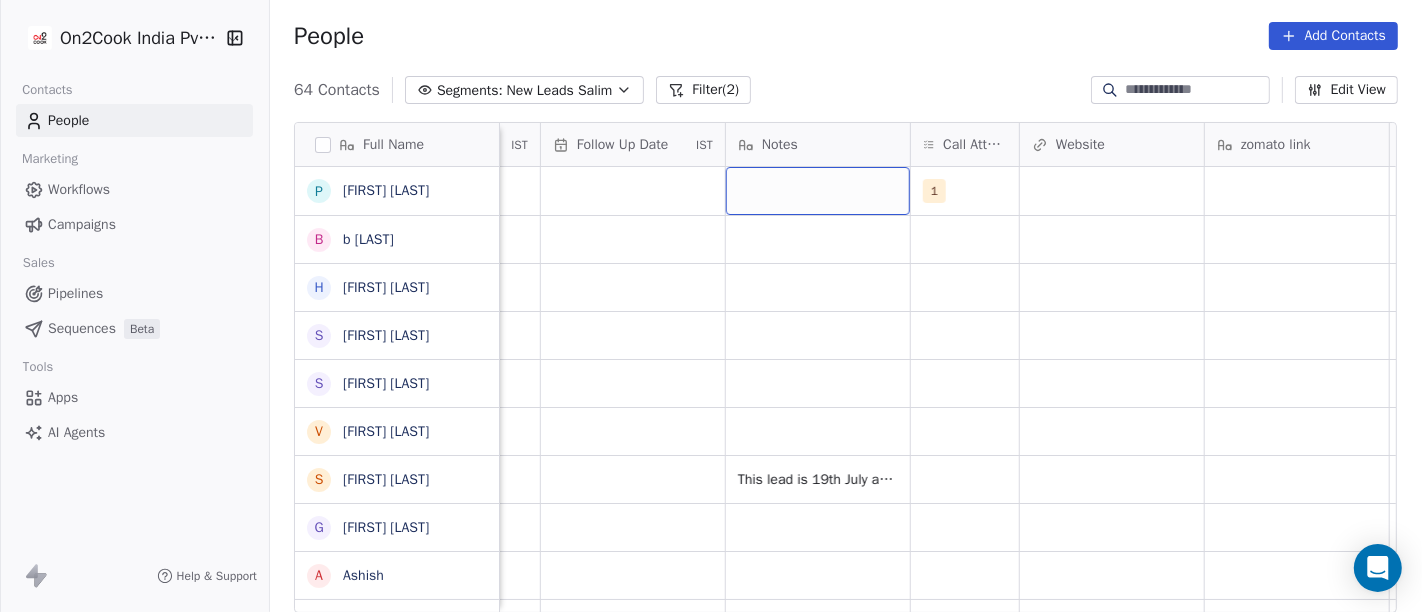 click at bounding box center [818, 191] 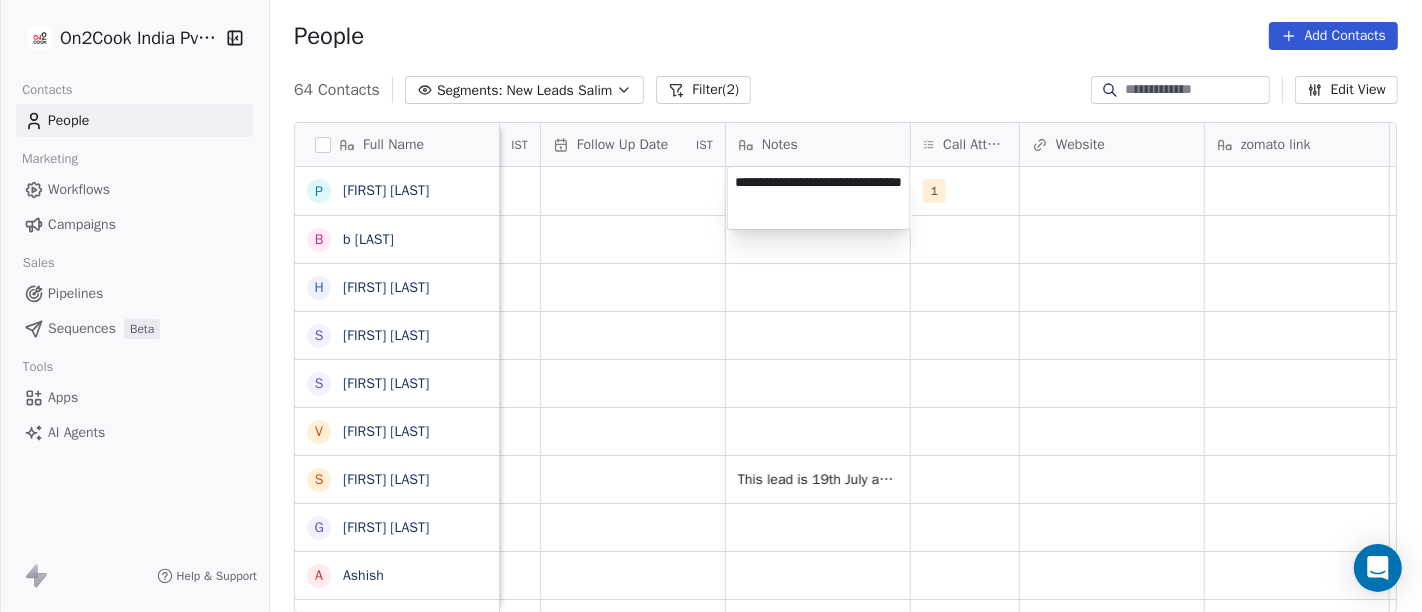type on "**********" 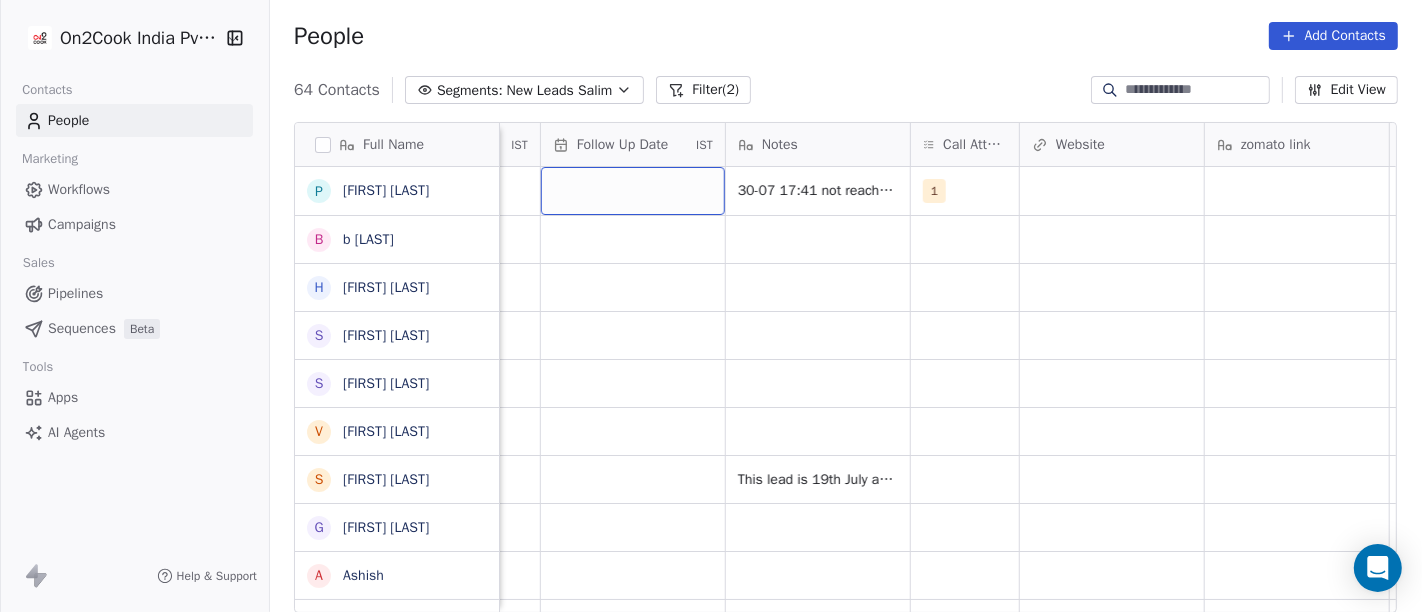 click at bounding box center (633, 191) 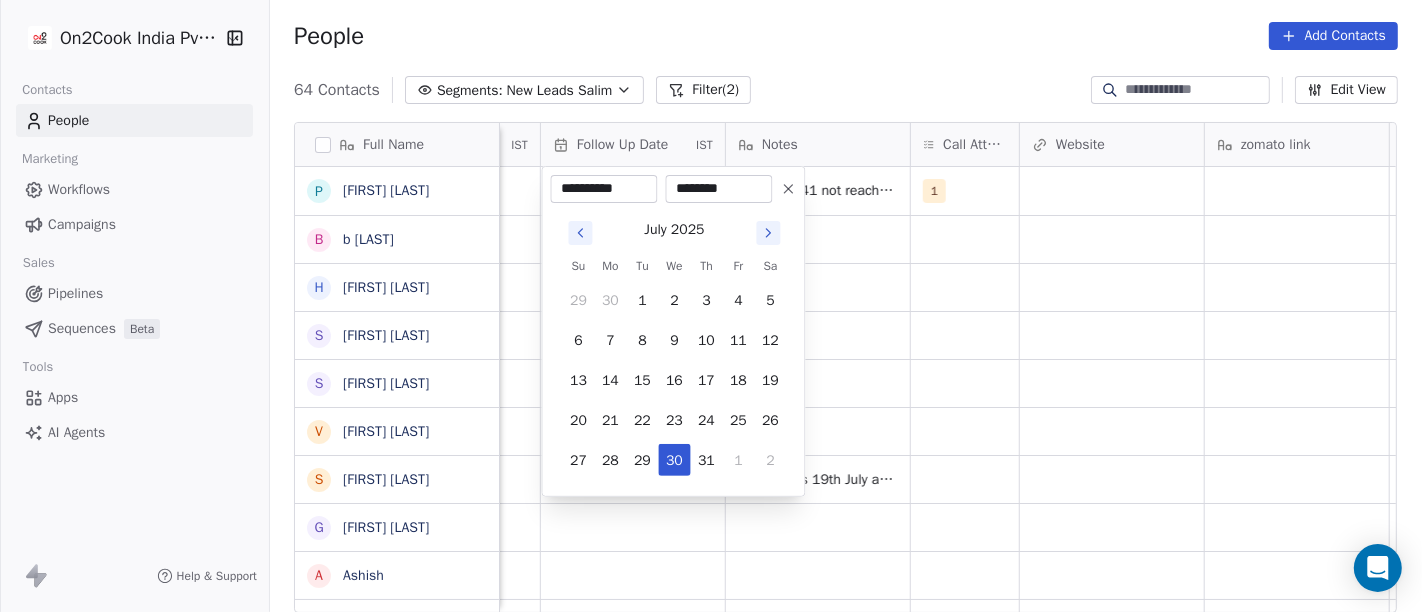 click 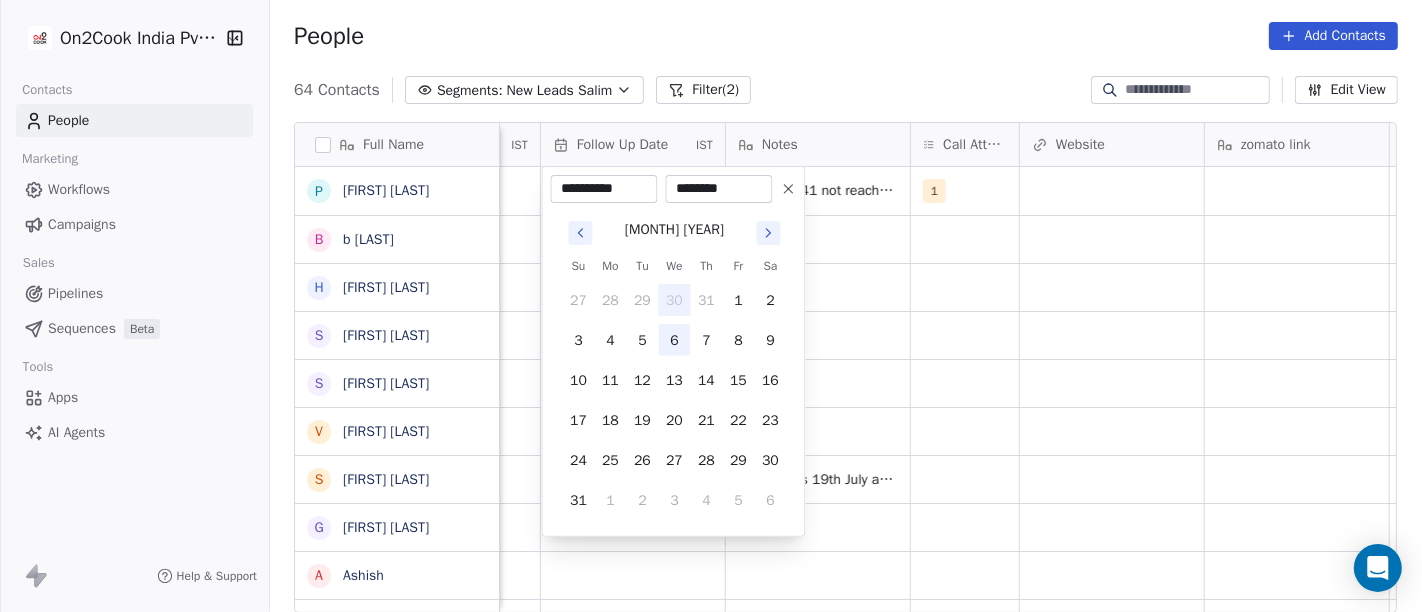 click on "6" at bounding box center [674, 340] 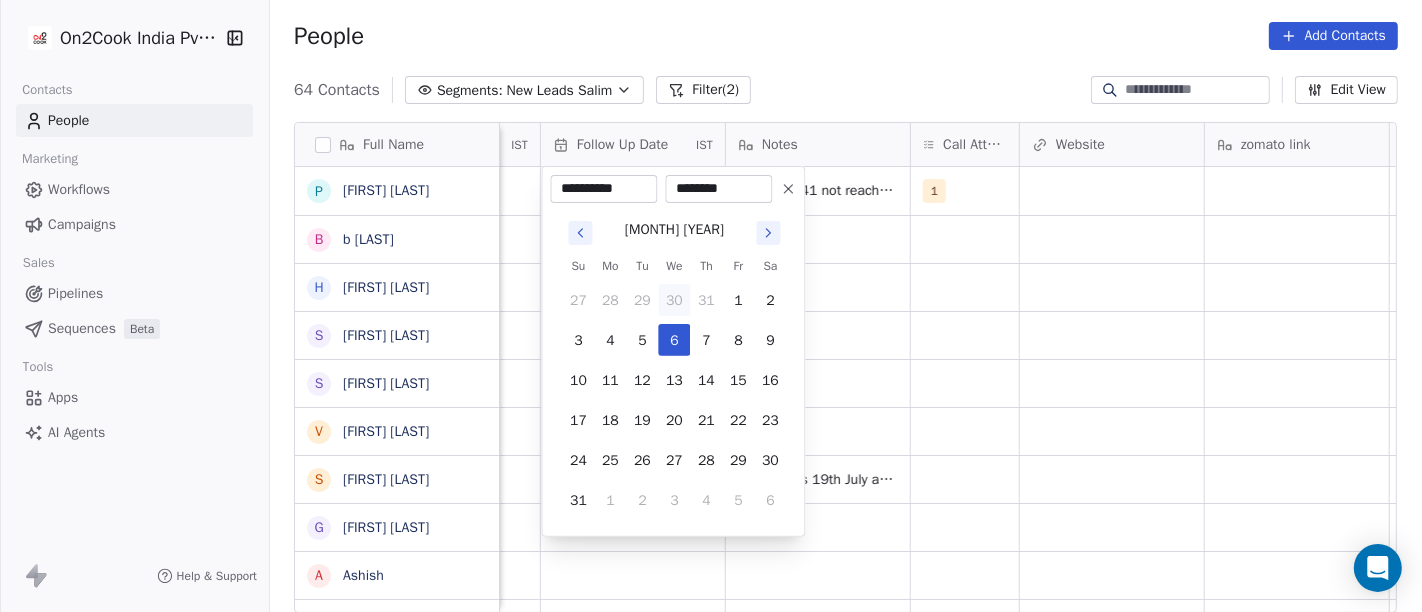 click on "On2Cook India Pvt. Ltd. Contacts People Marketing Workflows Campaigns Sales Pipelines Sequences Beta Tools Apps AI Agents Help & Support People  Add Contacts 64 Contacts Segments: New Leads Salim Filter  (2) Edit View Tag Add to Sequence Full Name P [LAST] b behera H [LAST] S [LAST] S [LAST] V [LAST] S [LAST] G [LAST] A [LAST] A [LAST] V [LAST] J [LAST] R [LAST] n [LAST] V [LAST] S [LAST] v [LAST] S [LAST] K [LAST] H [LAST] B [LAST] S [LAST] M [LAST] P [LAST] H [LAST] B [LAST] A [LAST] S [LAST] D [LAST] Z [LAST] Tags Assignee Sales Rep Last Activity Date IST Follow Up Date IST Notes Call Attempts Website zomato link outlet type Location Job Title Whastapp Message    Salim 30-07 17:41 not reachable WA sent 1 cloud_kitchen   Salim restaurants   Salim restaurants   Salim Tap Here to Join   Salim resort/hotels   Salim" at bounding box center [711, 306] 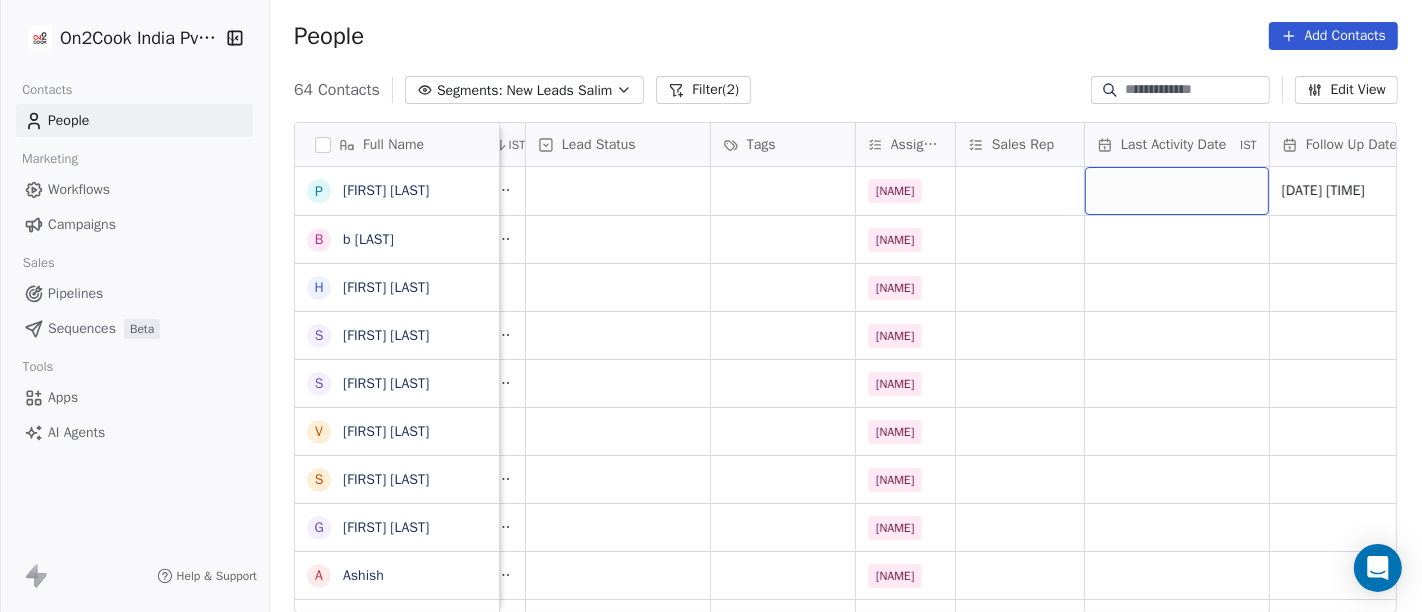 scroll, scrollTop: 0, scrollLeft: 680, axis: horizontal 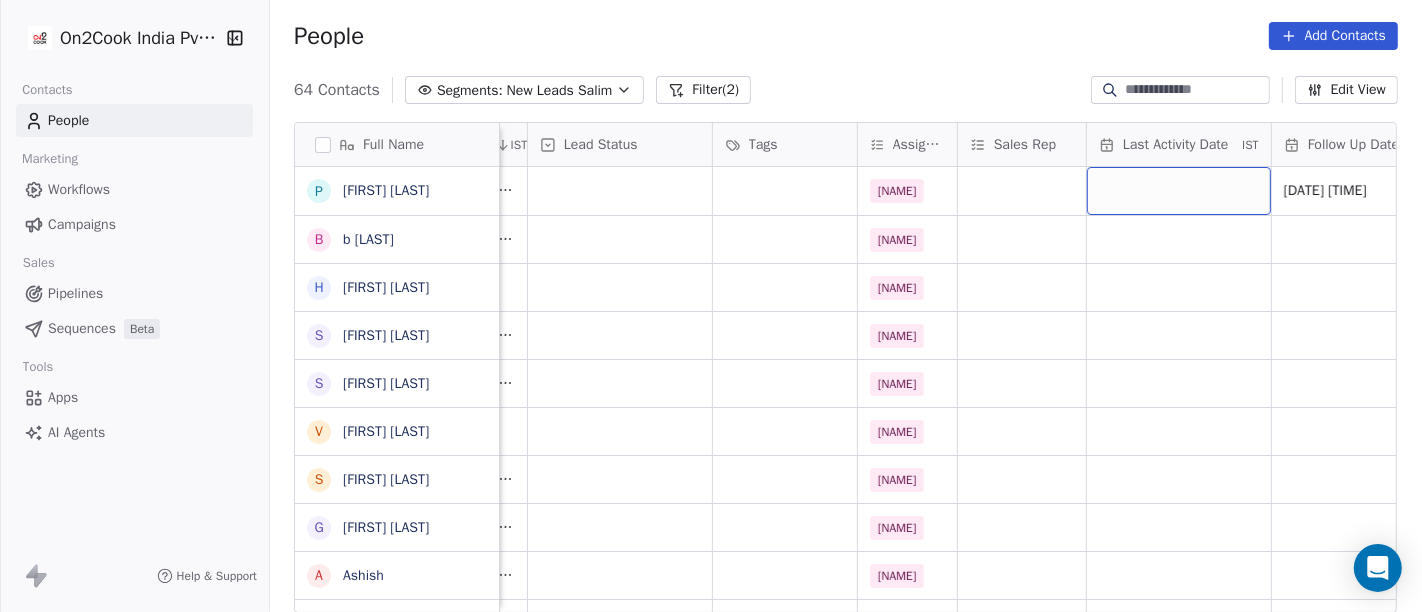 click at bounding box center [1179, 191] 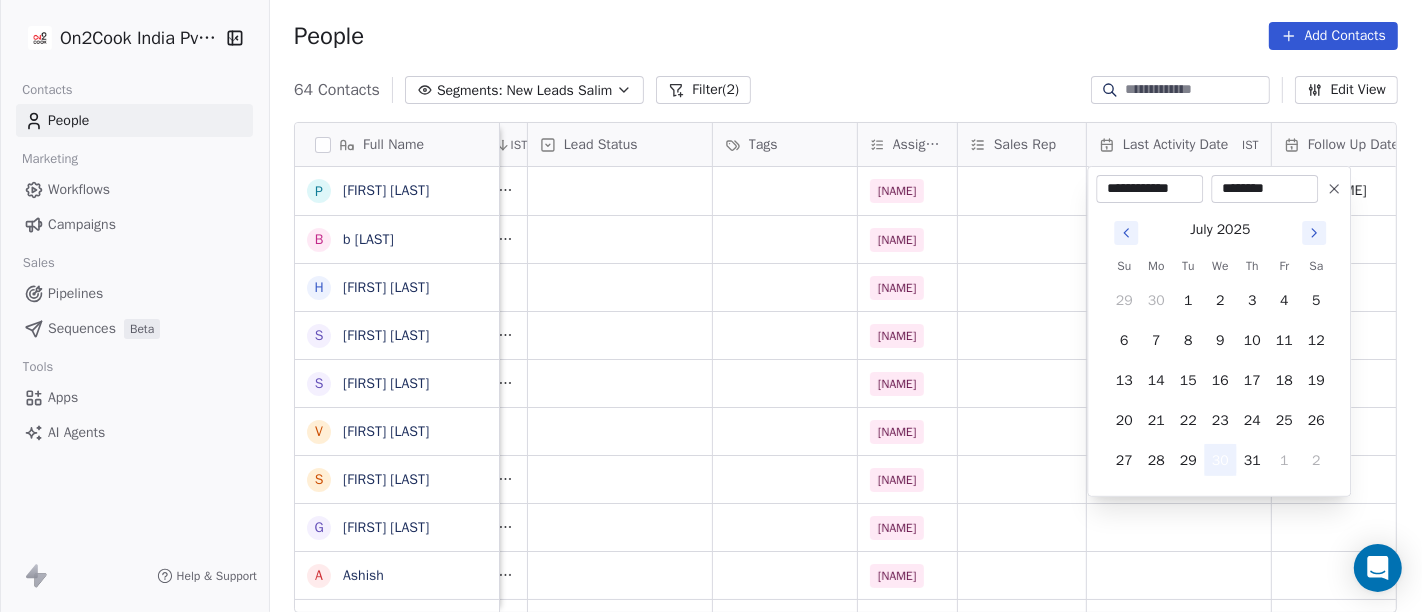 click on "30" at bounding box center (1220, 460) 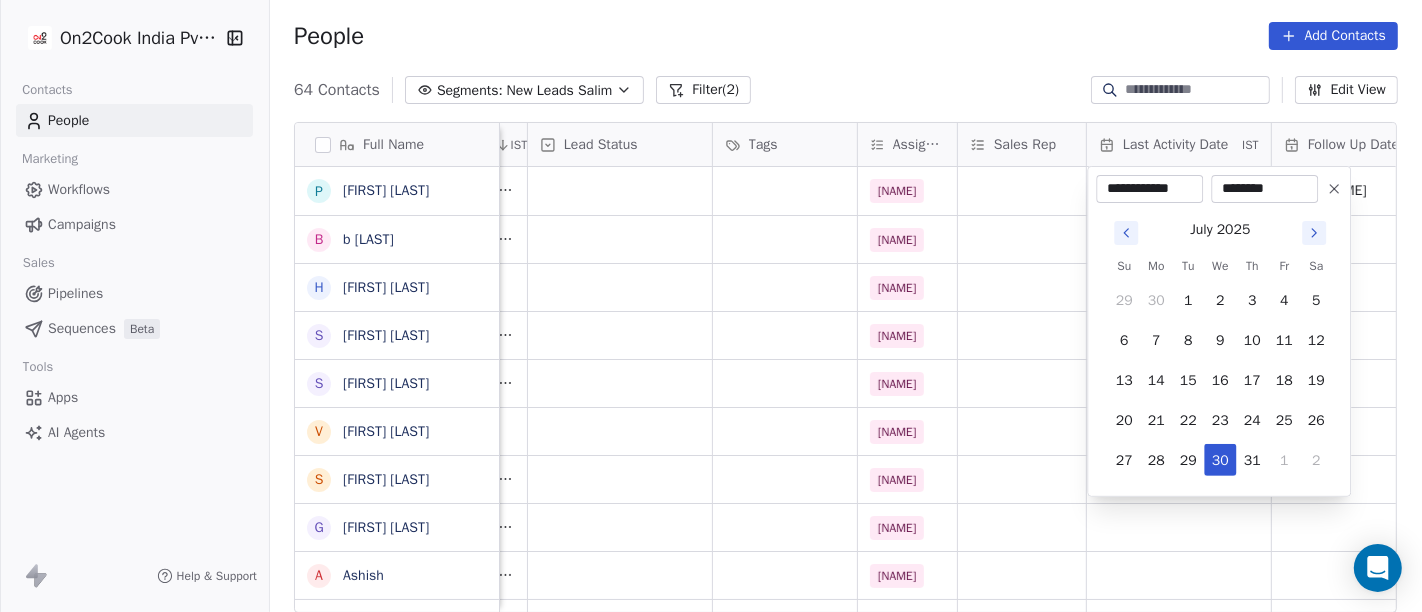 click on "On2Cook India Pvt. Ltd. Contacts People Marketing Workflows Campaigns Sales Pipelines Sequences Beta Tools Apps AI Agents Help & Support People  Add Contacts 64 Contacts Segments: New Leads [NAME] Filter  (2) Edit View Tag Add to Sequence Full Name P [FIRST] [LAST] b [FIRST] [LAST] H [FIRST] [LAST] S [FIRST] [LAST] S [FIRST] [LAST] V [FIRST] [LAST] S [FIRST] [LAST] G [FIRST] [LAST] A [FIRST] [LAST] A [FIRST] [LAST] V [FIRST] [LAST] J [FIRST] [LAST] R [FIRST] [LAST] n [FIRST] [LAST] V [FIRST] [LAST] v [FIRST] [LAST] [FIRST] [LAST] S [FIRST] [LAST] [FIRST] [LAST] K [FIRST] [LAST] H [FIRST] [LAST] B [FIRST] [LAST] S [FIRST] [LAST] M [FIRST] [LAST] P [FIRST] [LAST] H [FIRST] [LAST] B [FIRST] [LAST] A [FIRST] [LAST] S [FIRST] [LAST] D [FIRST] [LAST] Z [FIRST] [LAST] Phone Number company name location Created Date IST Lead Status Tags Assignee Sales Rep Last Activity Date IST Follow Up Date IST Notes Call Attempts Website   [PHONE] PT Services [CITY] [MONTH] [DAY], [YEAR] [HOUR]:[MINUTE] [AM/PM] [NAME] [DD]/[MM]/[YEAR] [HOUR]:[MINUTE] [DD]-[MM] [HH]:[MM] not reachable WA sent 1   [PHONE] Hdfh" at bounding box center [711, 306] 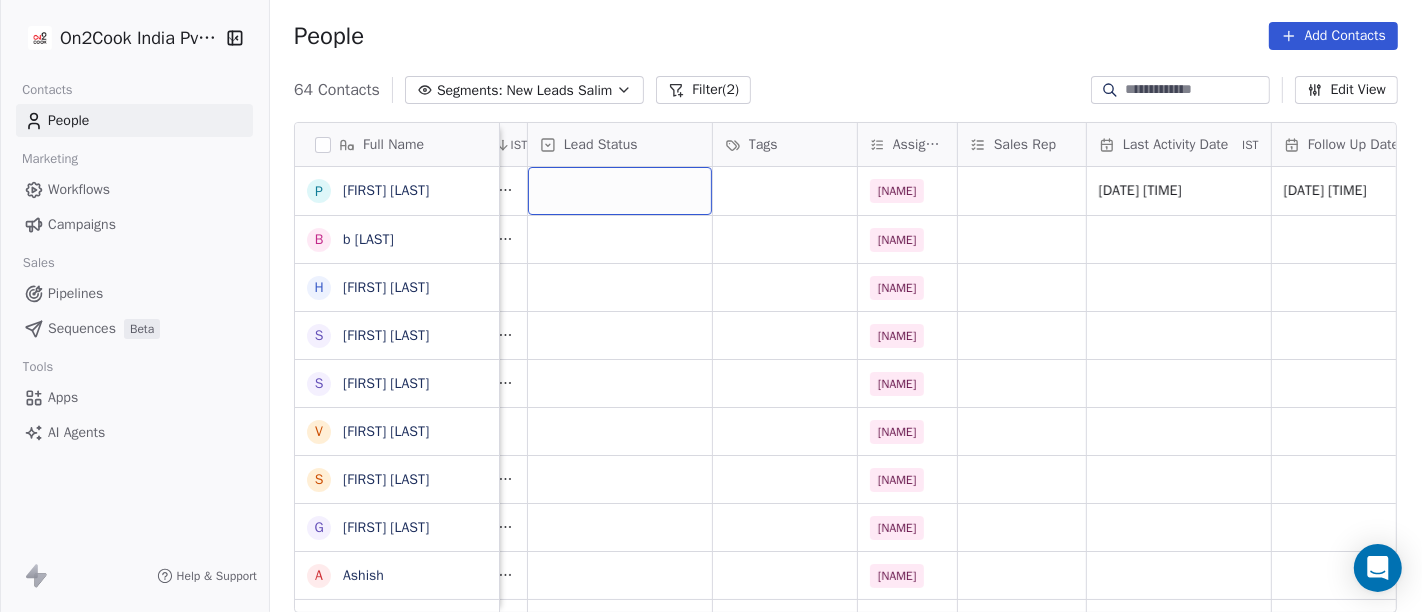 click at bounding box center (620, 191) 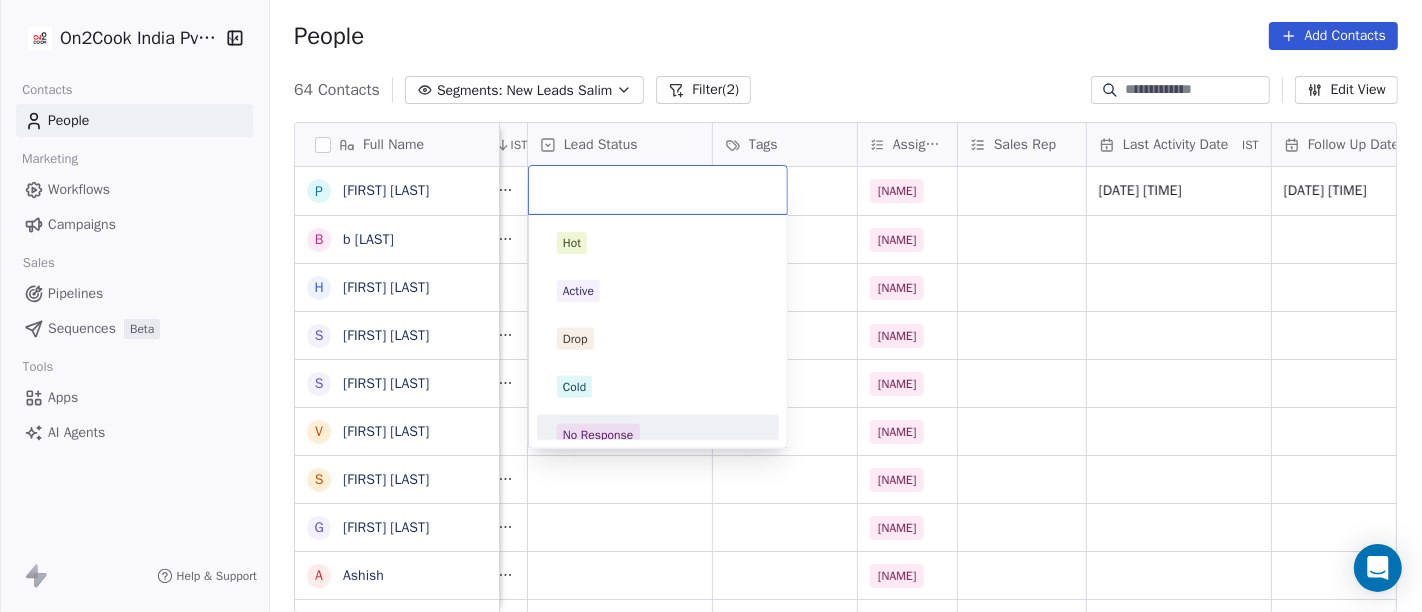click on "Hot Active Drop Cold No Response Onsite Demo RSP (Distributor) Converted Duplicate Call Back Demo Planned Demo Given Auto Response Demo Rescheduled Demo Cancelled Confirm High Medium Low" at bounding box center (658, 331) 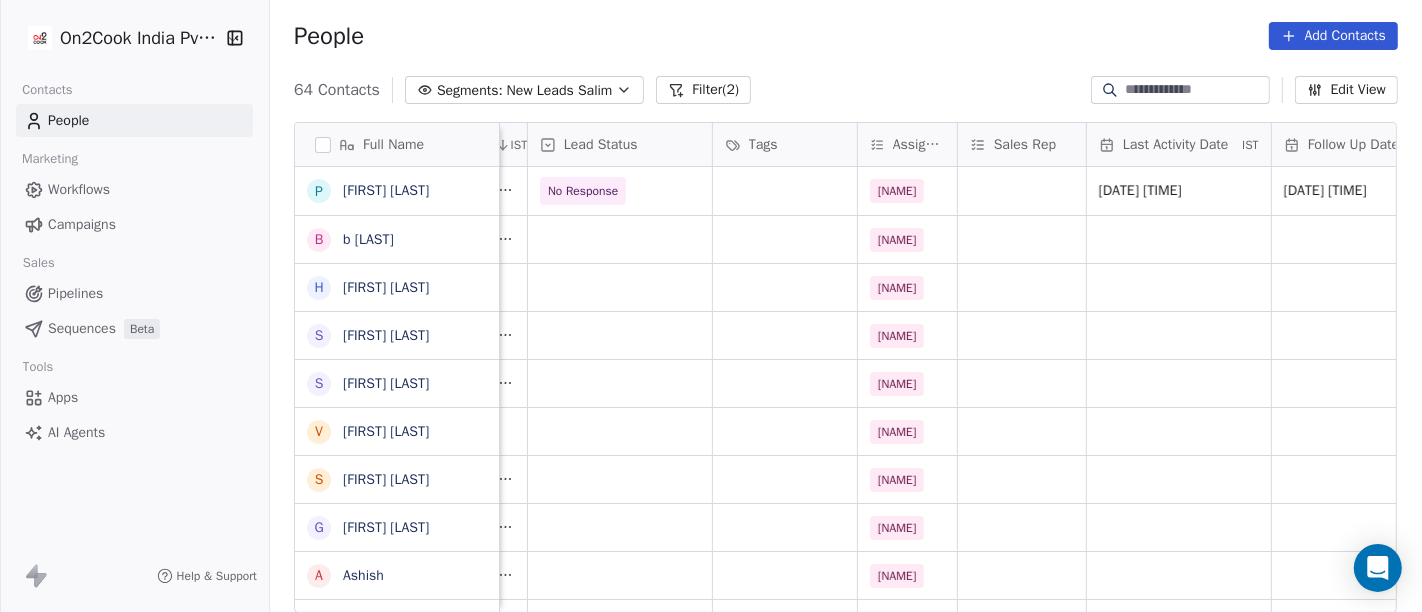 click on "64 Contacts Segments: New Leads [NAME] Filter  (2) Edit View" at bounding box center (846, 90) 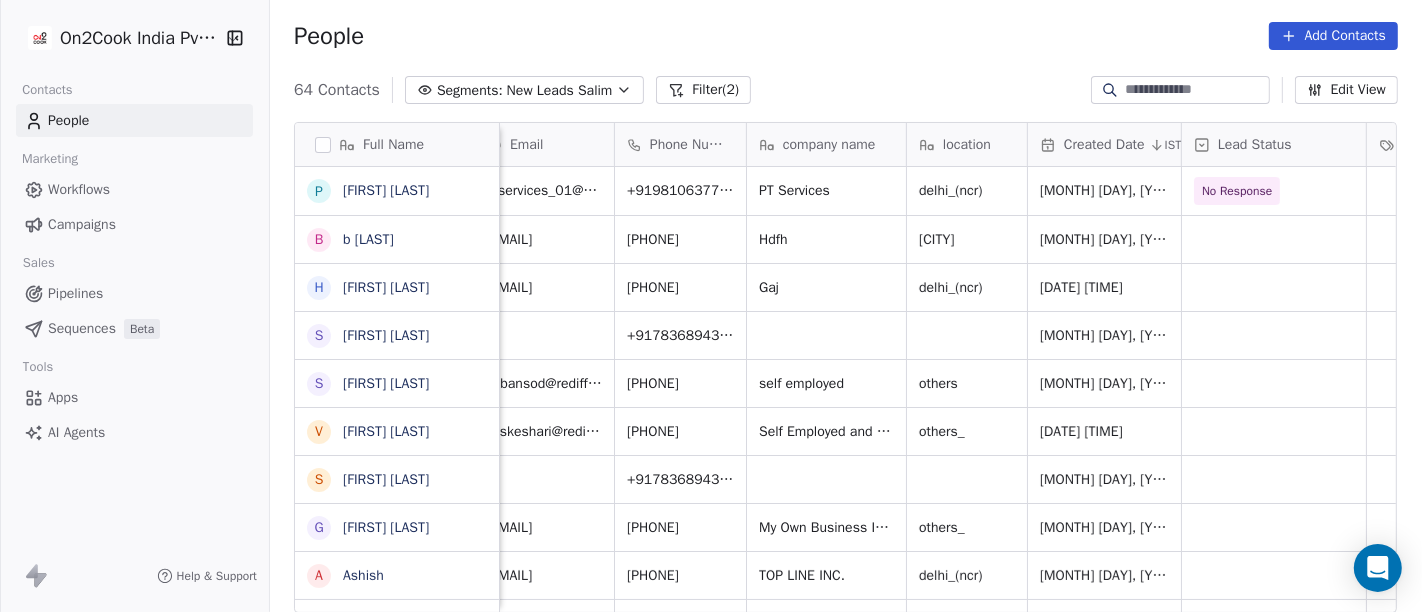 scroll, scrollTop: 0, scrollLeft: 0, axis: both 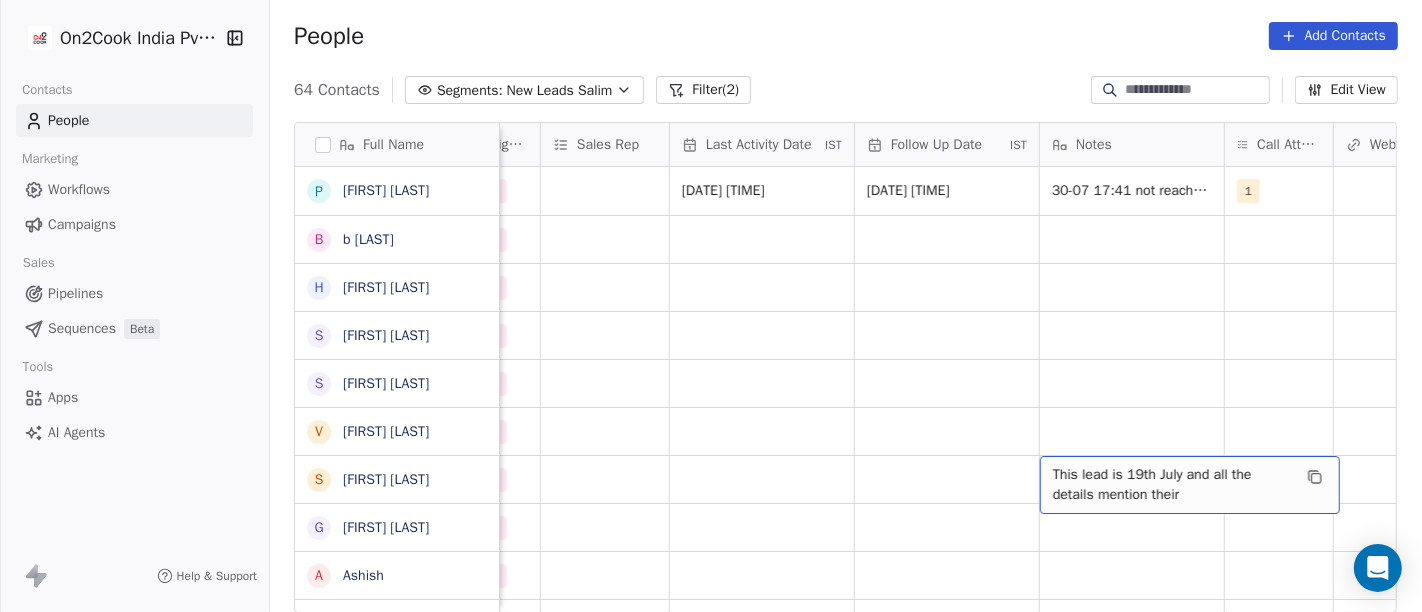 click on "This lead is 19th July and all the details mention their" at bounding box center [1172, 485] 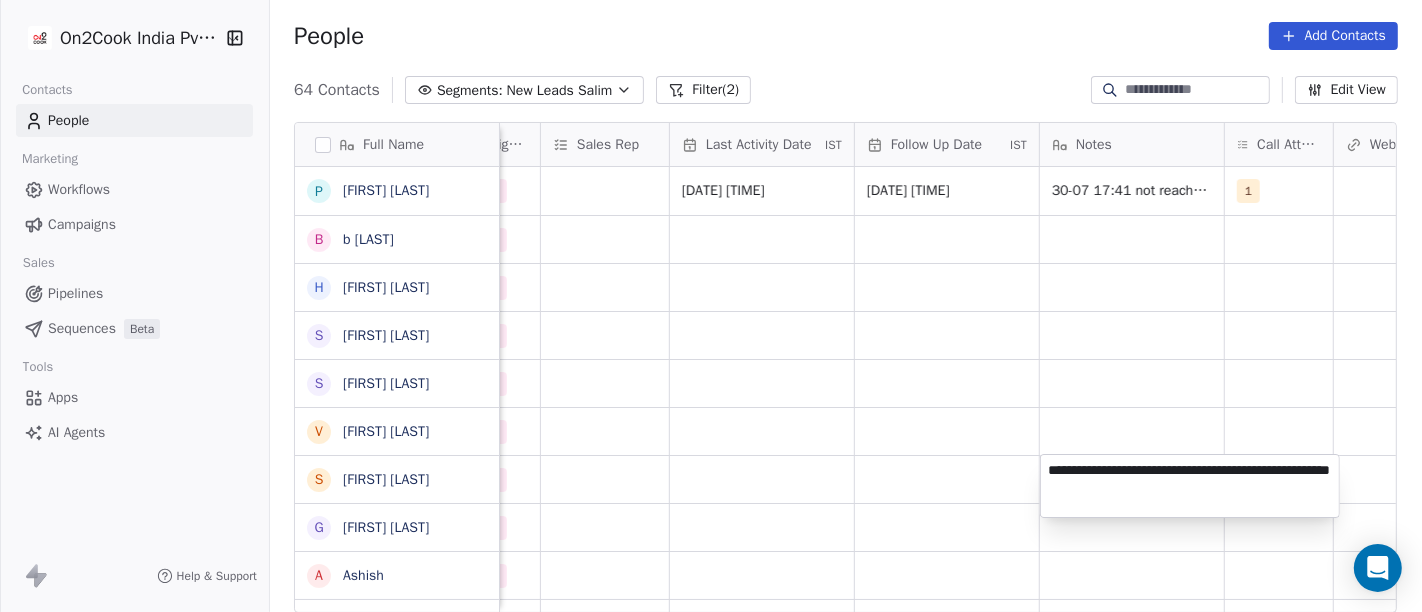 click on "On2Cook India Pvt. Ltd. Contacts People Marketing Workflows Campaigns Sales Pipelines Sequences Beta Tools Apps AI Agents Help & Support People Add Contacts 64 Contacts Segments: New Leads Salim Filter (2) Edit View Tag Add to Sequence Full Name P Pankaj Tyagi b [LAST] H Harish Solanki S Sneha Thakur S Sunil Kumar Bansod V Vishal Keshari S Sneha Thakur G Govind Barshaiya A Ashish A Ashish Gupta V Vinay Gupta J Jyotika Kumar R Rajesh n [LAST] V Vavita S SinghTent House v vijay chakravarthy S Swati Goyal Dhawan K Kamal Pathania H Heming Mathews B Bubun Panda S Sunil Dhage M Mafias Of Grill P Pawan Arora H Hotel Shindeshahi B Bipasha kumari A Abhilash Goswami S Sarita Jindal D Deepak Mohan Z Zala Chiragsinh Created Date IST Lead Status Tags Assignee Sales Rep Last Activity Date IST Follow Up Date IST Notes Call Attempts Website zomato link outlet type Location [DATE] [TIME] No Response Salim [DATE] [TIME] [DATE] [TIME] 30-07 17:41 not reachable WA sent 1 cloud_kitchen Salim Salim" at bounding box center (711, 306) 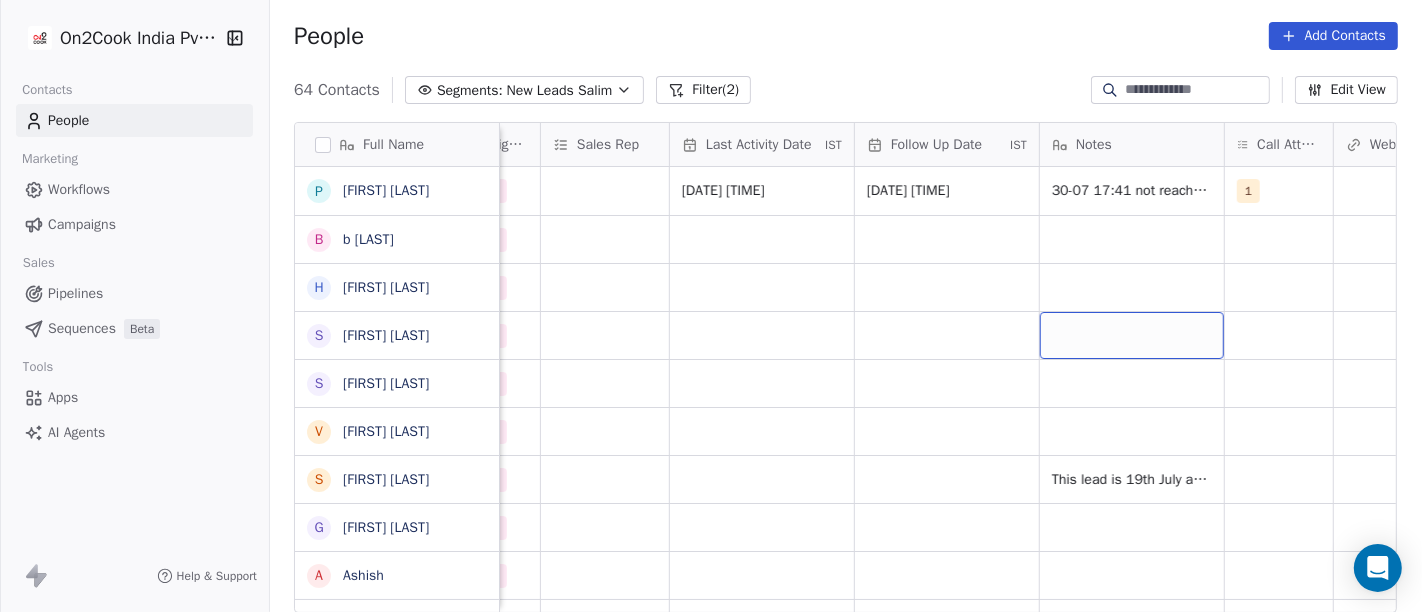 click at bounding box center (1132, 335) 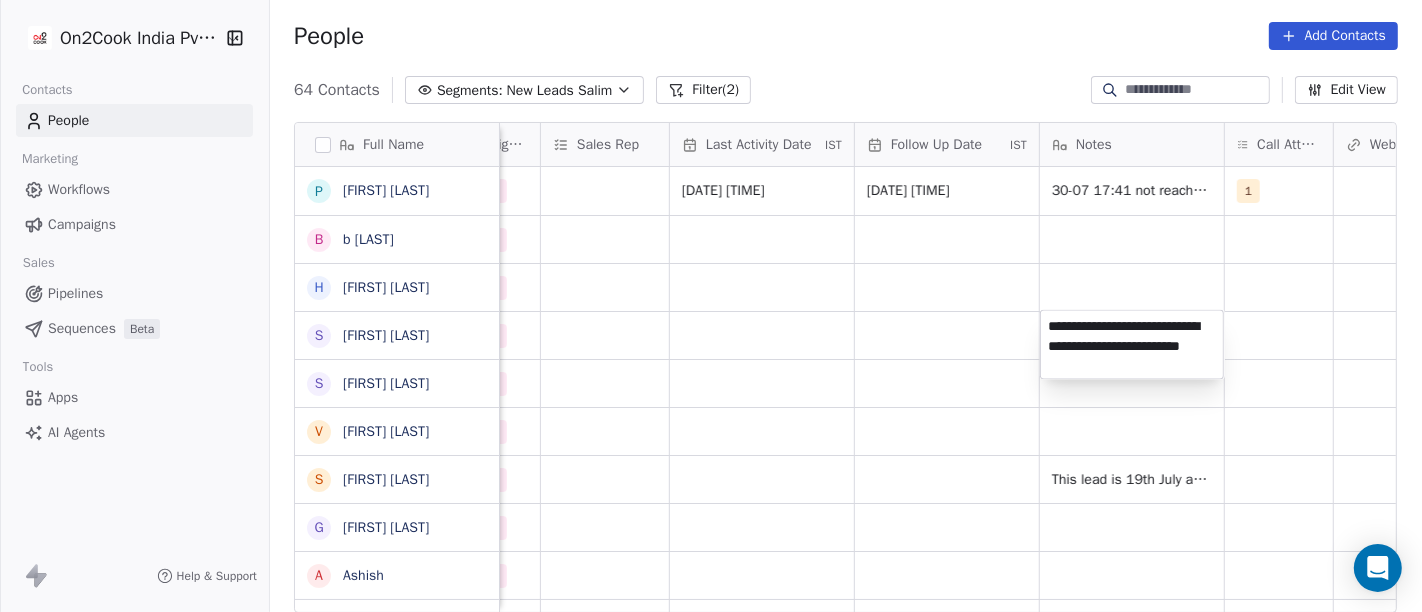 type on "**********" 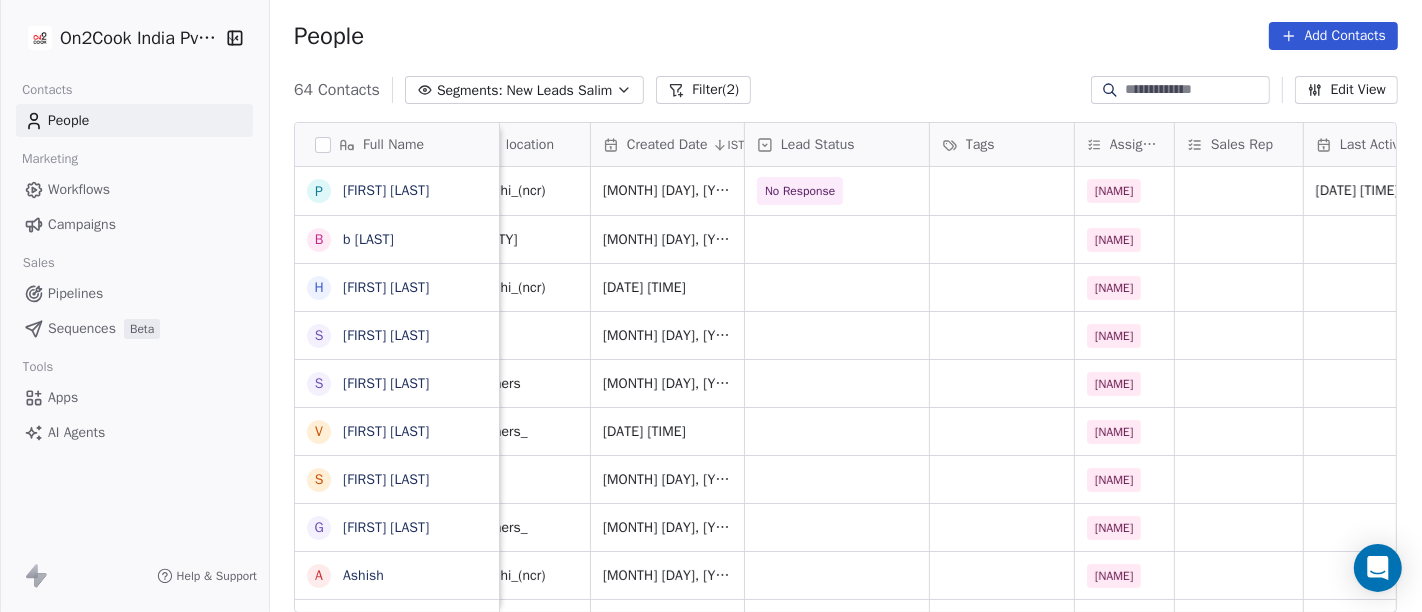 scroll, scrollTop: 0, scrollLeft: 457, axis: horizontal 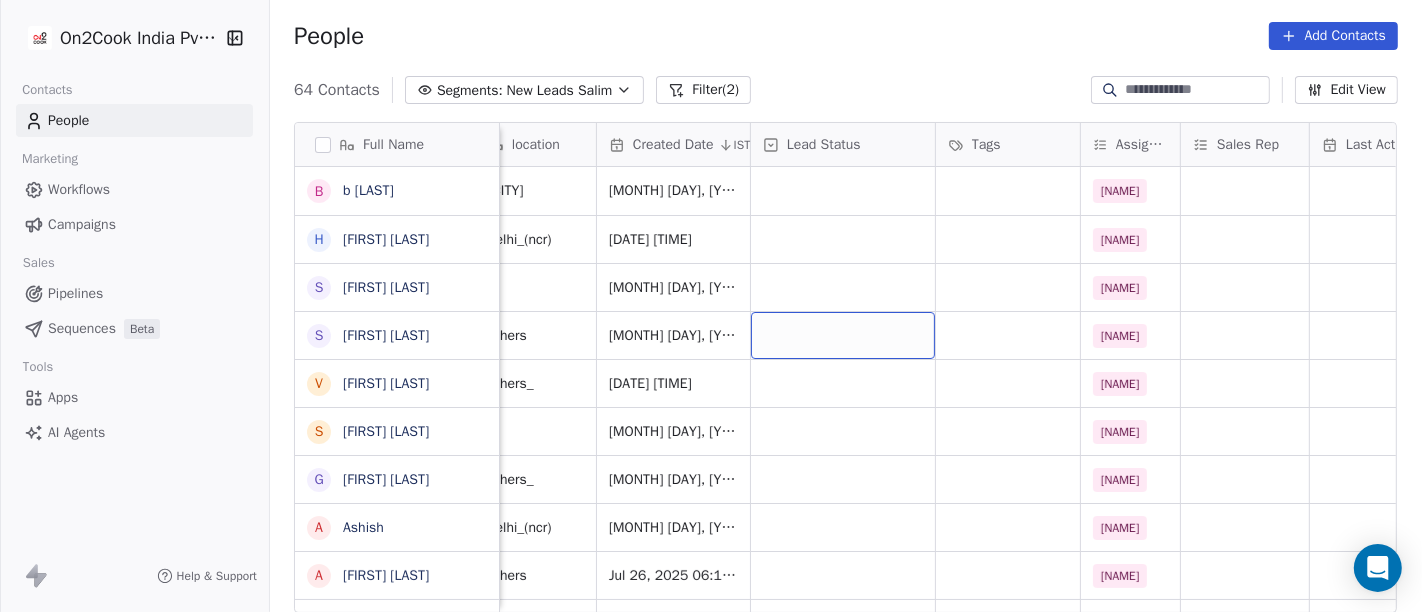 click at bounding box center [843, 335] 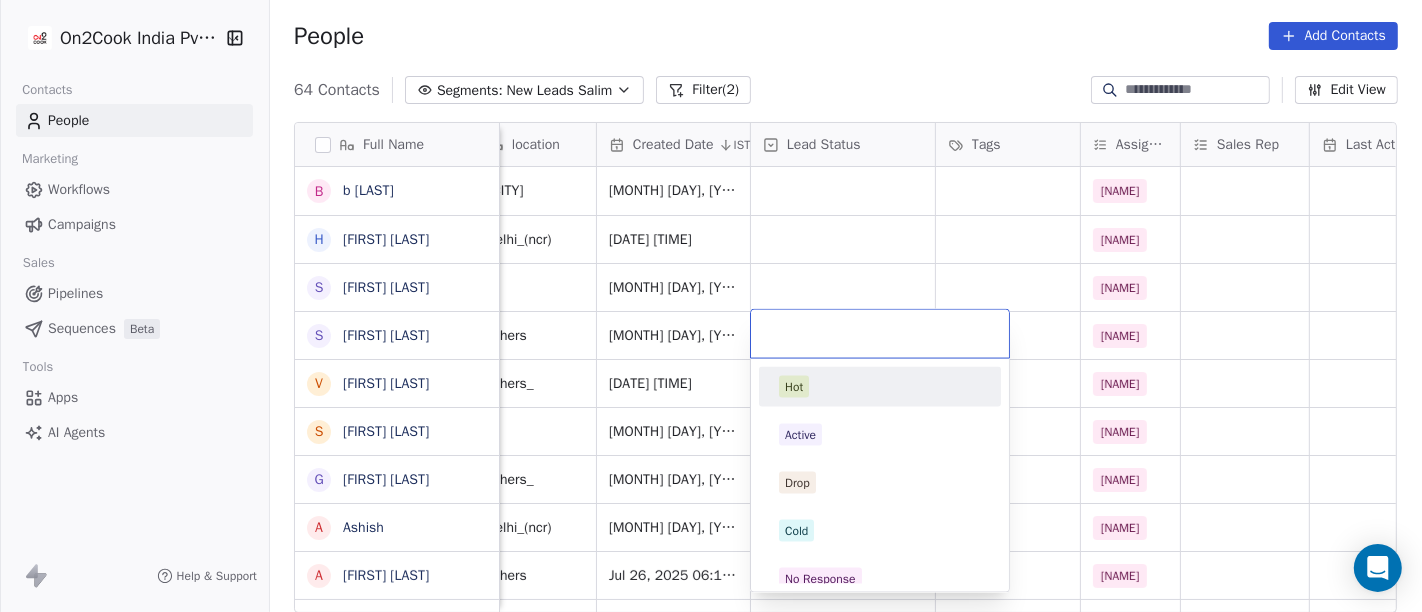 click on "On2Cook India Pvt. Ltd. Contacts People Marketing Workflows Campaigns Sales Pipelines Sequences Beta Tools Apps AI Agents Help & Support People Add Contacts 64 Contacts Segments: New Leads Salim Filter (2) Edit View Tag Add to Sequence Full Name b [FIRST] H [FIRST] [LAST] S [FIRST] [LAST] S [FIRST] [LAST] V [FIRST] [LAST] S [FIRST] [LAST] G [FIRST] [LAST] A [FIRST] [LAST] A [FIRST] [LAST] V [FIRST] [LAST] J [FIRST] [LAST] R [FIRST] n [FIRST] V [FIRST] [LAST] v [FIRST] [LAST] S [FIRST] [LAST] D [FIRST] [LAST] K [FIRST] [LAST] H [FIRST] [LAST] B [FIRST] [LAST] S [FIRST] [LAST] D [FIRST] [LAST] Z [FIRST] [LAST] K [FIRST] [LAST] Email Phone Number company name location Created Date IST Lead Status Tags Assignee Sales Rep Last Activity Date IST [EMAIL] [PHONE] Hdfh [CITY] Jul 29, 2025 05:20 PM Salim [EMAIL] [PHONE] Gaj [CITY] Salim Salim" at bounding box center [711, 306] 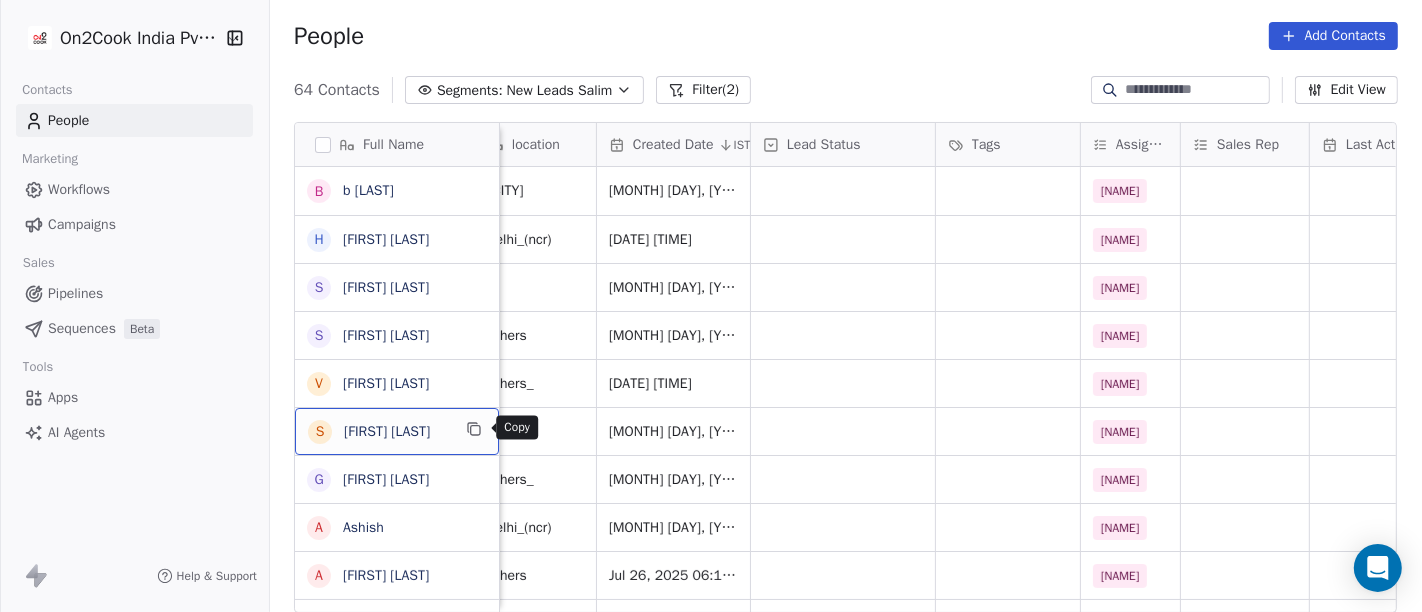 click 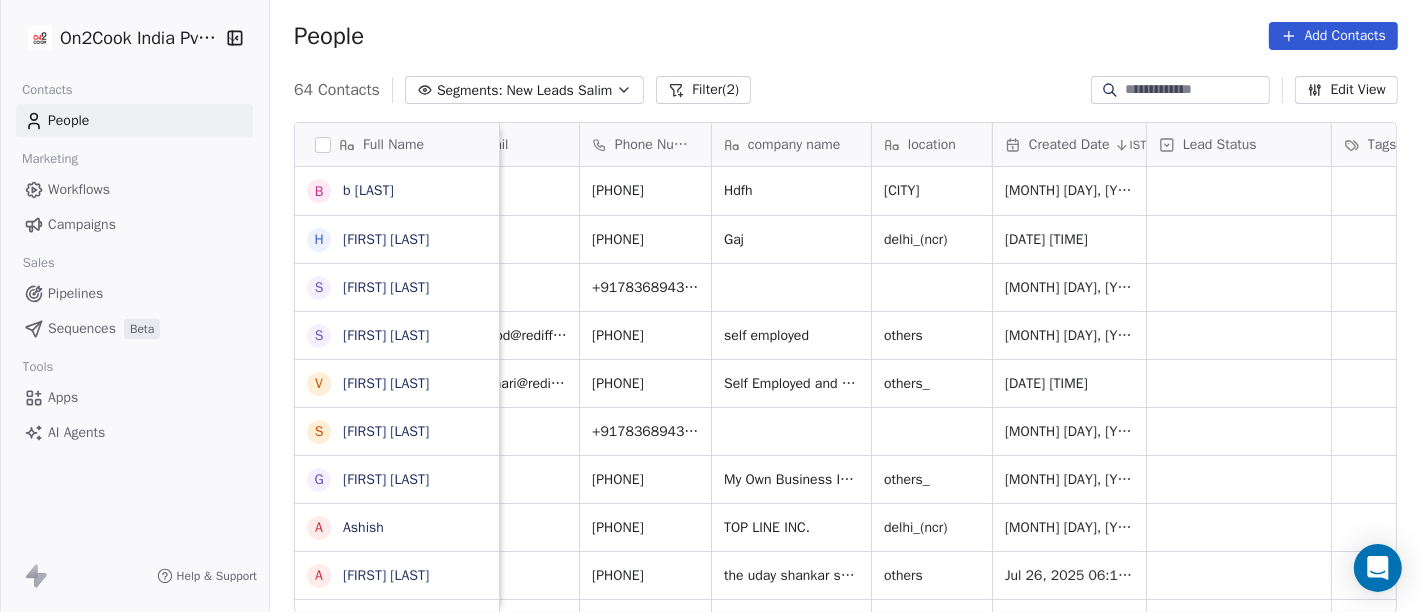 scroll, scrollTop: 0, scrollLeft: 0, axis: both 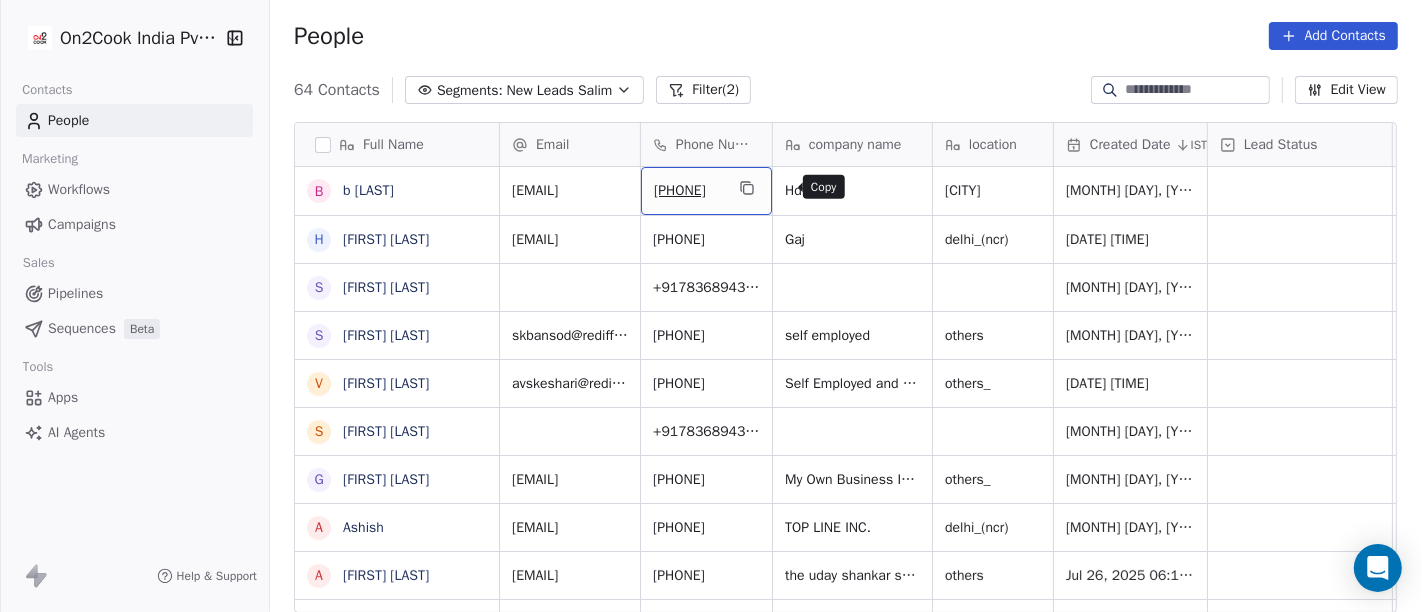 click 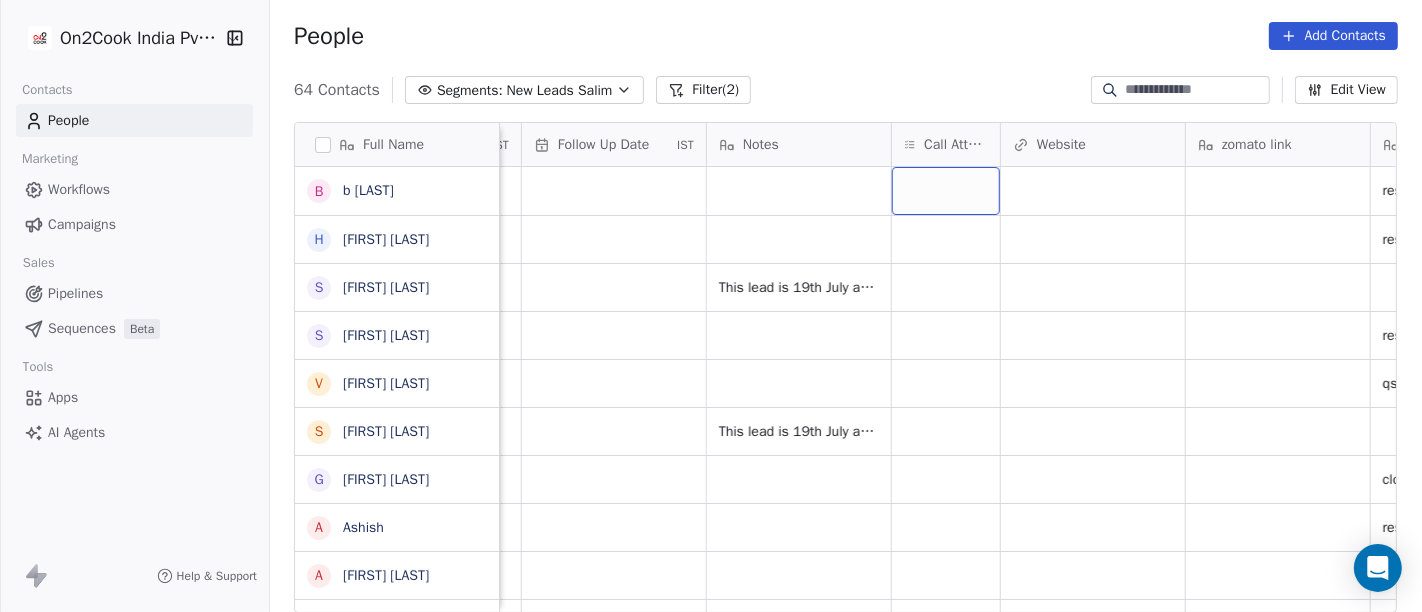 scroll, scrollTop: 1, scrollLeft: 1431, axis: both 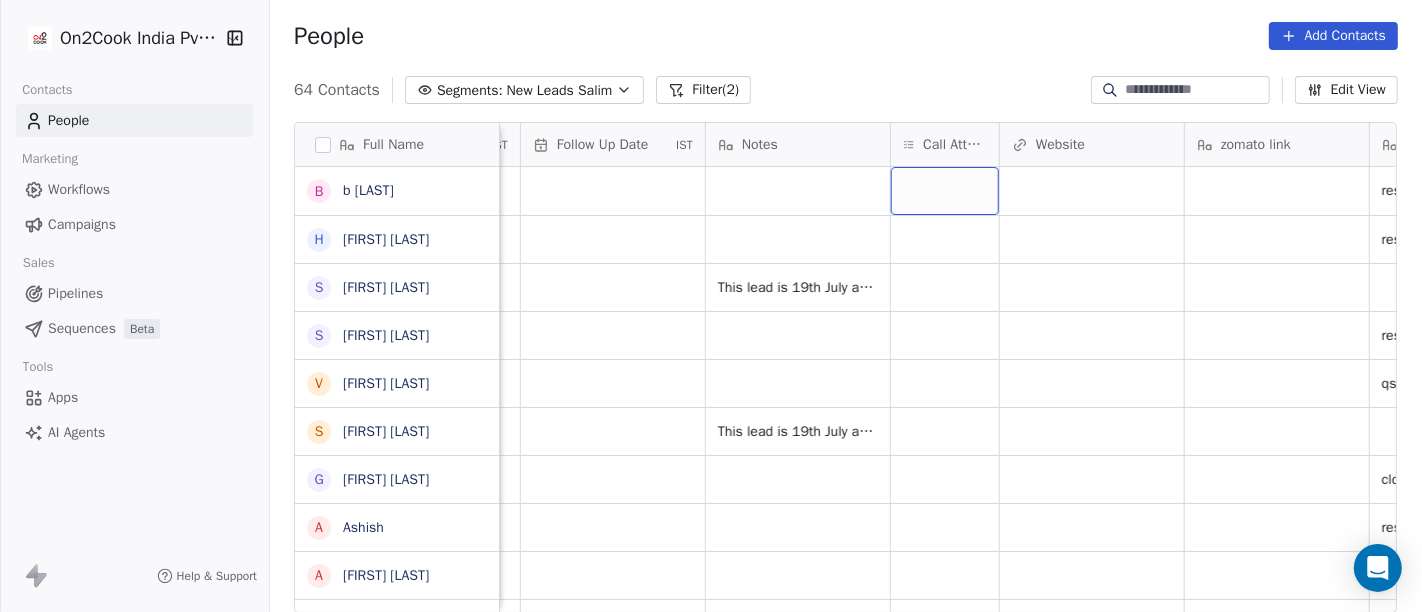 click at bounding box center [945, 191] 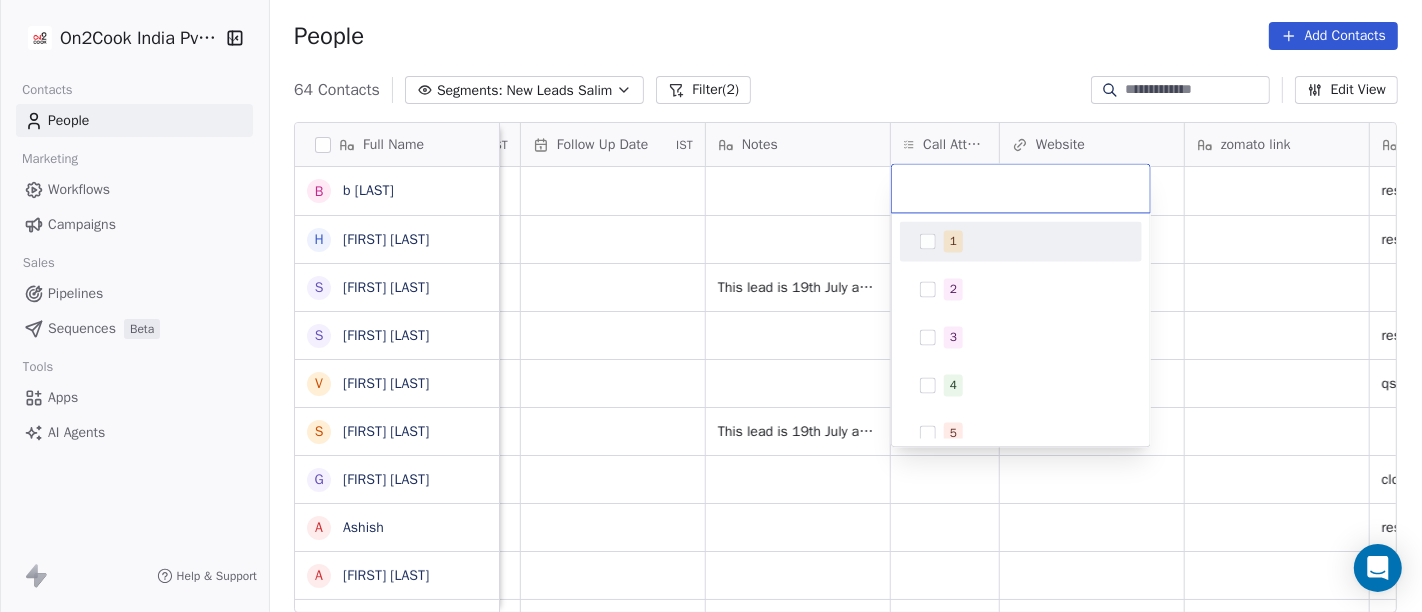 click on "1" at bounding box center (1033, 241) 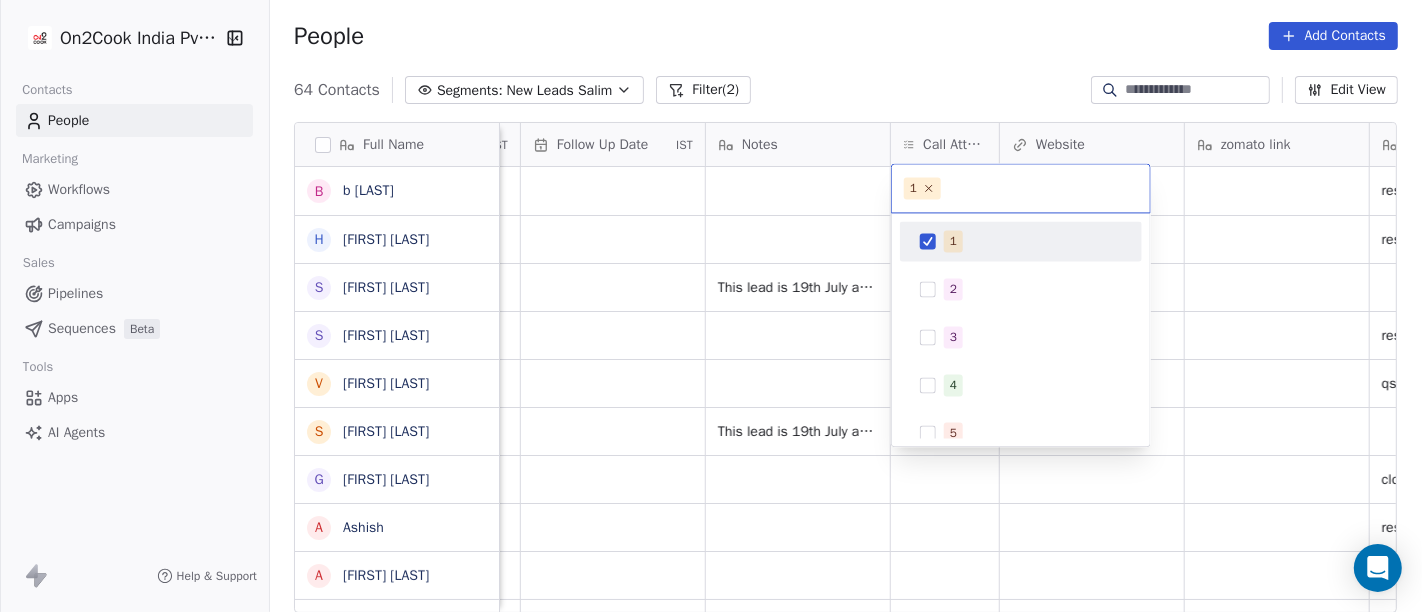 click on "On2Cook India Pvt. Ltd. Contacts People Marketing Workflows Campaigns Sales Pipelines Sequences Beta Tools Apps AI Agents Help & Support People Add Contacts 64 Contacts Segments: New Leads Salim Filter (2) Edit View Tag Add to Sequence Full Name b [FIRST] H [FIRST] [LAST] S [FIRST] [LAST] S [FIRST] [LAST] V [FIRST] [LAST] S [FIRST] [LAST] G [FIRST] [LAST] A [FIRST] [LAST] A [FIRST] [LAST] V [FIRST] [LAST] J [FIRST] [LAST] R [FIRST] n [FIRST] V [FIRST] [LAST] v [FIRST] [LAST] S [FIRST] [LAST] D [FIRST] [LAST] K [FIRST] [LAST] H [FIRST] [LAST] B [FIRST] [LAST] S [FIRST] [LAST] D [FIRST] [LAST] Z [FIRST] [LAST] K [FIRST] [LAST] Tags Assignee Sales Rep Last Activity Date IST Follow Up Date IST Notes Call Attempts Website zomato link outlet type Location Job Title Whastapp Message Salim restaurants Salim restaurants Salim This lead is 19th July and all the details mention their Tap Here to Join Salim resort/hotels qsrs" at bounding box center (711, 306) 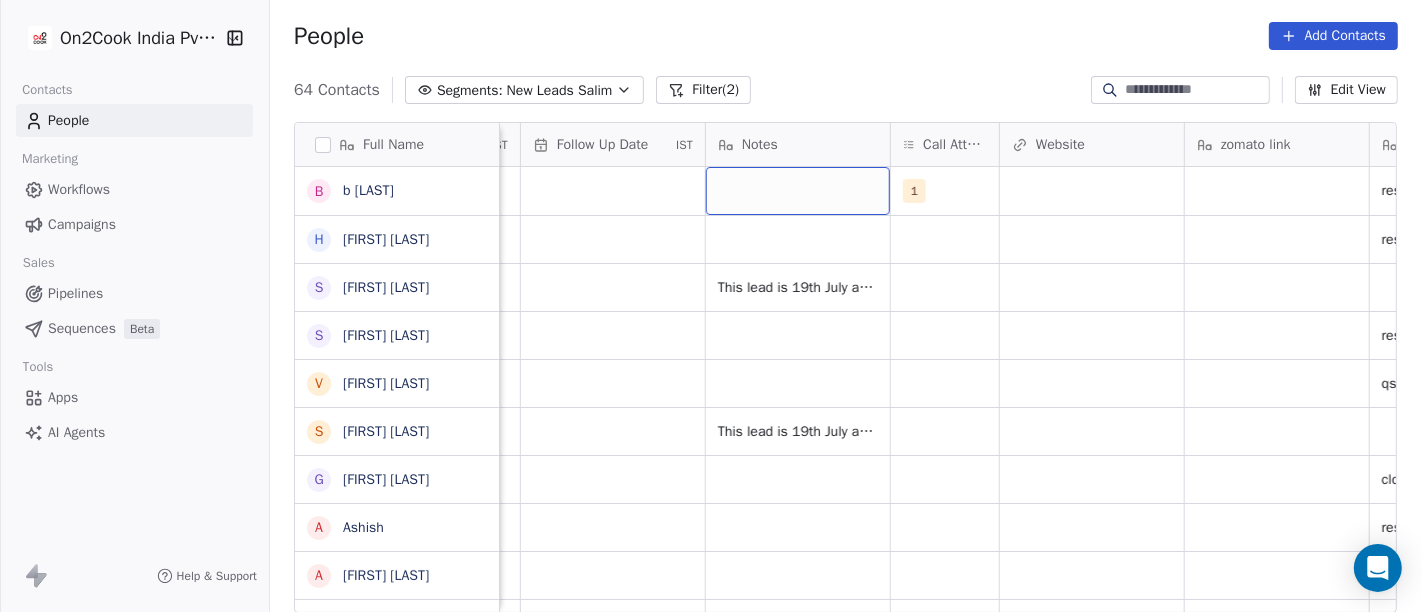 click at bounding box center [798, 191] 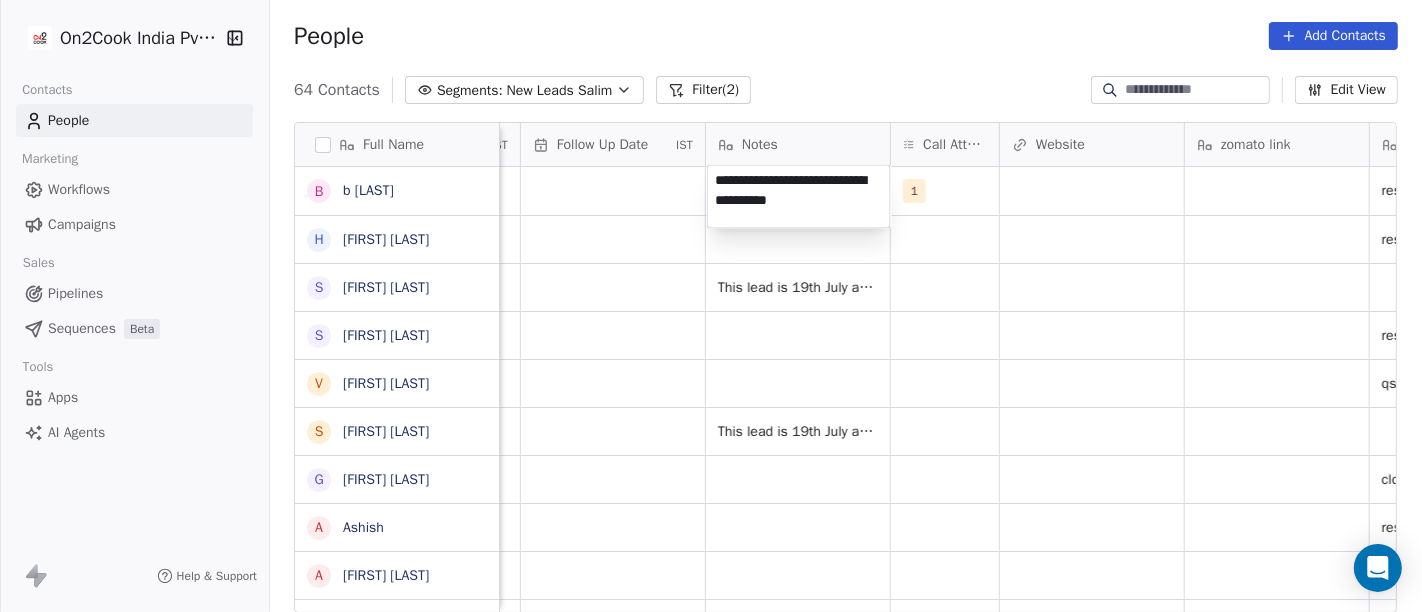 type on "**********" 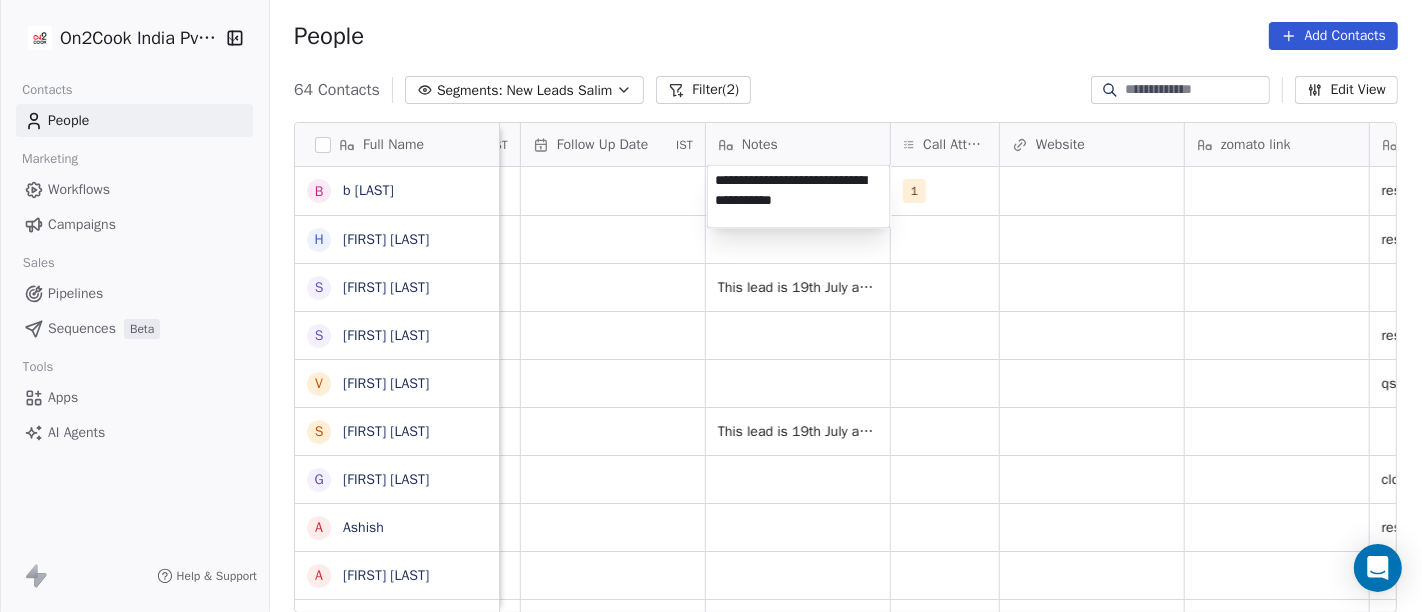 click on "On2Cook India Pvt. Ltd. Contacts People Marketing Workflows Campaigns Sales Pipelines Sequences Beta Tools Apps AI Agents Help & Support People Add Contacts 64 Contacts Segments: New Leads Salim Filter (2) Edit View Tag Add to Sequence Full Name b [LAST] H Harish Solanki S Sneha Thakur S Sunil Kumar Bansod V Vishal Keshari S Sneha Thakur G Govind Barshaiya A Ashish A Ashish Gupta V Vinay Gupta J Jyotika Kumar R Rajesh n [LAST] V Vavita S SinghTent House v vijay chakravarthy S Swati Goyal Dhawan K Kamal Pathania H Heming Mathews B Bubun Panda S Sunil Dhage M Mafias Of Grill P Pawan Arora H Hotel Shindeshahi B Bipasha kumari A Abhilash Goswami S Sarita Jindal D Deepak Mohan Z Zala Chiragsinh K Kapil Daharwal Tags Assignee Sales Rep Last Activity Date IST Follow Up Date IST Notes Call Attempts Website zomato link outlet type Location Job Title Salim 1 restaurants Salim restaurants Salim This lead is 19th July and all the details mention their Tap Here to Join Salim resort/hotels" at bounding box center [711, 306] 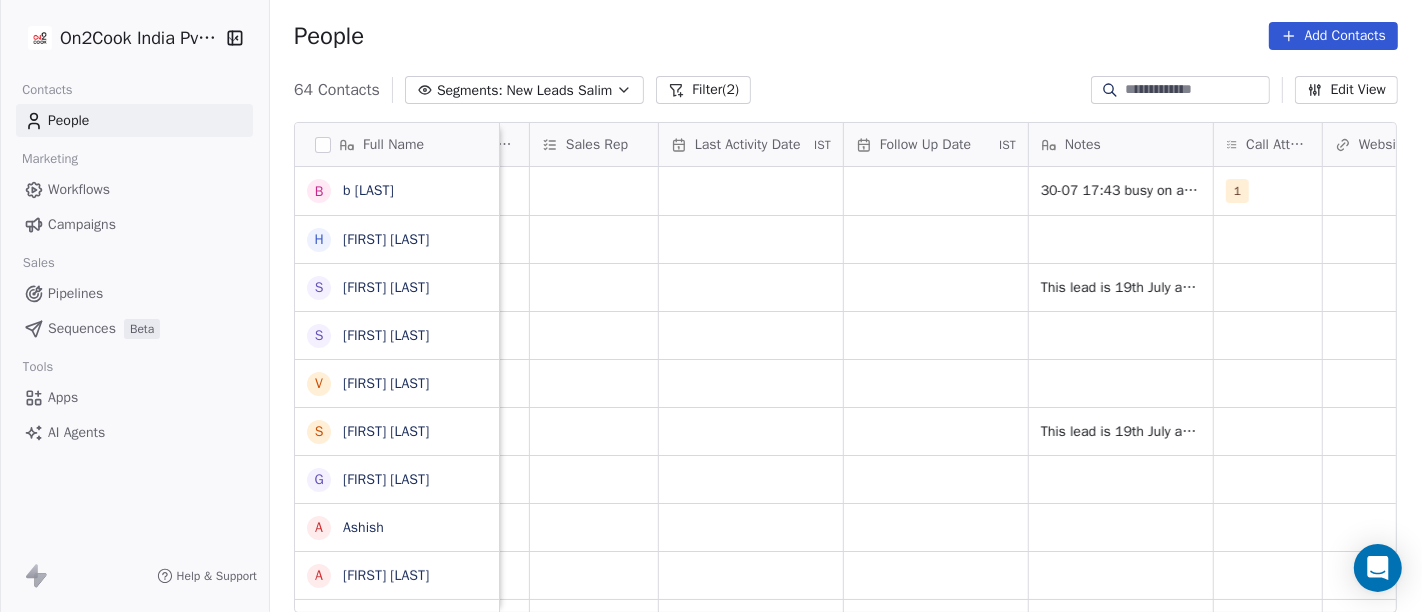 scroll, scrollTop: 1, scrollLeft: 1106, axis: both 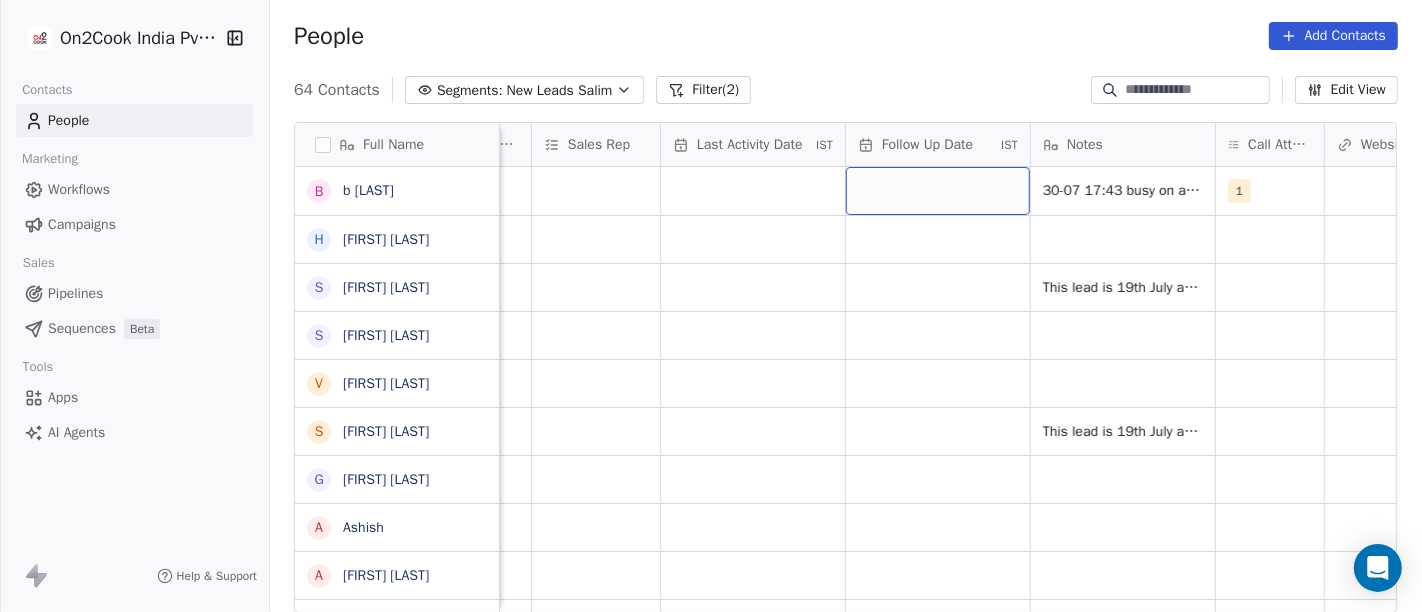 click at bounding box center [938, 191] 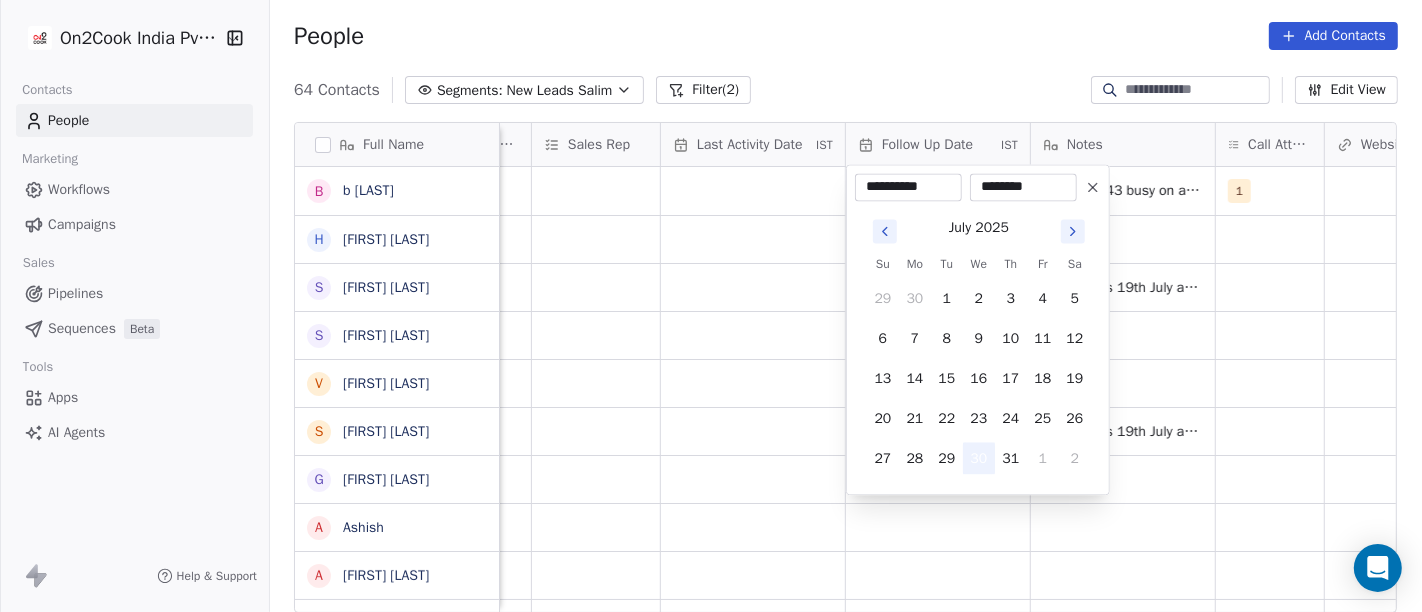 click on "30" at bounding box center (979, 458) 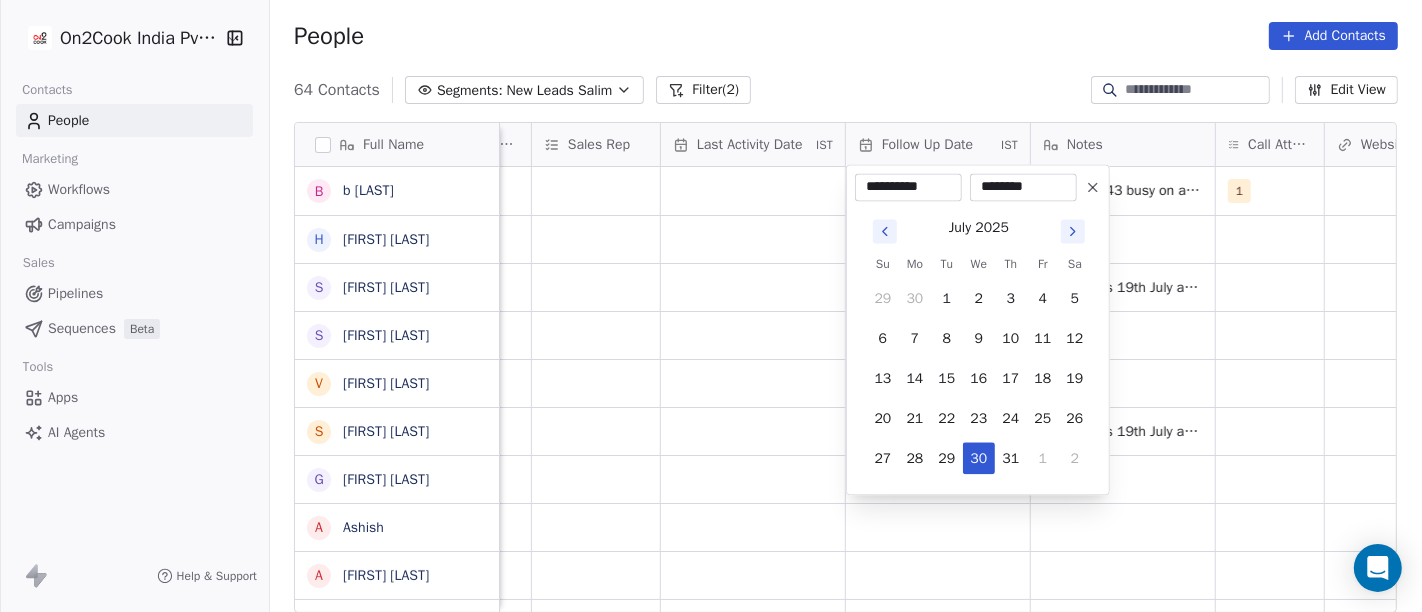 click on "On2Cook India Pvt. Ltd. Contacts People Marketing Workflows Campaigns Sales Pipelines Sequences Beta Tools Apps AI Agents Help & Support People Add Contacts 64 Contacts Segments: New Leads Salim Filter (2) Edit View Tag Add to Sequence Full Name b [FIRST] H [FIRST] [LAST] S [FIRST] [LAST] S [FIRST] [LAST] V [FIRST] [LAST] S [FIRST] [LAST] G [FIRST] [LAST] A [FIRST] [LAST] A [FIRST] [LAST] V [FIRST] [LAST] J [FIRST] [LAST] R [FIRST] n [FIRST] V [FIRST] [LAST] v [FIRST] [LAST] S [FIRST] [LAST] D [FIRST] [LAST] K [FIRST] [LAST] H [FIRST] [LAST] B [FIRST] [LAST] S [FIRST] [LAST] Created Date IST Lead Status Tags Assignee Sales Rep Last Activity Date IST Follow Up Date IST Notes Call Attempts Website zomato link outlet type Location Jul 29, 2025 05:20 PM Salim 30-07 17:43 busy on another call WA sent 1 restaurants Salim restaurants Salim Salim Salim qsrs" at bounding box center (711, 306) 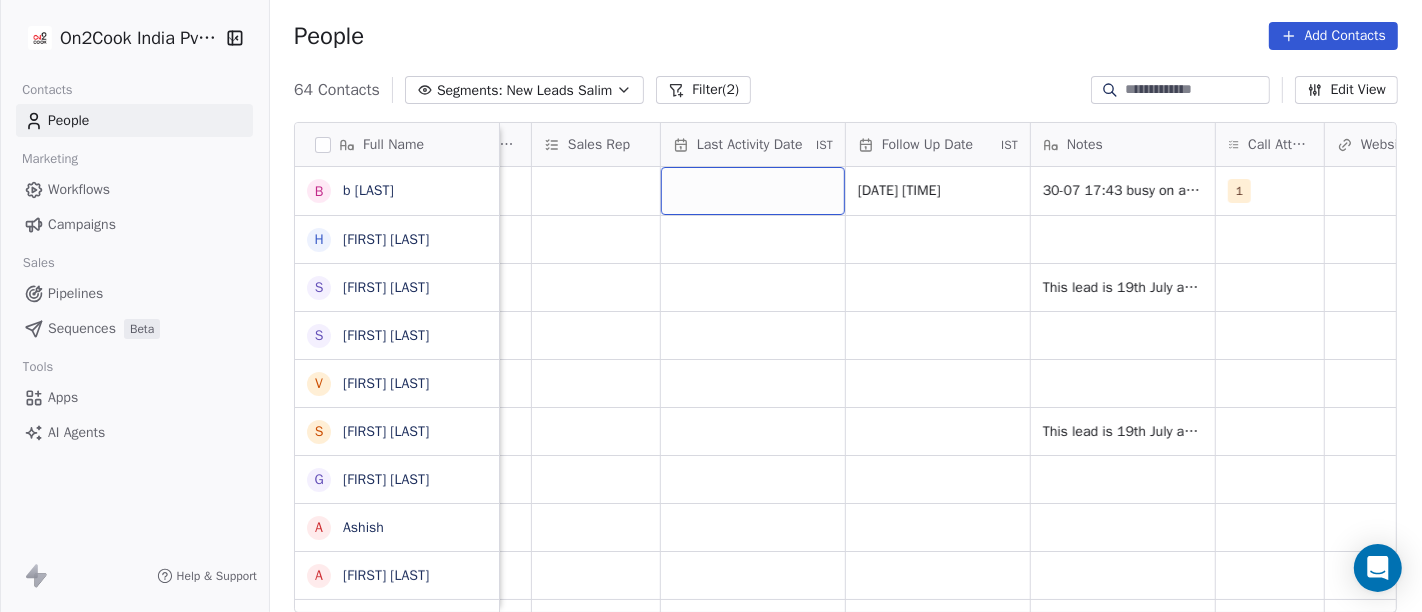 click at bounding box center [753, 191] 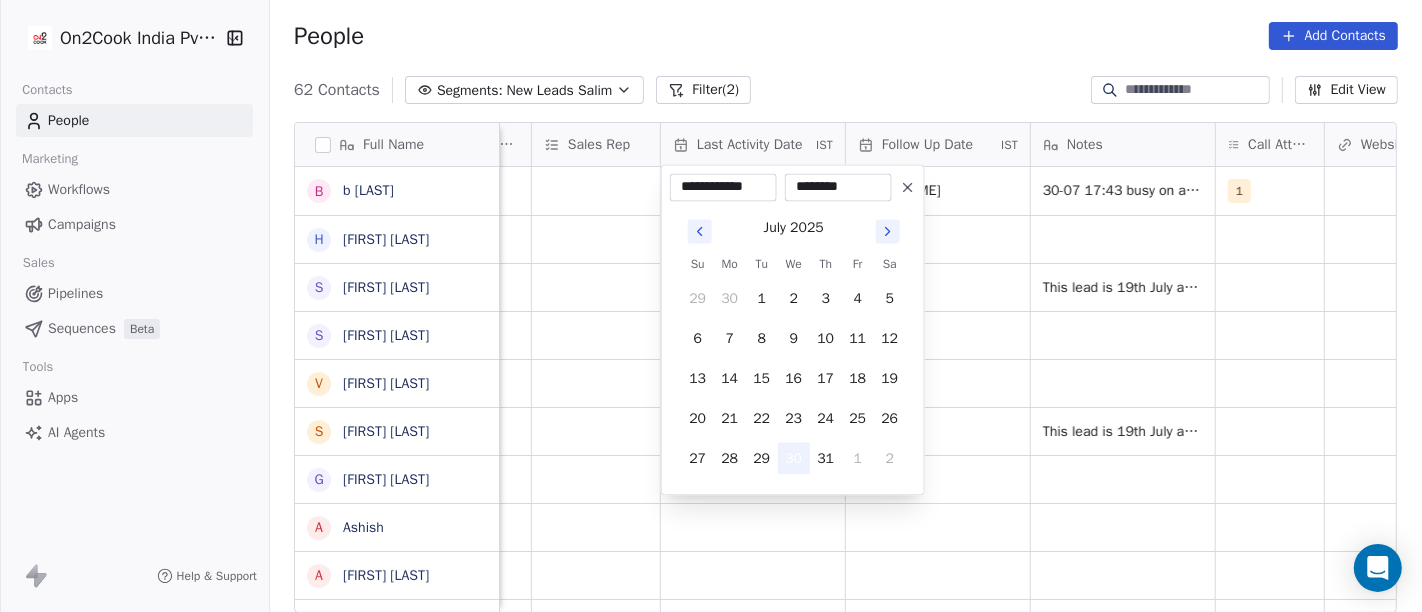 click on "30" at bounding box center (794, 458) 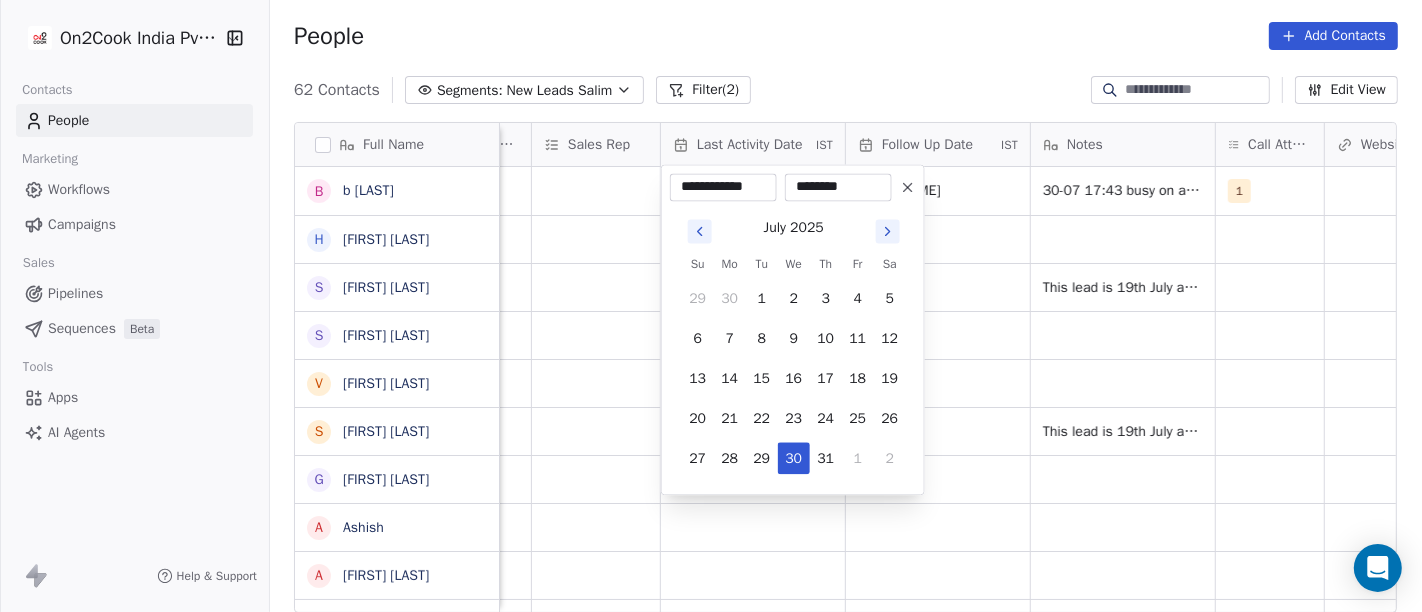 click on "On2Cook India Pvt. Ltd. Contacts People Marketing Workflows Campaigns Sales Pipelines Sequences Beta Tools Apps AI Agents Help & Support People Add Contacts 62 Contacts Segments: New Leads Salim Filter (2) Edit View Tag Add to Sequence Full Name b behera H Harish Solanki S Sneha Thakur S Sunil Kumar Bansod V Vishal Keshari S Sneha Thakur G Govind Barshaiya A Ashish A Ashish Gupta V Vinay Gupta J Jyotika Kumar R Rajesh n niyas V Vavita S SinghTent House v vijay chakravarthy S Swati Goyal Dhawan K Kamal Pathania H Heming Mathews B Bubun Panda S Sunil Dhage M Mafias Of Grill P Pawan Arora H Hotel Shindeshahi B Bipasha kumari A Abhilash Goswami S Sarita Jindal D Deepak Mohan Z Zala Chiragsinh K Kapil Daharwal Created Date IST Lead Status Tags Assignee Sales Rep Last Activity Date IST Follow Up Date IST Notes Call Attempts Website zomato link outlet type Location Jul 29, 2025 05:20 PM Salim 30/07/2025 05:44 PM 30-07 17:43 busy on another call WA sent 1 restaurants Jul 29, 2025 04:18 PM Salim restaurants" at bounding box center [711, 306] 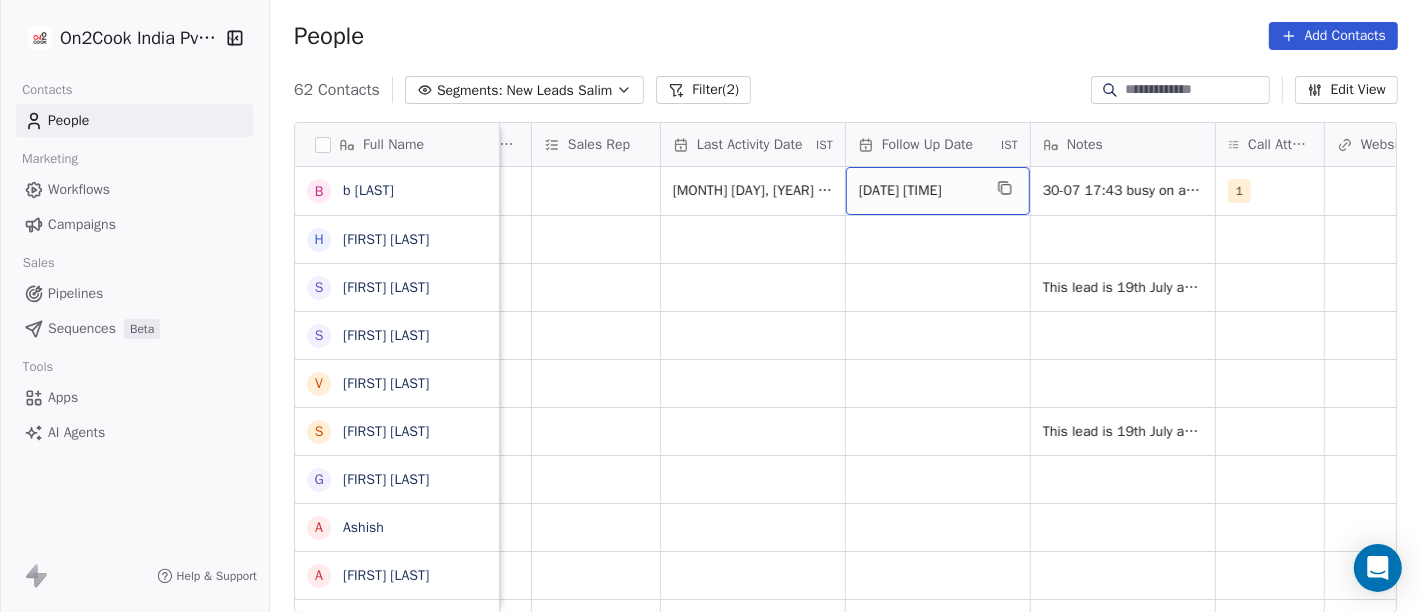 click on "[DATE] [TIME]" at bounding box center (920, 191) 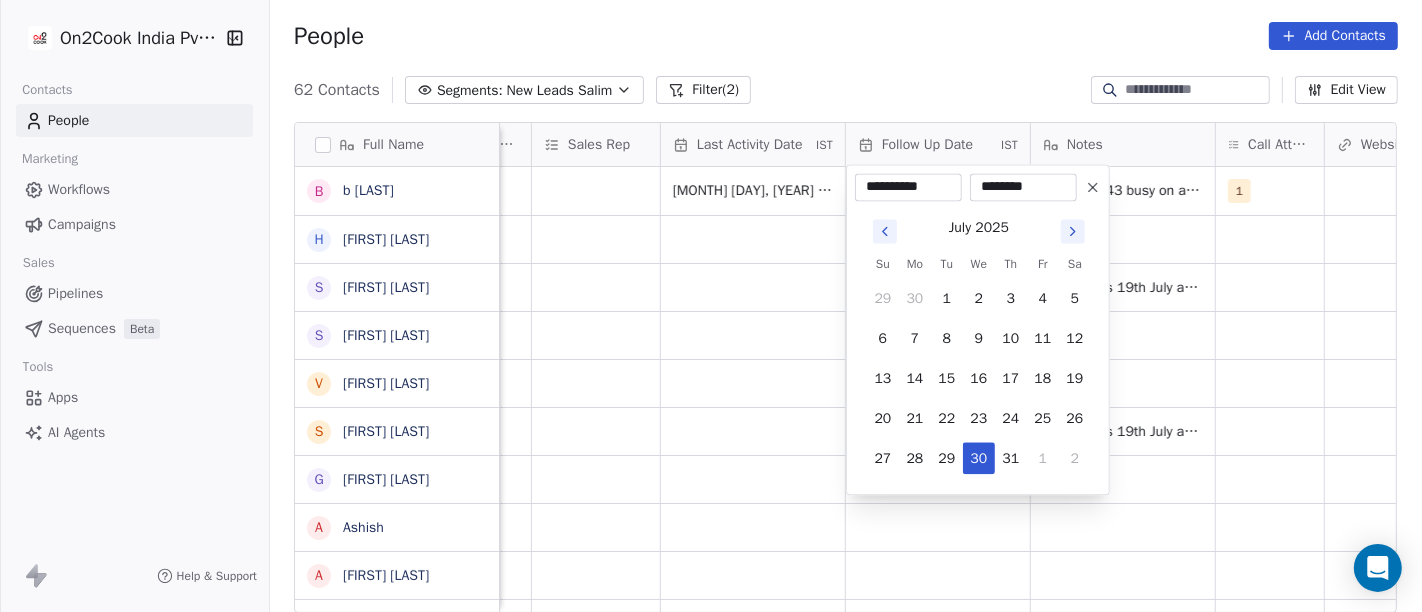 click 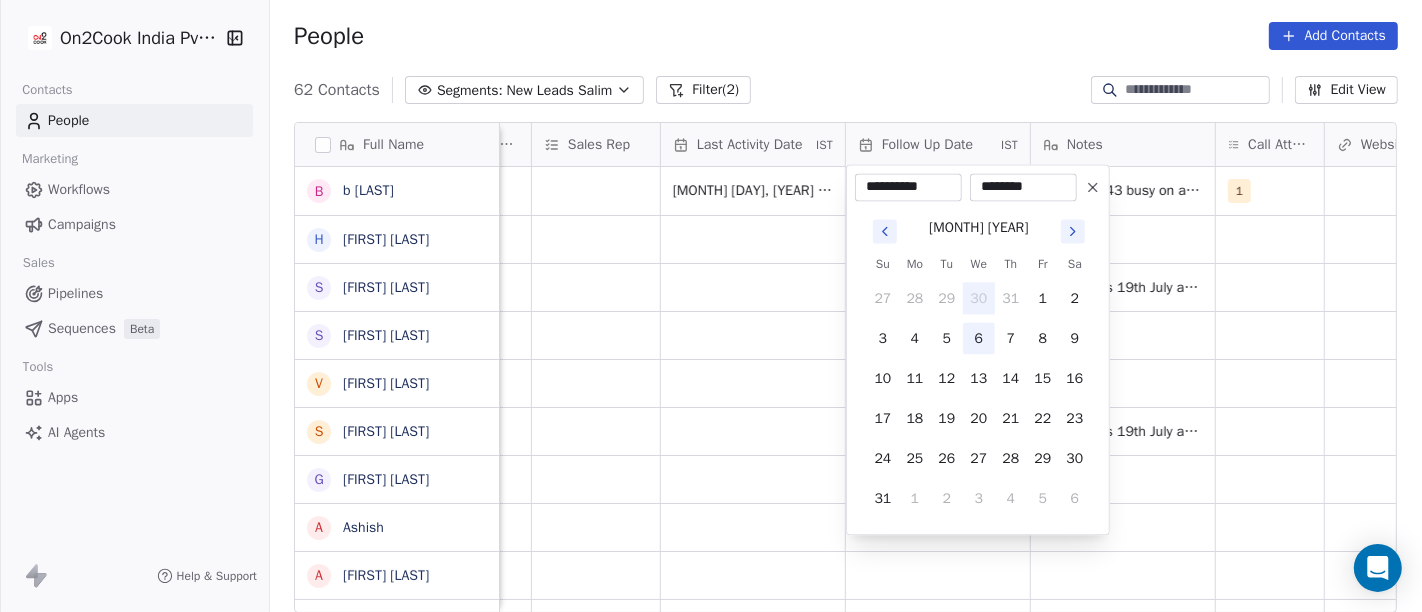 click on "6" at bounding box center [979, 338] 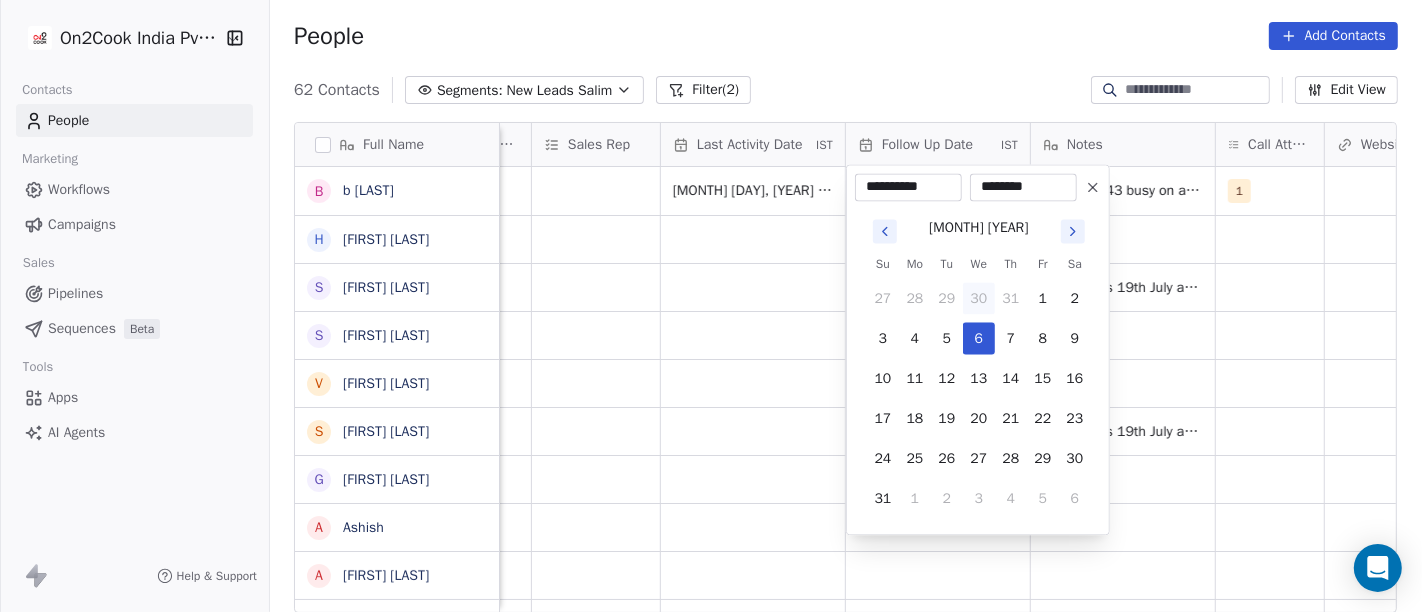 click on "On2Cook India Pvt. Ltd. Contacts People Marketing Workflows Campaigns Sales Pipelines Sequences Beta Tools Apps AI Agents Help & Support People Add Contacts 62 Contacts Segments: New Leads Salim Filter (2) Edit View Tag Add to Sequence Full Name b [LAST] H Harish Solanki S Sneha Thakur S Sunil Kumar Bansod V Vishal Keshari S Sneha Thakur G Govind Barshaiya A Ashish A Ashish Gupta V Vinay Gupta J Jyotika Kumar R Rajesh n [LAST] V Vavita S SinghTent House v vijay chakravarthy S Swati Goyal Dhawan K Kamal Pathania H Heming Mathews B Bubun Panda S Sunil Dhage M Mafias Of Grill P Pawan Arora H Hotel Shindeshahi B Bipasha kumari A Abhilash Goswami S Sarita Jindal D Deepak Mohan Z Zala Chiragsinh K Kapil Daharwal Created Date IST Lead Status Tags Assignee Sales Rep Last Activity Date IST Follow Up Date IST Notes Call Attempts Website zomato link outlet type Location [DATE] [TIME] Salim [DATE] [TIME] 30/07/2025 05:44 PM 30-07 17:43 busy on another call WA sent 1 restaurants Salim restaurants" at bounding box center (711, 306) 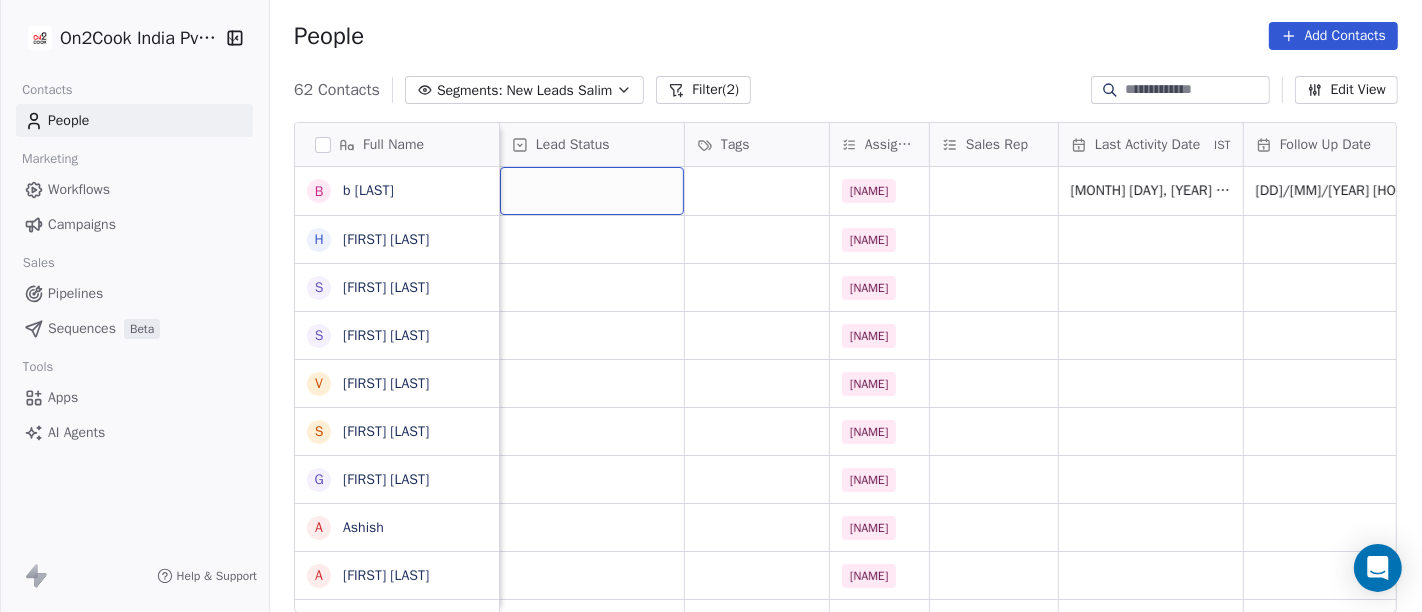 scroll, scrollTop: 1, scrollLeft: 708, axis: both 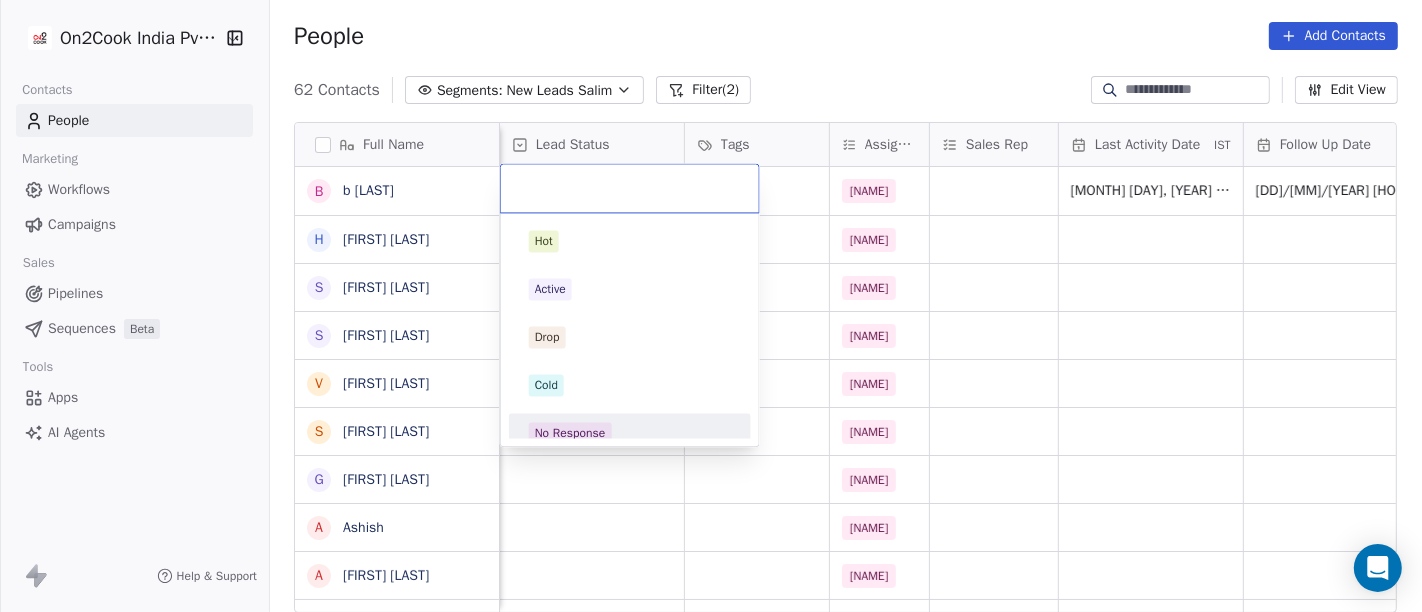 click on "No Response" at bounding box center (630, 433) 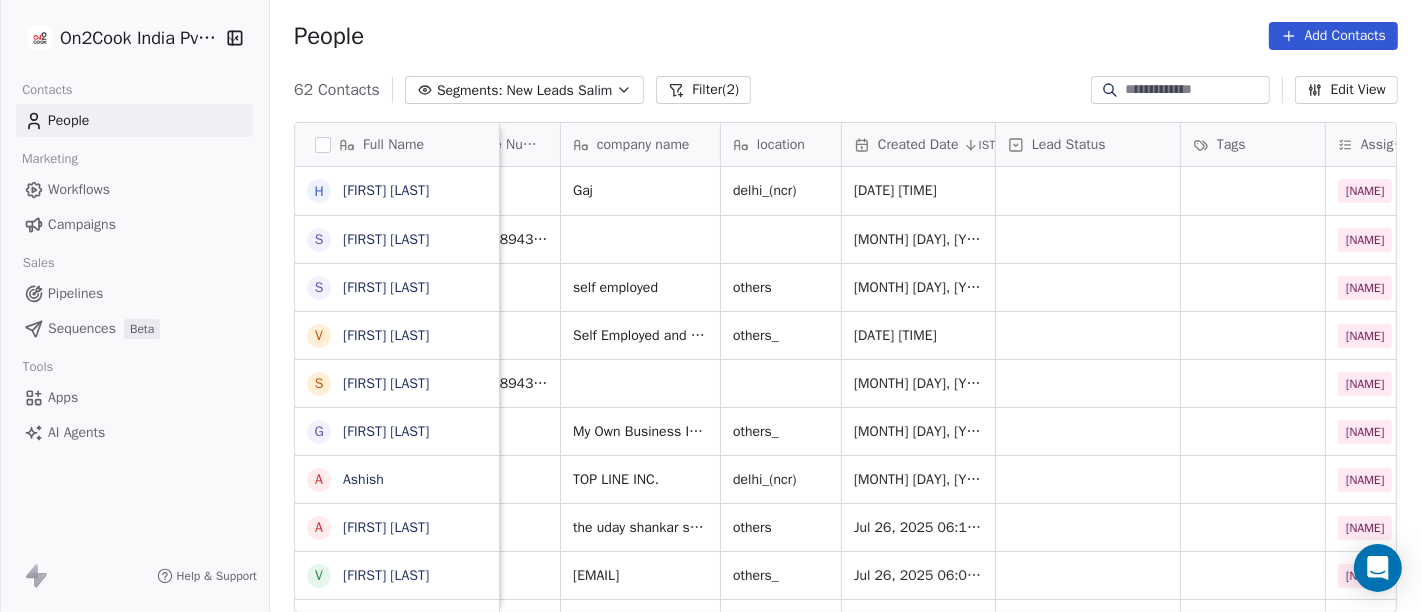 scroll, scrollTop: 0, scrollLeft: 0, axis: both 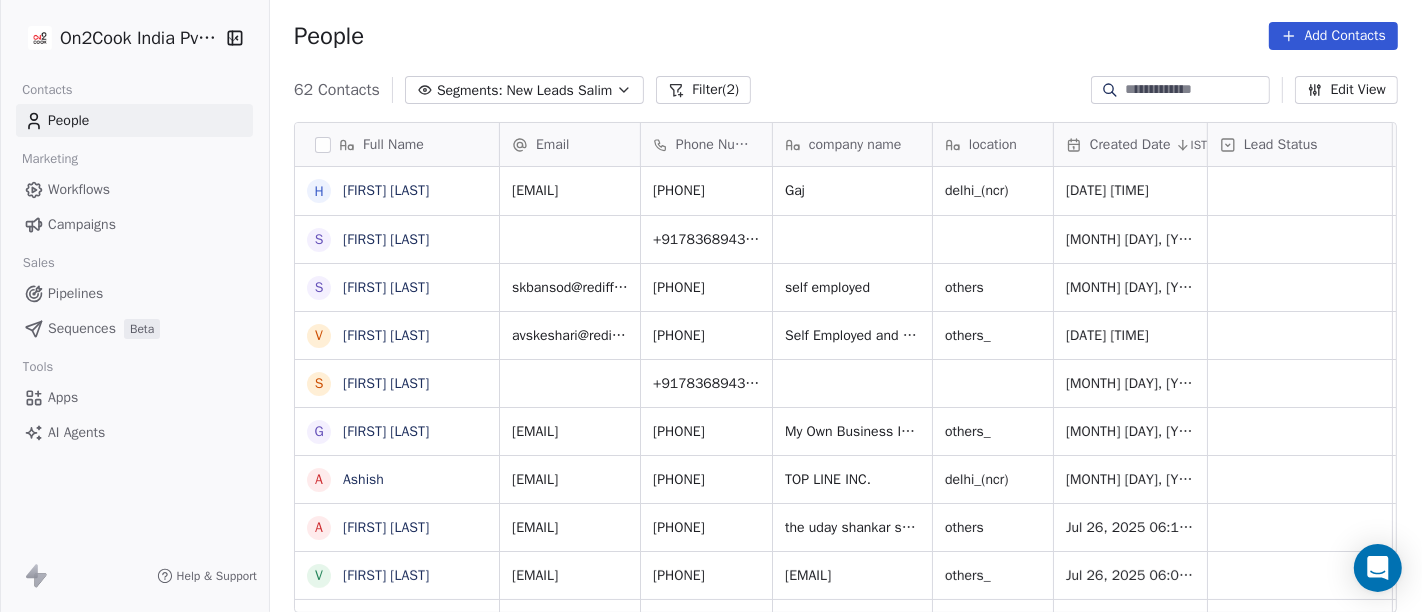 click on "Phone Number" at bounding box center [706, 144] 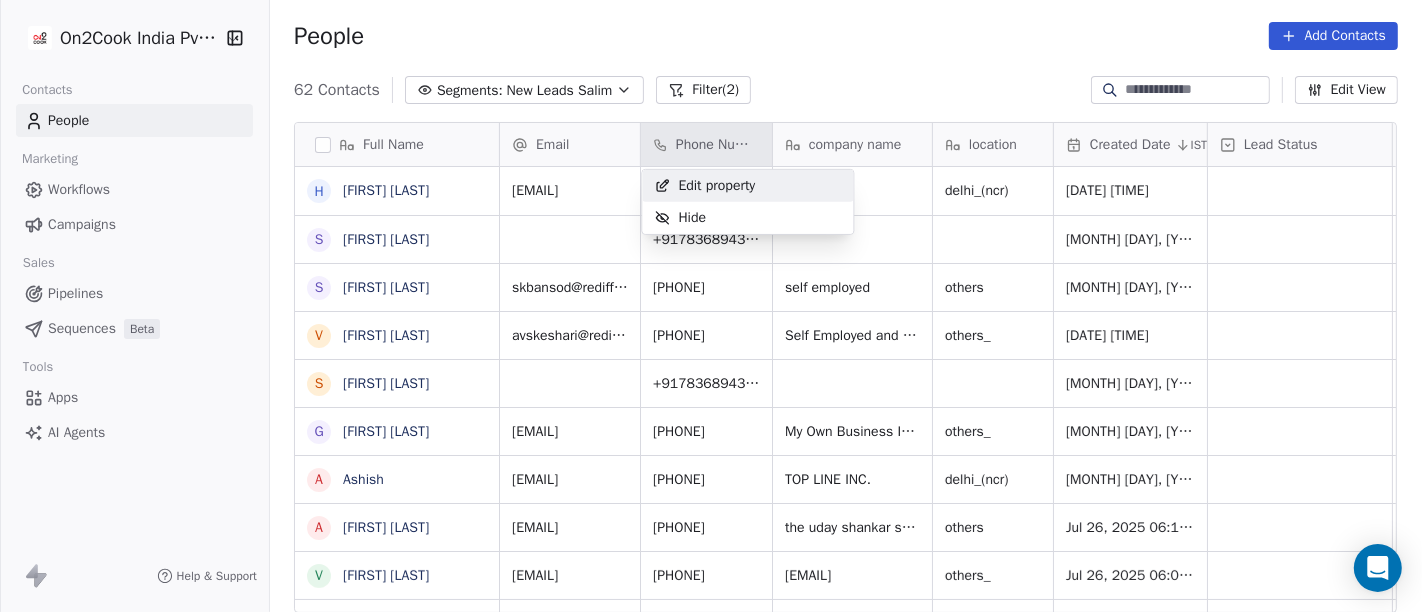 click on "Edit property" at bounding box center (704, 186) 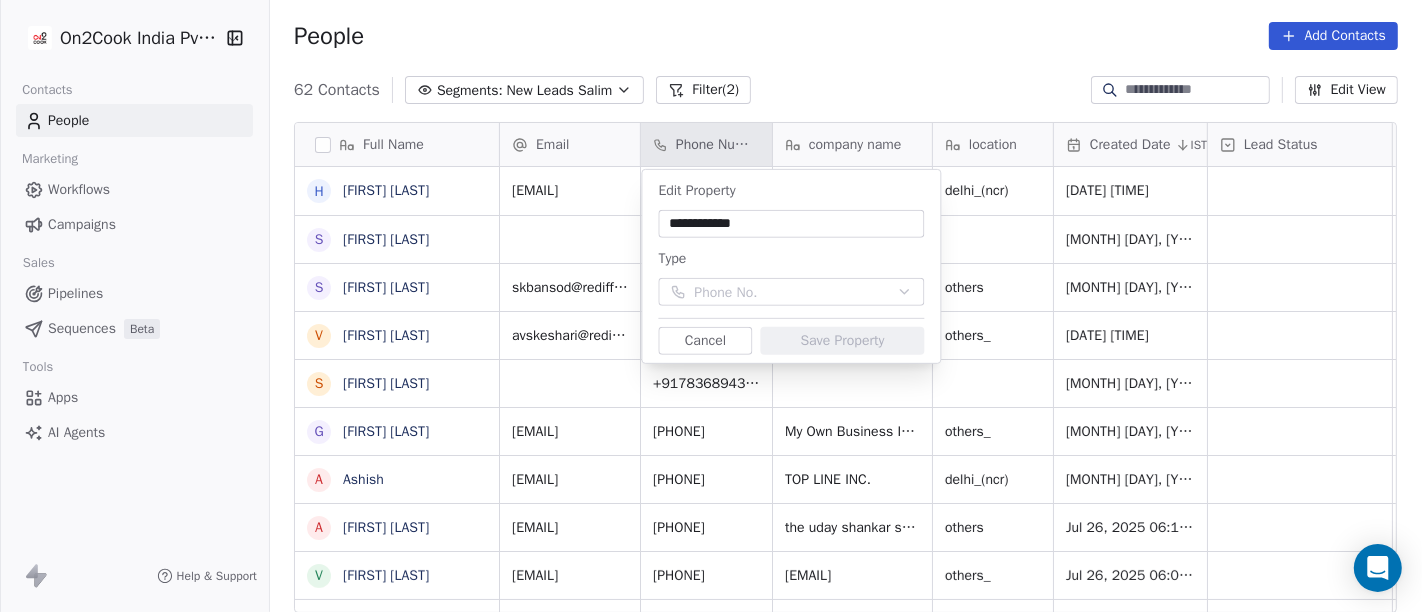click on "Contacts People Marketing Workflows Campaigns Sales Pipelines Sequences Beta Tools Apps AI Agents Help & Support People Add Contacts 62 Contacts Segments: New Leads Salim Filter (2) Edit View Tag Add to Sequence Full Name H [FIRST] [LAST] S [FIRST] [LAST] S [FIRST] [LAST] V [FIRST] [LAST] S [FIRST] [LAST] G [FIRST] [LAST] A [FIRST] [LAST] A [FIRST] [LAST] V [FIRST] [LAST] J [FIRST] [LAST] R [FIRST] [LAST] n [FIRST] [LAST] V [FIRST] [LAST] [BRAND] v [FIRST] [LAST] S [FIRST] [LAST] [BRAND] K [FIRST] [LAST] H [FIRST] [LAST] B [FIRST] [LAST] S [FIRST] [LAST] M [BRAND] P [FIRST] [LAST] H [BRAND] B [FIRST] [LAST] A [FIRST] [LAST] S [FIRST] [LAST] D [FIRST] [LAST] Z [FIRST] [LAST] K [FIRST] [LAST] s [FIRST] Email Phone Number company name location Created Date IST Lead Status Tags Assignee Sales Rep Last Activity Date IST harishsolanki95048@[EXAMPLE].com [PHONE] Gaj [CITY]_[REGION] [MONTH] [DAY], [YEAR] [HOUR]:[MINUTE] [AM/PM] Salim [PHONE] [MONTH] [DAY], [YEAR] [HOUR]:[MINUTE] [AM/PM] Salim skbansod@[EXAMPLE].com [PHONE] self employed others s" at bounding box center [711, 306] 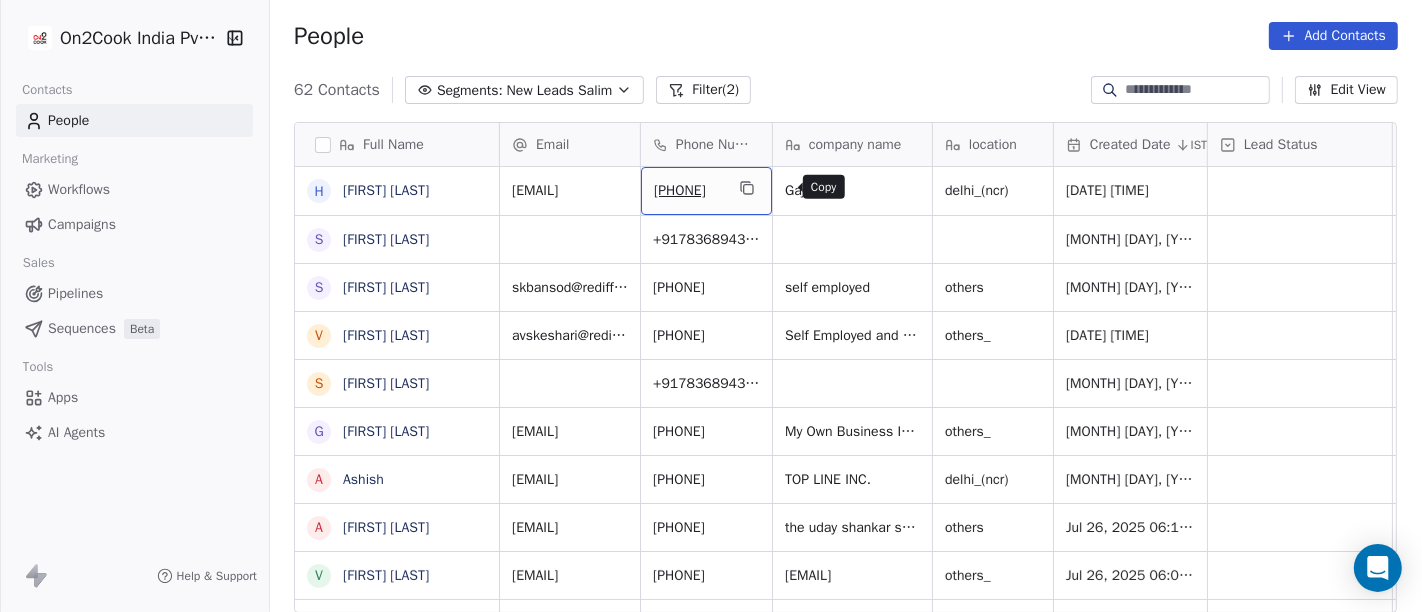 click at bounding box center (747, 188) 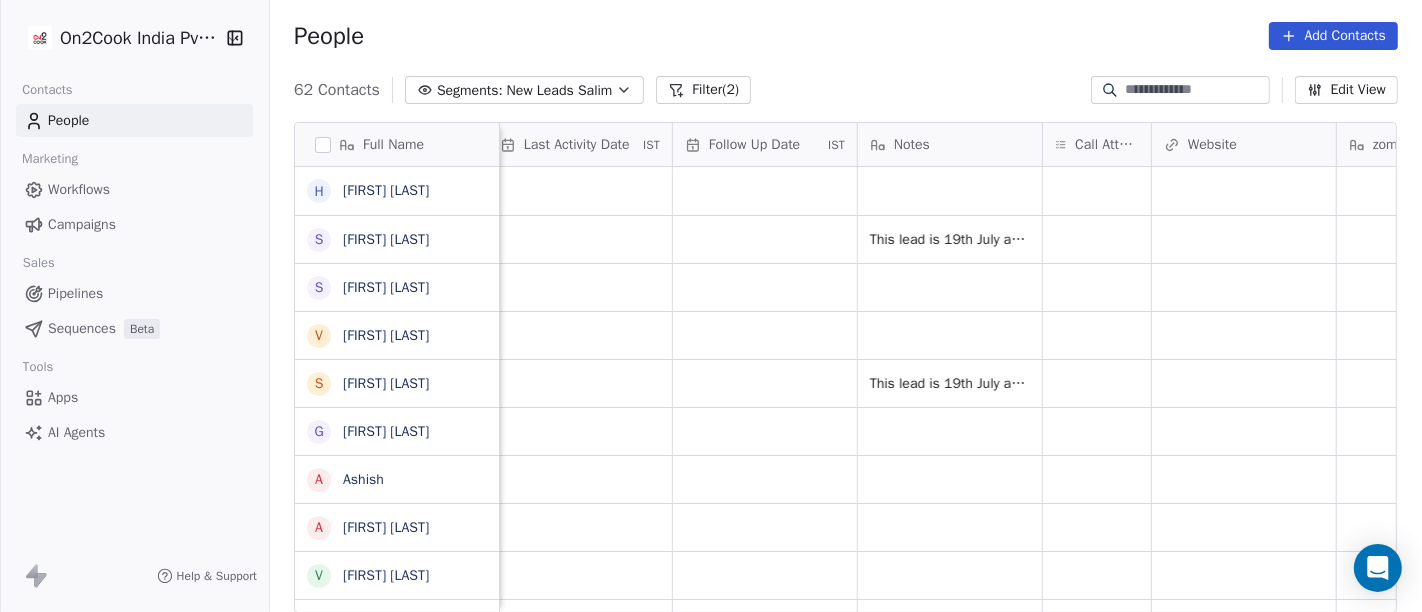 scroll, scrollTop: 0, scrollLeft: 1280, axis: horizontal 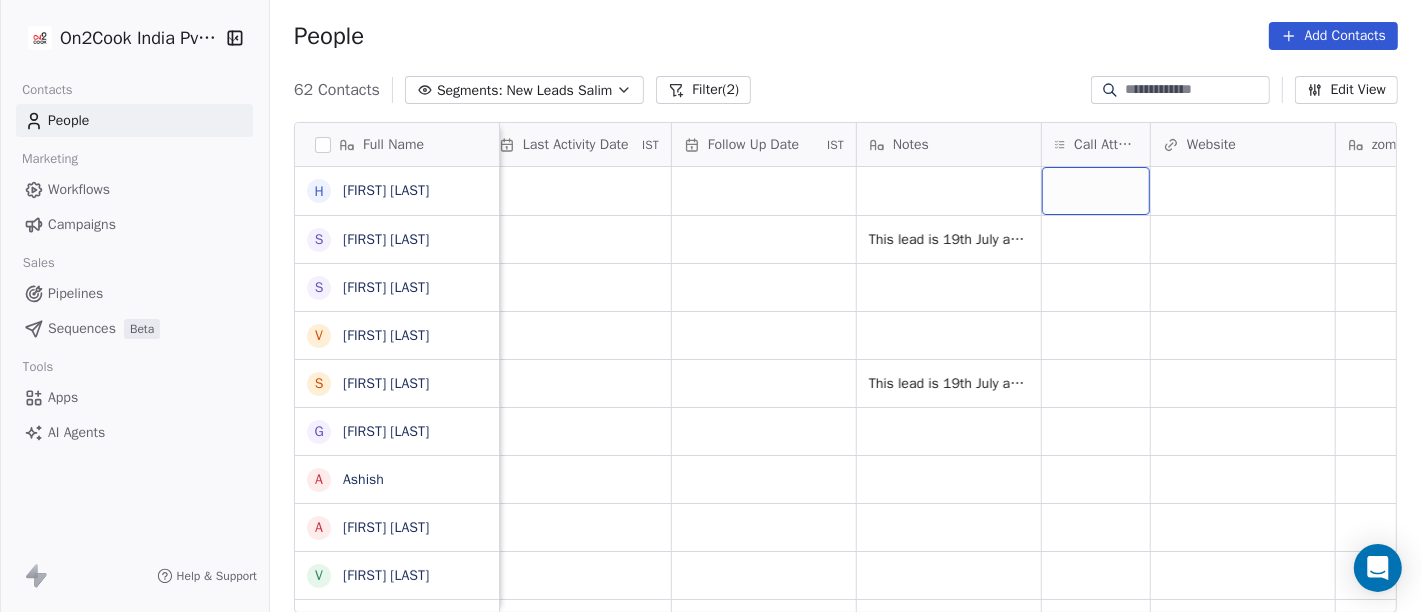 click at bounding box center [1096, 191] 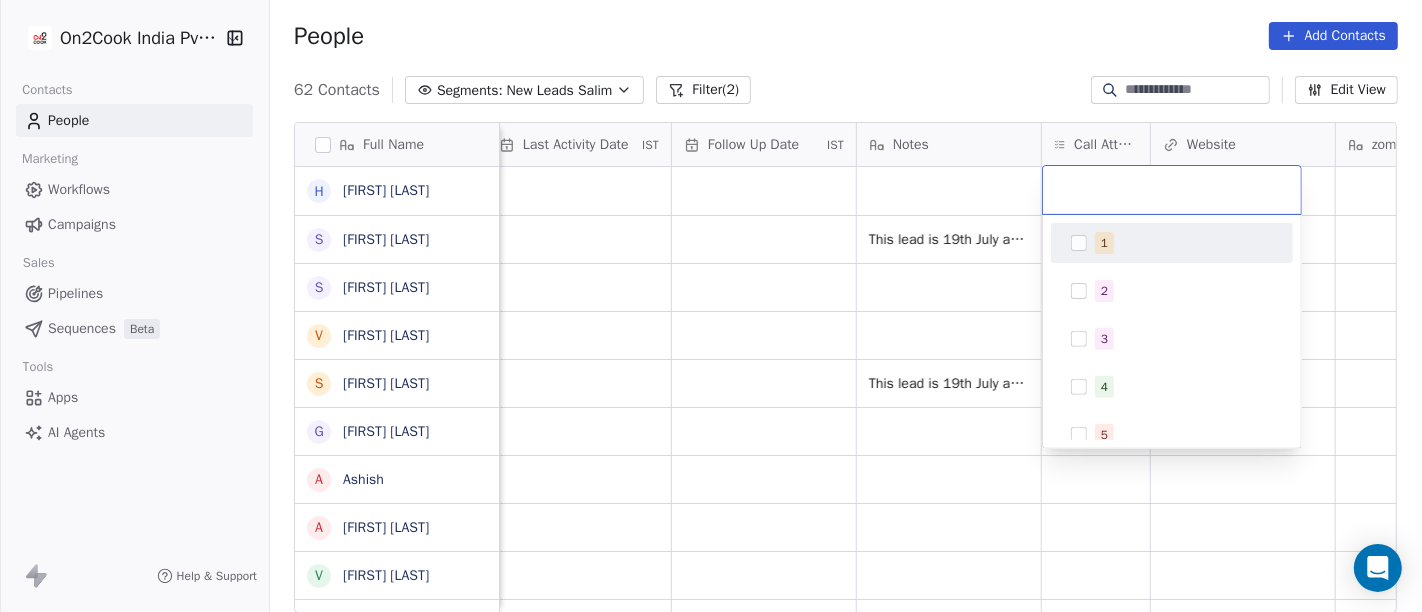 click on "1 2 3 4 5 6 7 8 9 10" at bounding box center [1172, 459] 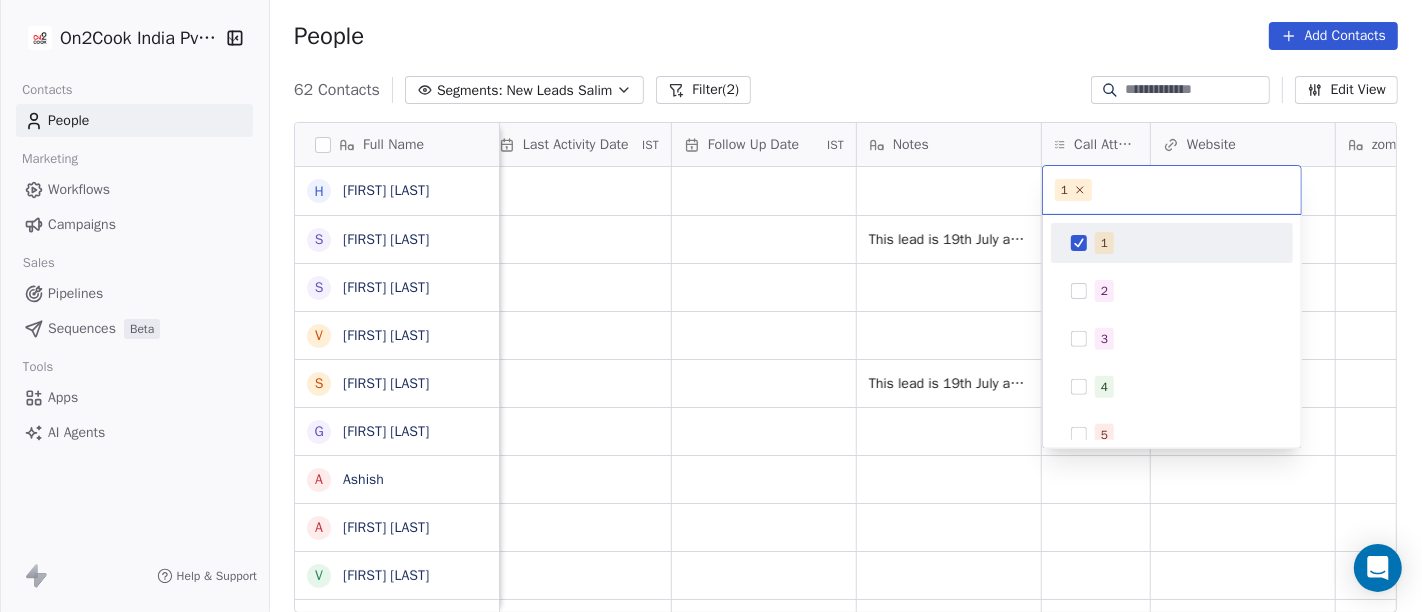 drag, startPoint x: 971, startPoint y: 90, endPoint x: 928, endPoint y: 142, distance: 67.47592 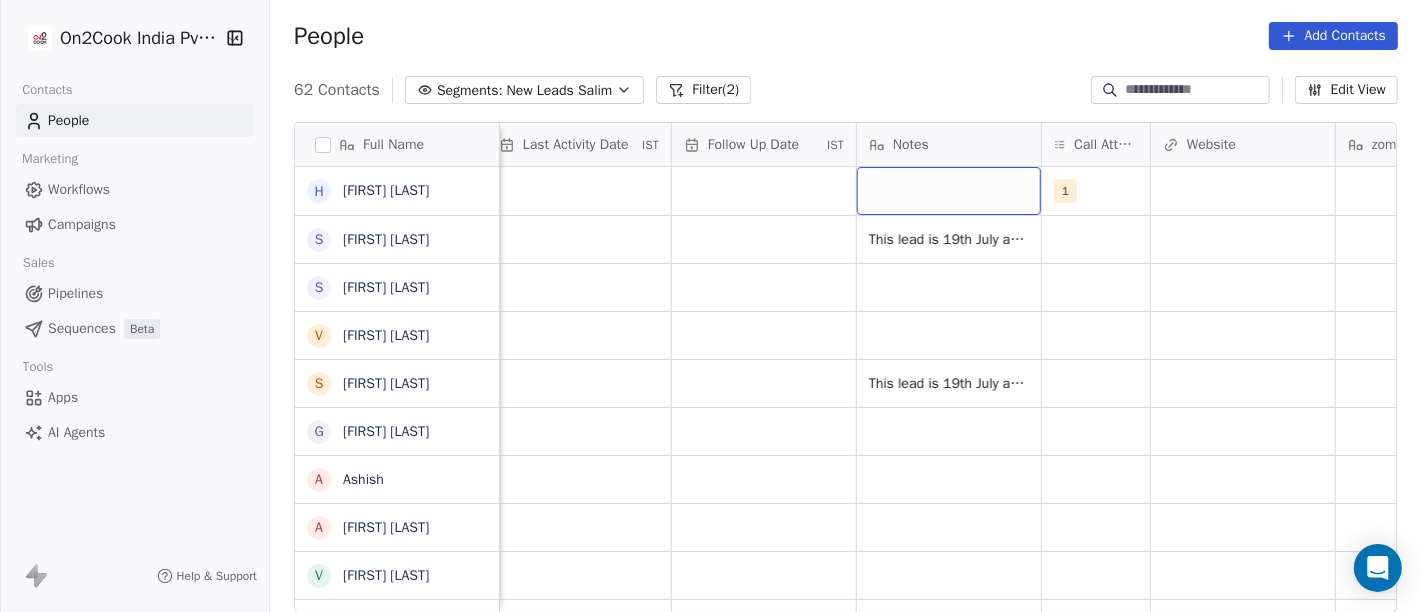 click at bounding box center (949, 191) 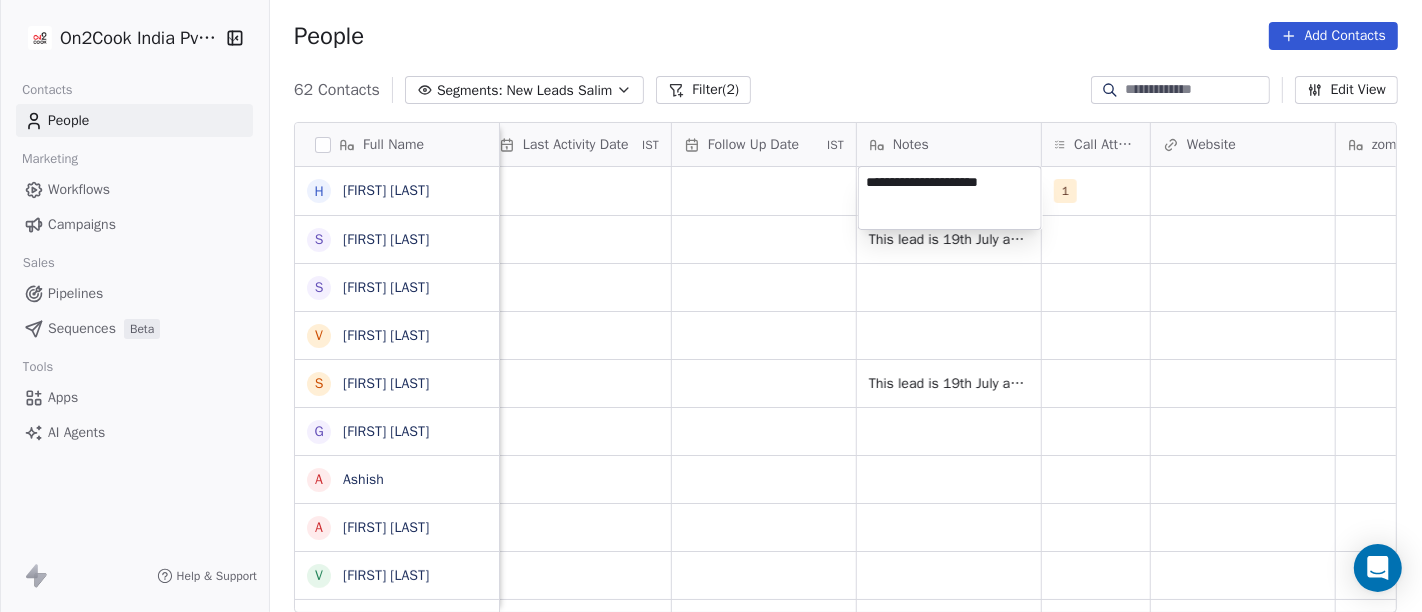 type on "**********" 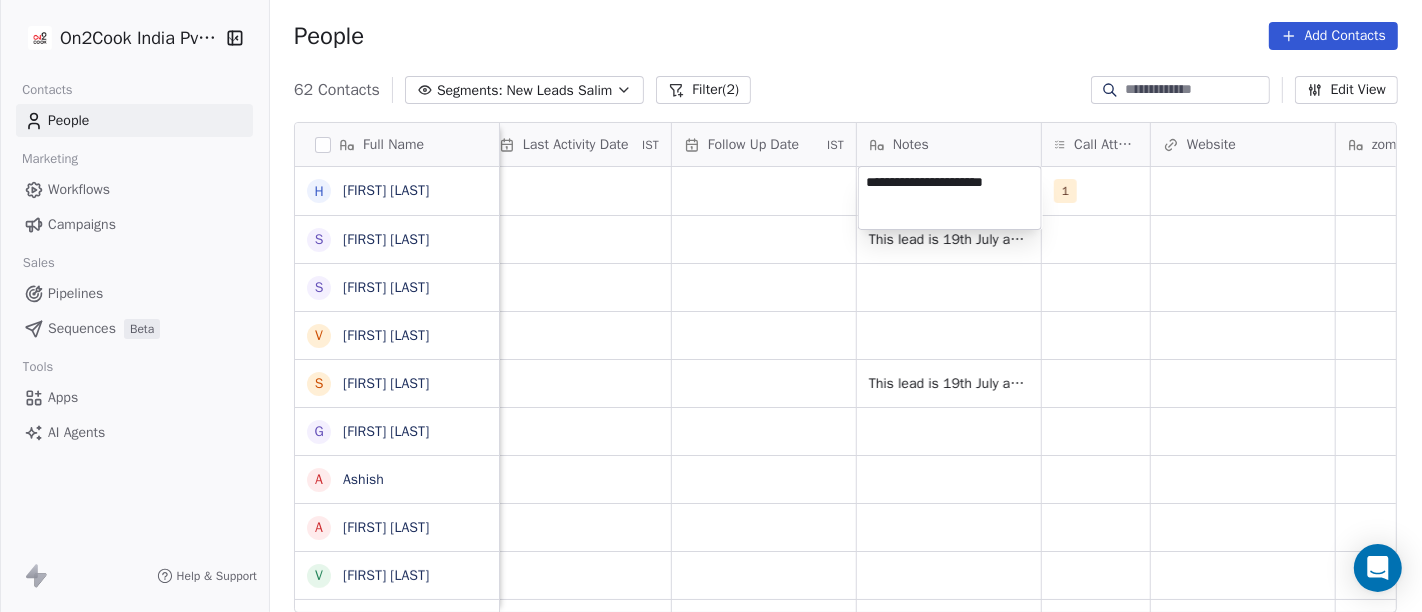 click on "On2Cook India Pvt. Ltd. Contacts People Marketing Workflows Campaigns Sales Pipelines Sequences Beta Tools Apps AI Agents Help & Support People  Add Contacts 62 Contacts Segments: New Leads Salim Filter  (2) Edit View Tag Add to Sequence Full Name H [LAST] S [LAST] S [LAST] V [LAST] S [LAST] G [LAST] A [LAST] A [LAST] V [LAST] J [LAST] R [LAST] n [LAST] V [LAST] S [LAST] v [LAST] S [LAST] K [LAST] H [LAST] B [LAST] S [LAST] M [LAST] P [LAST] H [LAST] B [LAST] A [LAST] S [LAST] D [LAST] Z [LAST] K [LAST] s [LAST] Tags Assignee Sales Rep Last Activity Date IST Follow Up Date IST Notes Call Attempts Website zomato link outlet type Location Job Title   Salim 1 restaurants   Salim This lead is 19th July and all the details mention their   Salim resort/hotels   Salim qsrs   Salim   Salim cloud_kitchen   Salim restaurants" at bounding box center [711, 306] 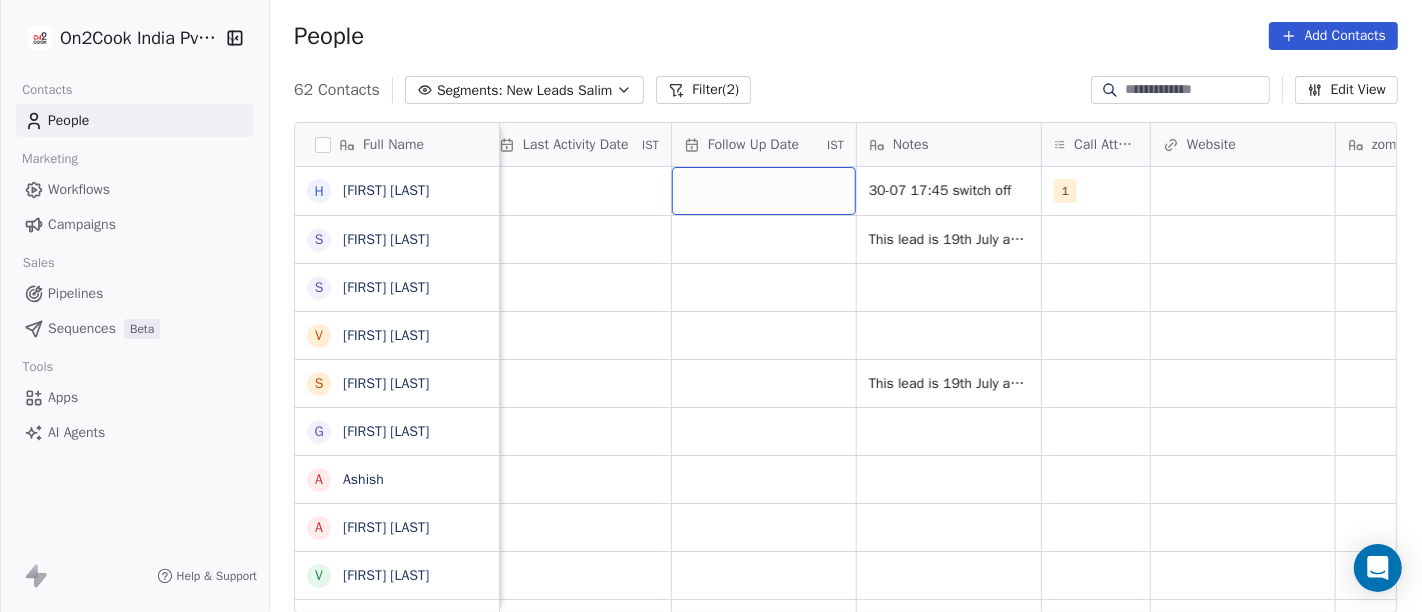 click at bounding box center [764, 191] 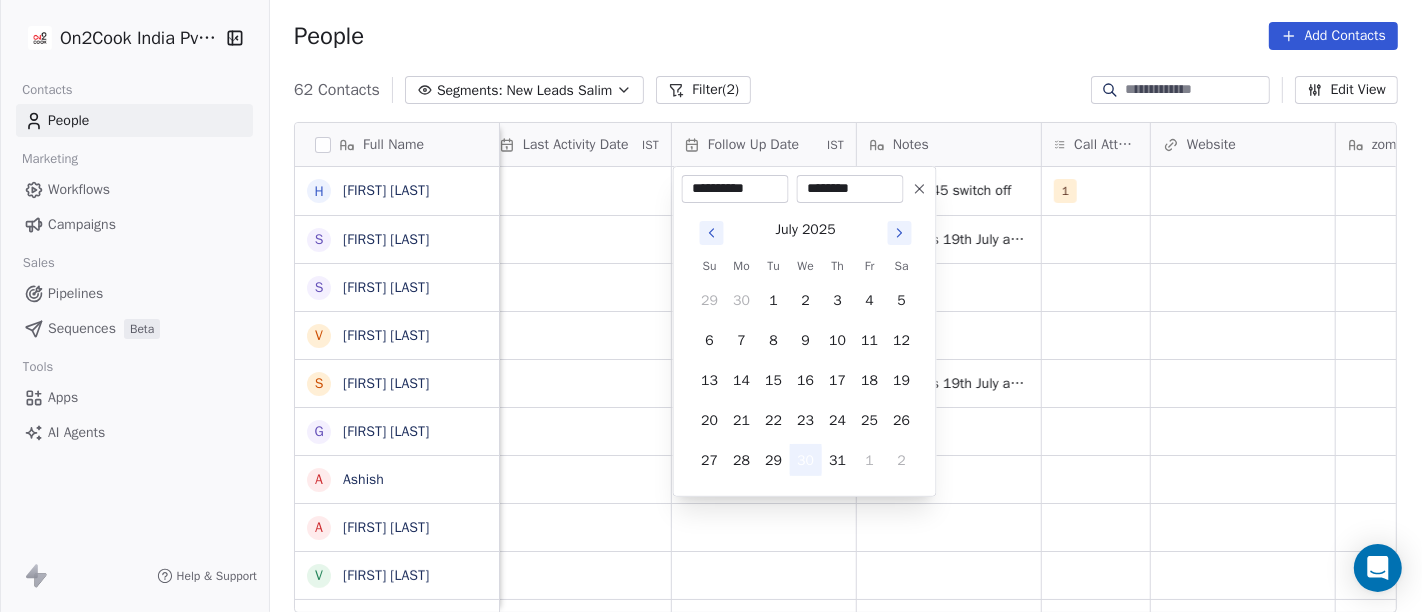 click on "30" at bounding box center [806, 460] 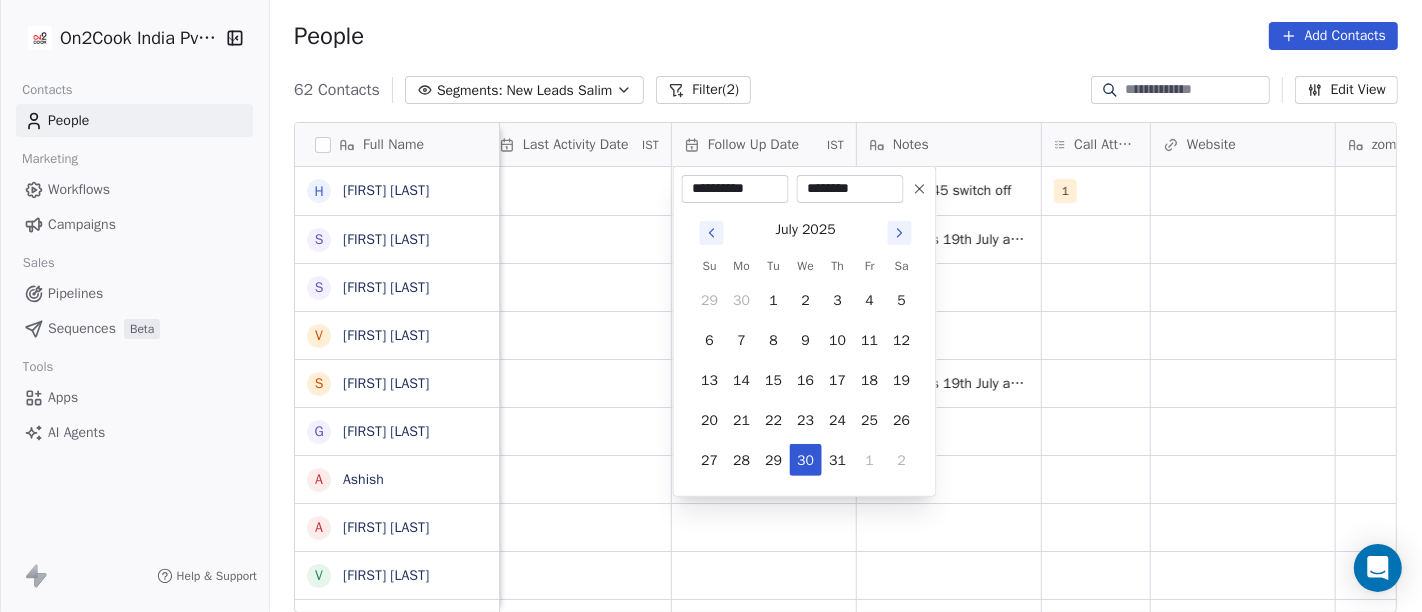 click 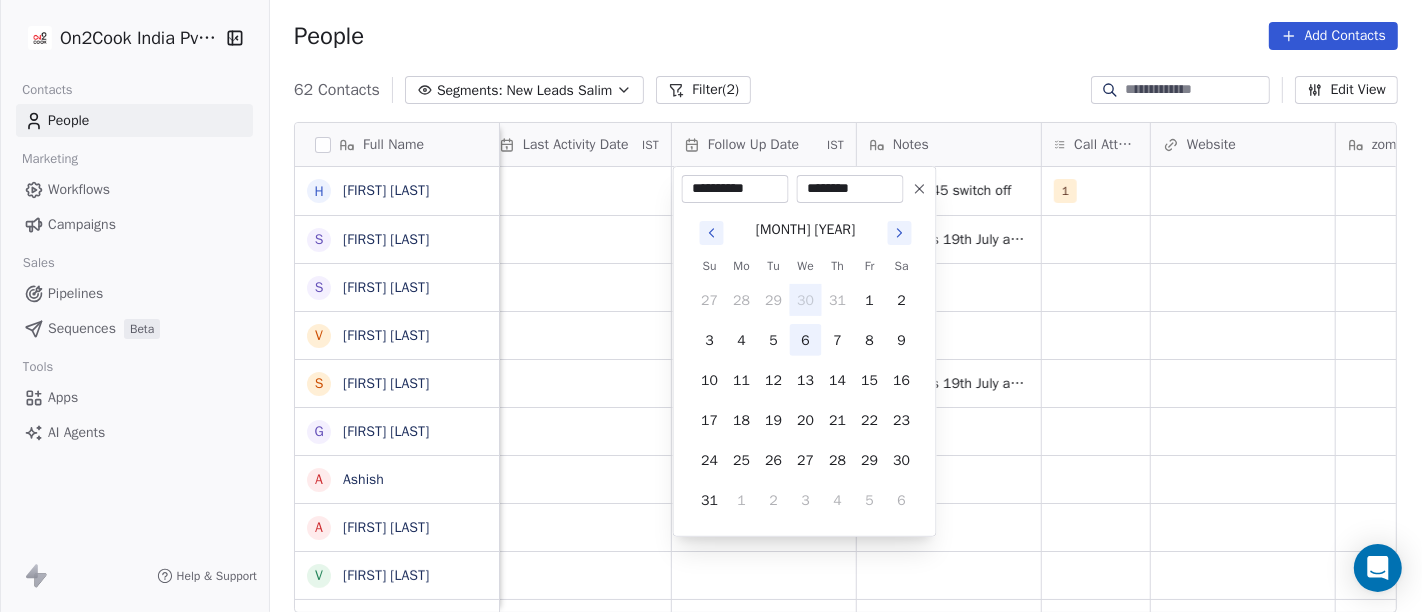 click on "6" at bounding box center [806, 340] 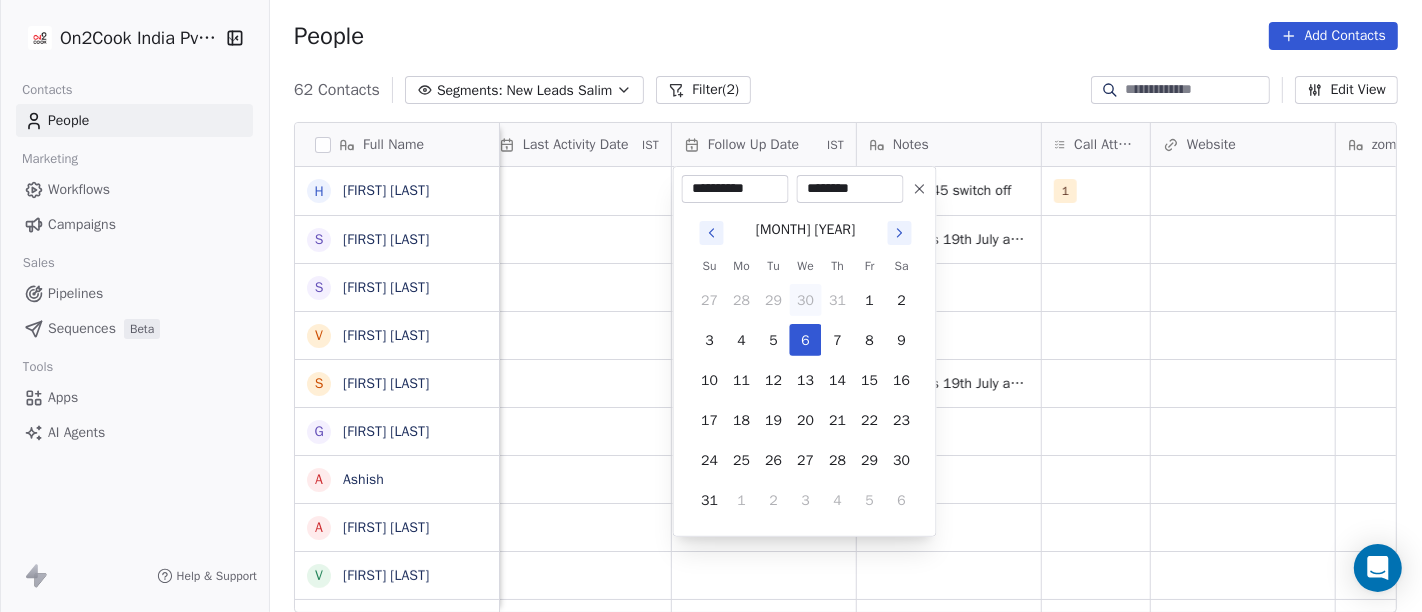 click on "On2Cook India Pvt. Ltd. Contacts People Marketing Workflows Campaigns Sales Pipelines Sequences Beta Tools Apps AI Agents Help & Support People Add Contacts 62 Contacts Segments: New Leads Salim Filter (2) Edit View Tag Add to Sequence Full Name H [FIRST] [LAST] S [FIRST] [LAST] S [FIRST] [LAST] V [FIRST] [LAST] S [FIRST] [LAST] G [FIRST] [LAST] A [FIRST] [LAST] A [FIRST] [LAST] V [FIRST] [LAST] J [FIRST] [LAST] R [FIRST] n [FIRST] V [FIRST] [LAST] v [FIRST] [LAST] S [FIRST] [LAST] D [FIRST] [LAST] K [FIRST] [LAST] H [FIRST] [LAST] B [FIRST] [LAST] S [FIRST] [LAST] M [FIRST] of Grill P [FIRST] [LAST] H [FIRST] [LAST] B [FIRST] [LAST] A [FIRST] [LAST] S [FIRST] [LAST] D [FIRST] [LAST] Z [FIRST] [LAST] K [FIRST] [LAST] s [FIRST] Created Date IST Lead Status Tags Assignee Sales Rep Last Activity Date IST Follow Up Date IST Notes Call Attempts Website zomato link outlet type Location Job Title Salim 30-07 17:45 switch off 1 restaurants Salim Salim Salim Salim" at bounding box center (711, 306) 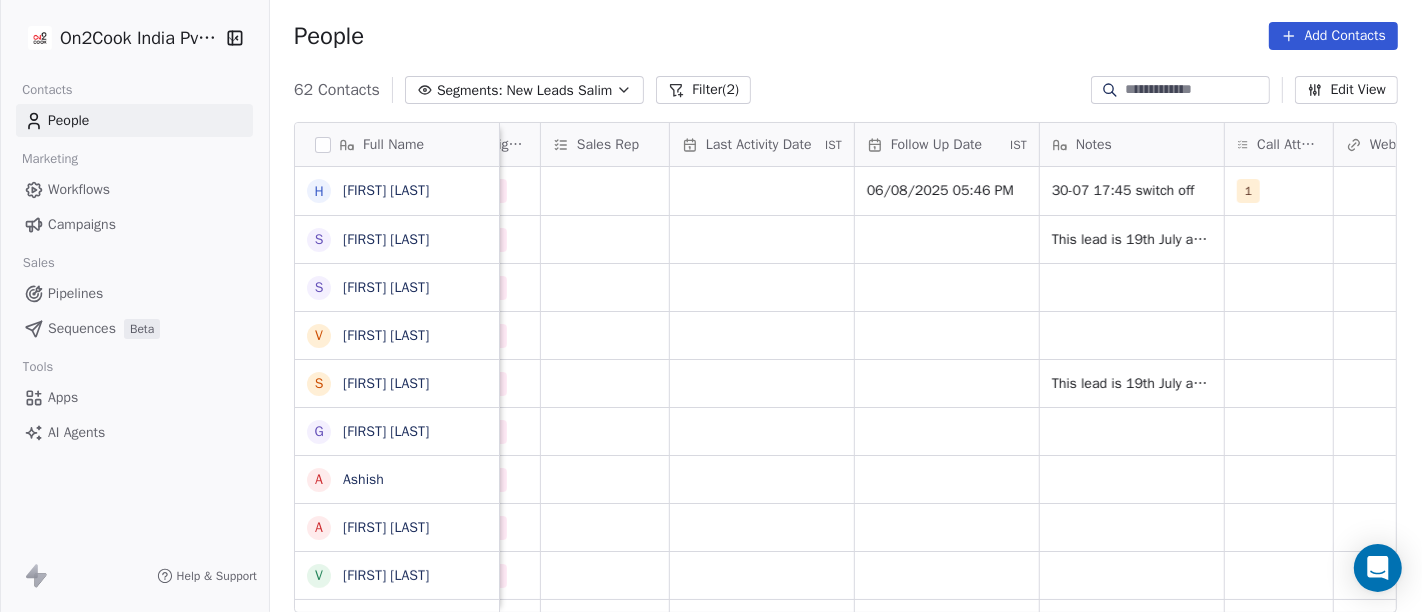 scroll, scrollTop: 0, scrollLeft: 1084, axis: horizontal 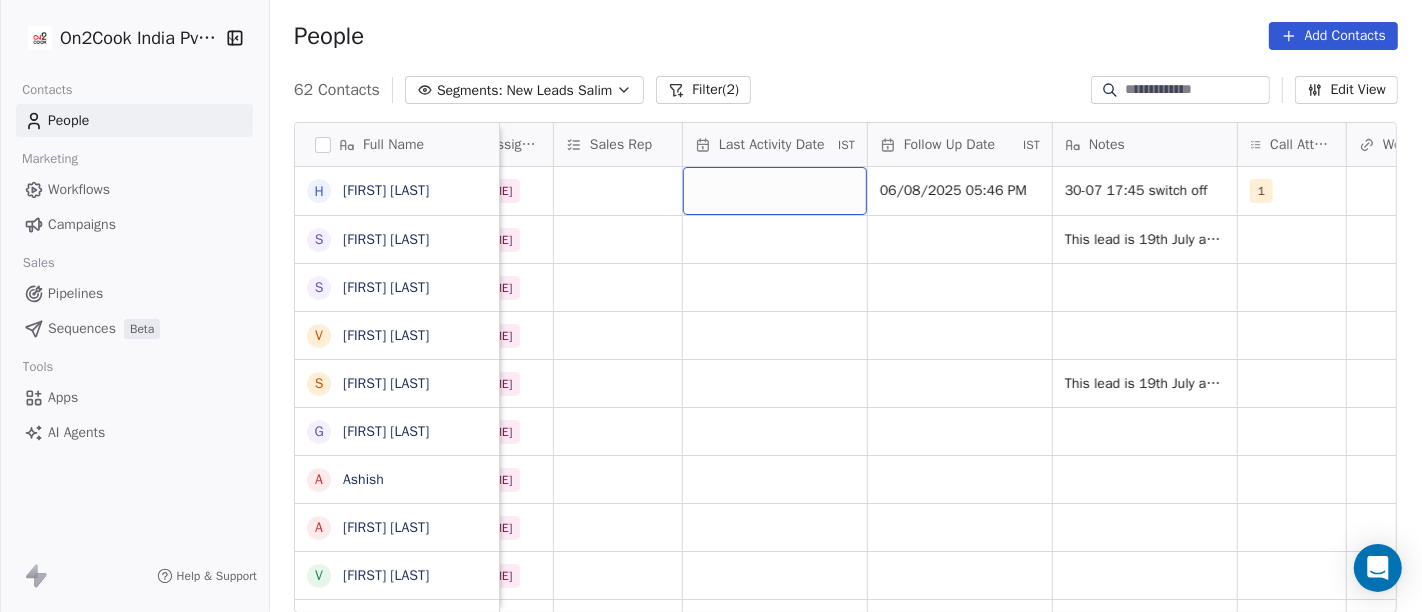 click at bounding box center (775, 191) 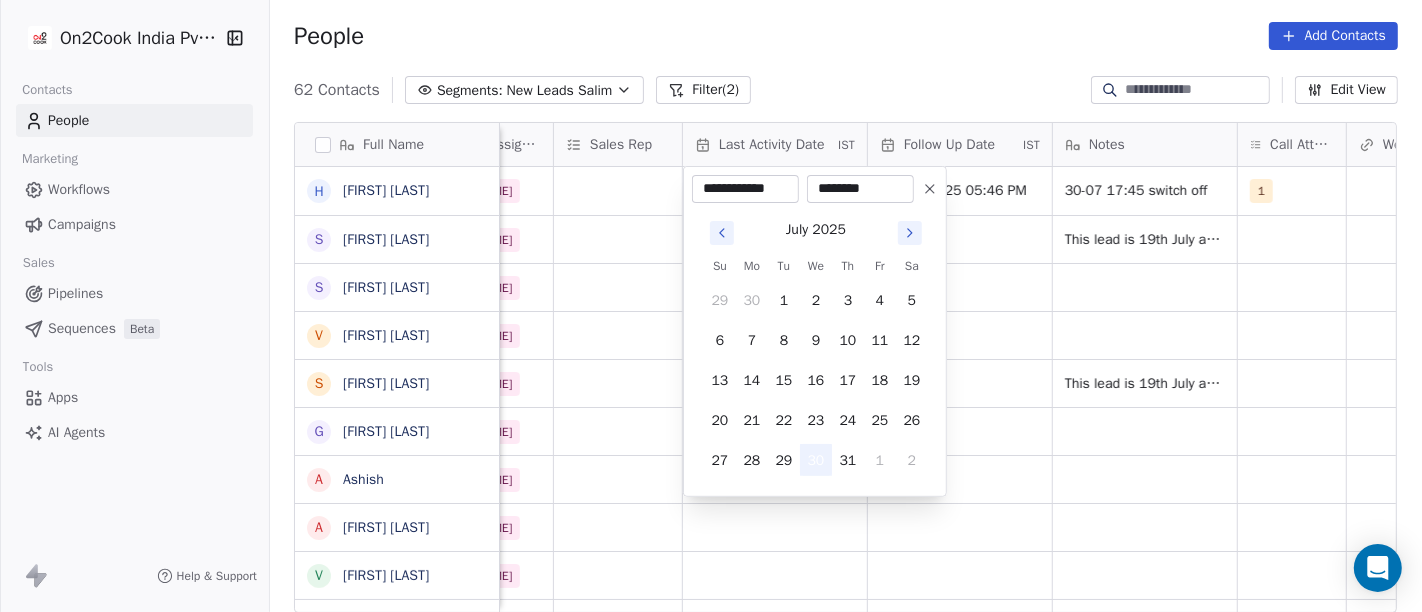 click on "30" at bounding box center (816, 460) 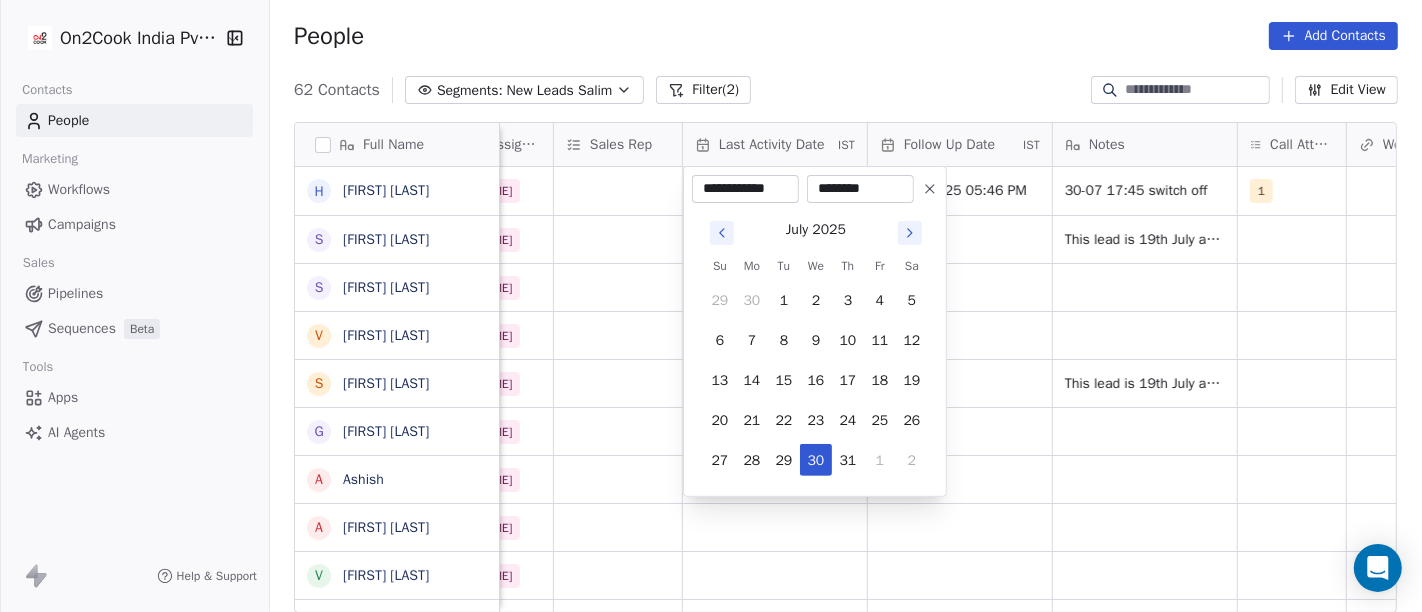 click on "On2Cook India Pvt. Ltd. Contacts People Marketing Workflows Campaigns Sales Pipelines Sequences Beta Tools Apps AI Agents Help & Support People Add Contacts 62 Contacts Segments: New Leads Salim Filter (2) Edit View Tag Add to Sequence Full Name H [FIRST] [LAST] S [FIRST] [LAST] S [FIRST] [LAST] V [FIRST] [LAST] S [FIRST] [LAST] G [FIRST] [LAST] A [FIRST] [LAST] A [FIRST] [LAST] V [FIRST] [LAST] J [FIRST] [LAST] R [FIRST] n [FIRST] V [FIRST] [LAST] v [FIRST] [LAST] S [FIRST] [LAST] D [FIRST] [LAST] K [FIRST] [LAST] H [FIRST] [LAST] B [FIRST] [LAST] S [FIRST] [LAST] D [FIRST] [LAST] Z [FIRST] [LAST] K [FIRST] [LAST] s [FIRST] Created Date IST Lead Status Tags Assignee Sales Rep Last Activity Date IST Follow Up Date IST Notes Call Attempts Website zomato link outlet type Location Jul 29, 2025 04:18 PM Salim 06/08/2025 05:46 PM 30-07 17:45 switch off 1 restaurants Salim qsrs" at bounding box center (711, 306) 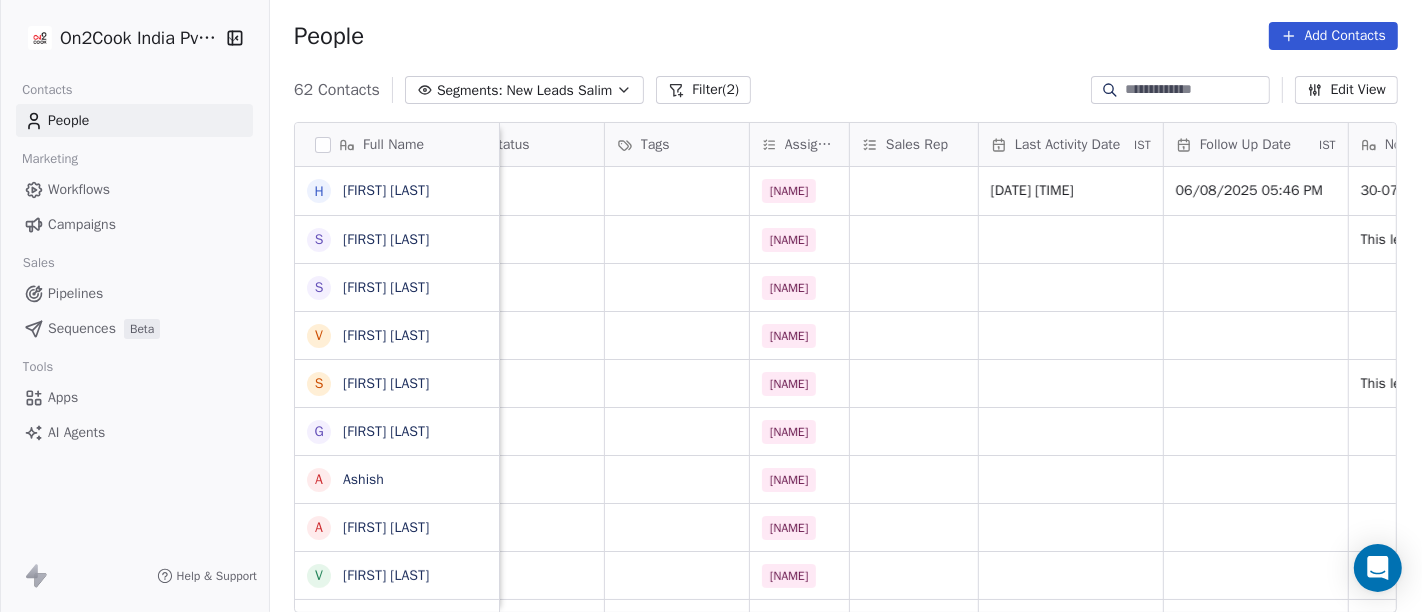 scroll, scrollTop: 0, scrollLeft: 662, axis: horizontal 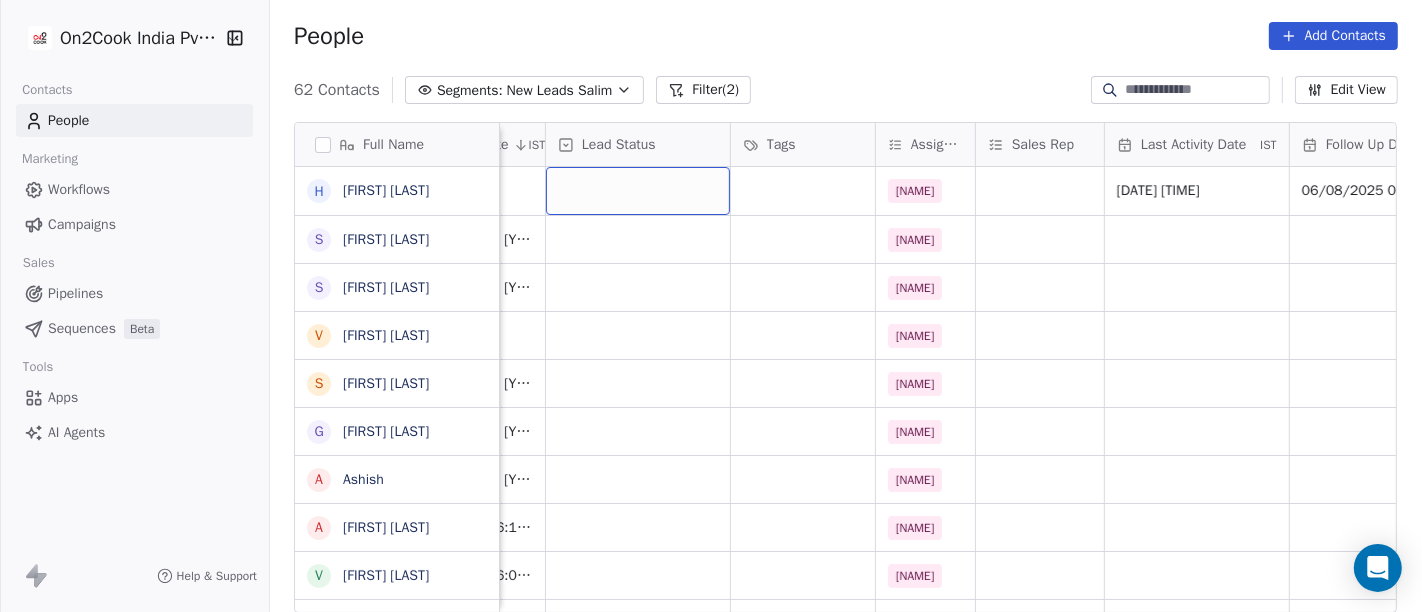 click at bounding box center [638, 191] 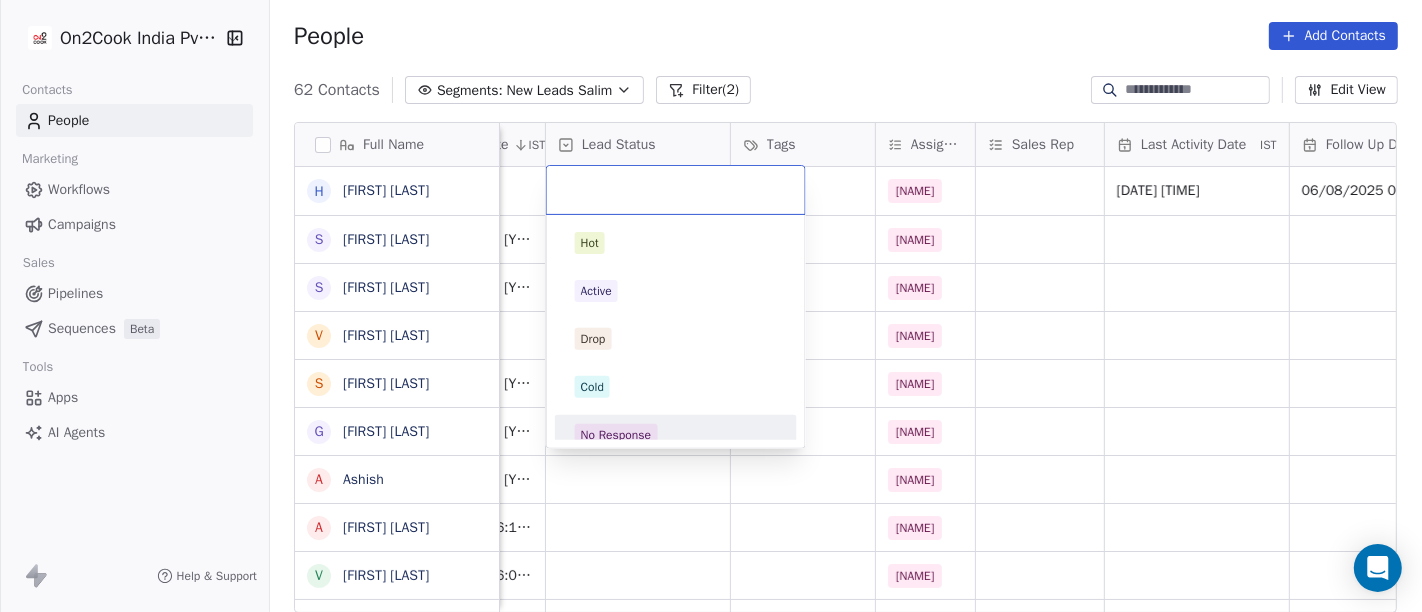 click on "No Response" at bounding box center (676, 435) 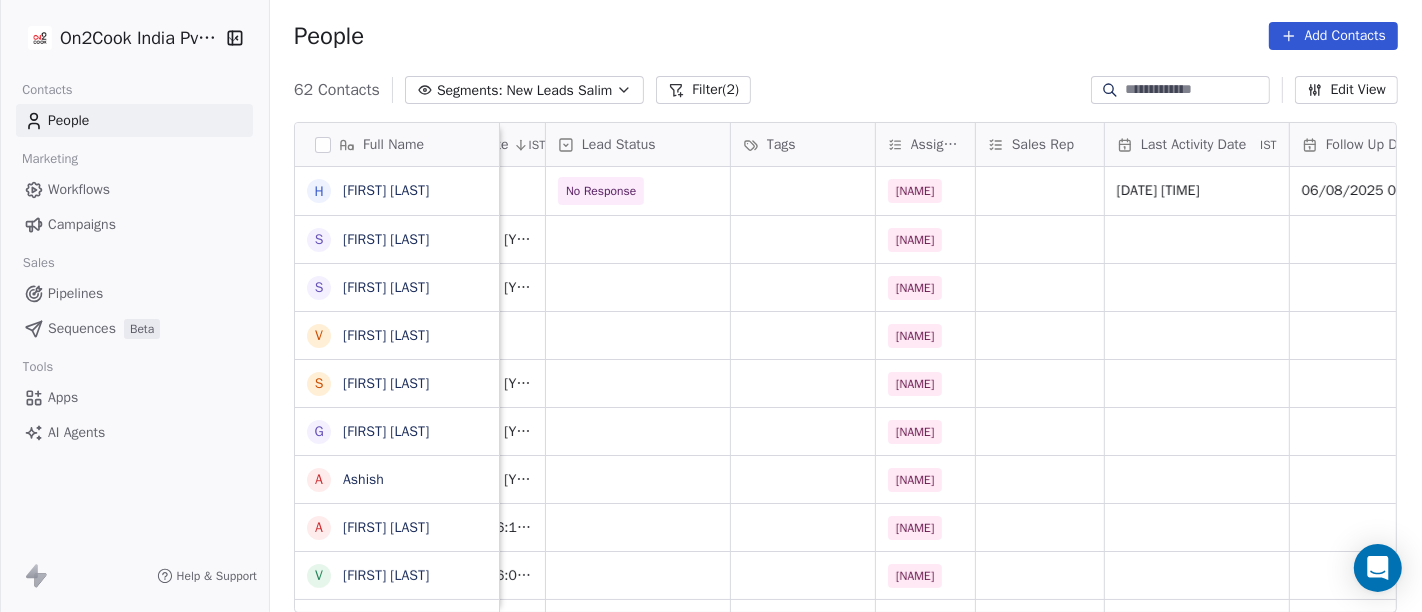 click on "62 Contacts Segments: New Leads [NAME] Filter  (2) Edit View" at bounding box center (846, 90) 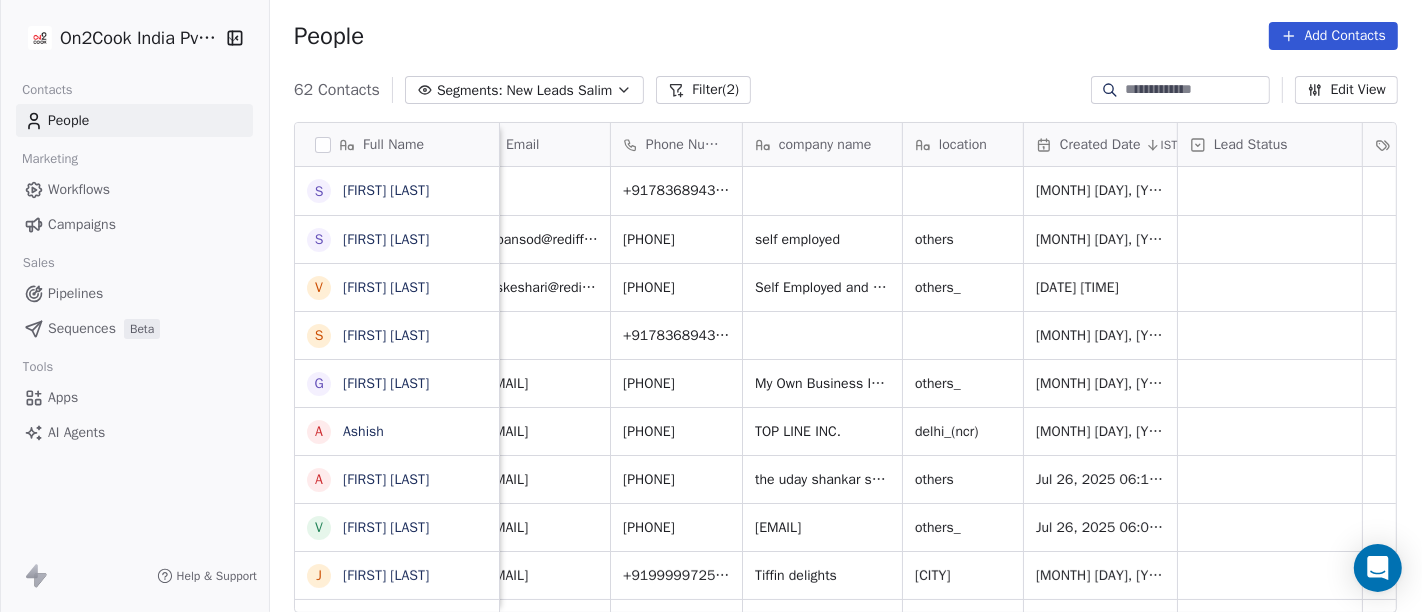 scroll, scrollTop: 0, scrollLeft: 28, axis: horizontal 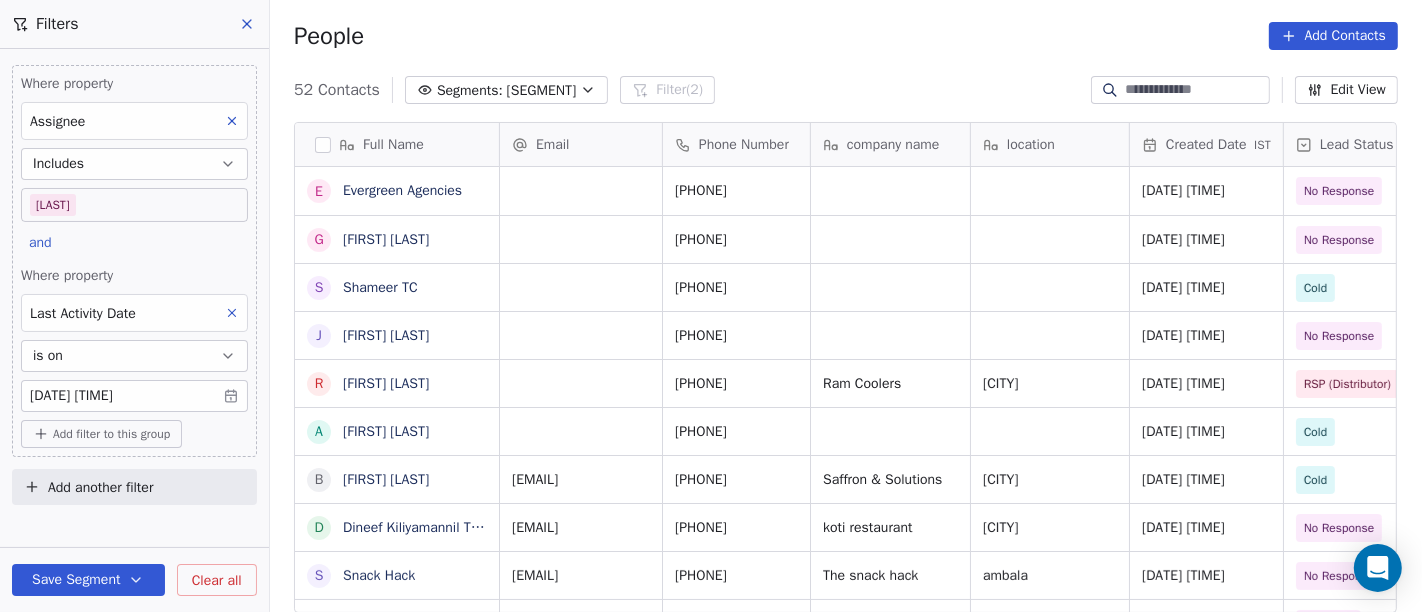 click on "People  Add Contacts" at bounding box center (846, 36) 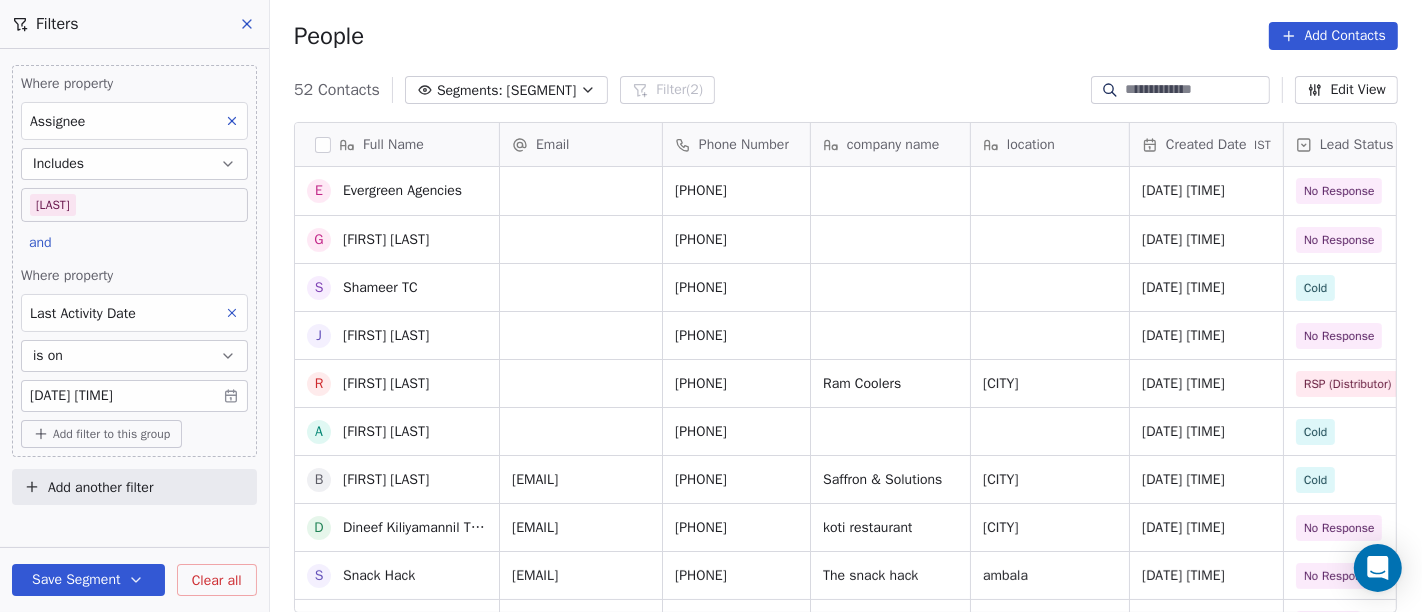 scroll, scrollTop: 555, scrollLeft: 0, axis: vertical 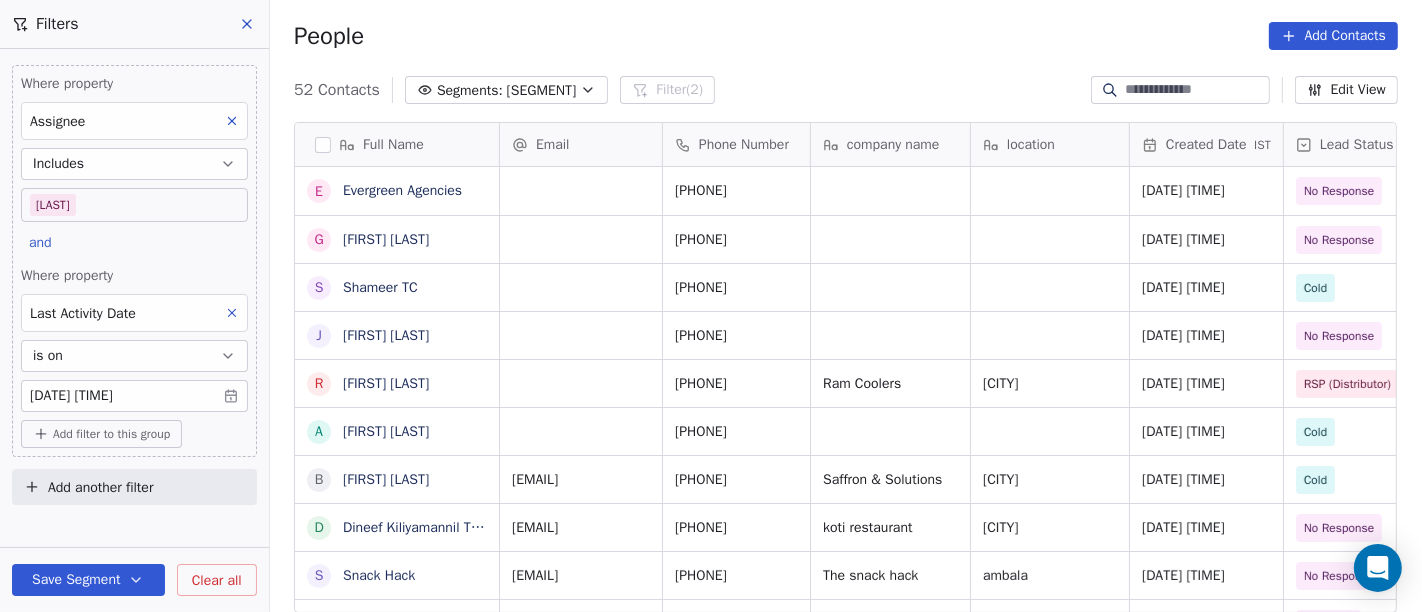 click on "On2Cook India Pvt. Ltd. Contacts People Marketing Workflows Campaigns Sales Pipelines Sequences Beta Tools Apps AI Agents Help & Support Filters Where property Assignee Includes Salim and Where property Last Activity Date is on Jul 30, 2025 12:31 PM Add filter to this group Add another filter Save Segment Clear all People Add Contacts 52 Contacts Segments: daily calls salim Filter (2) Edit View Tag Add to Sequence Full Name E Evergreen Agencies G Ganesh Mankar S Shameer TC J Joshi Mathew Vachaparampil R Rakesh Soni A Aman Jain B Bhuvnashwar K Gupta D Dineef Kiliyamannil Thovarimala S Snack Hack G Ganesh Saud J Jugal kishore M Manju Sukhija R Raajdhani Bakers D Dr R K Kodwani S Sanjoy Sengupta R Rajendra Khajuria V Vijendra N Naveen Dubey A Ajay Kumar C Cafe Punjab R Raj kumar P Pijja King T Tarun Gupta G Ganesh R Shettigar R Rakes Kumar Gaba S Surinder Singh S Shankar Vishwasrao P Praneet Seth T The Grill House S Sandeep Bansal Email Phone Number company name location Created Date IST Lead Status" at bounding box center (711, 306) 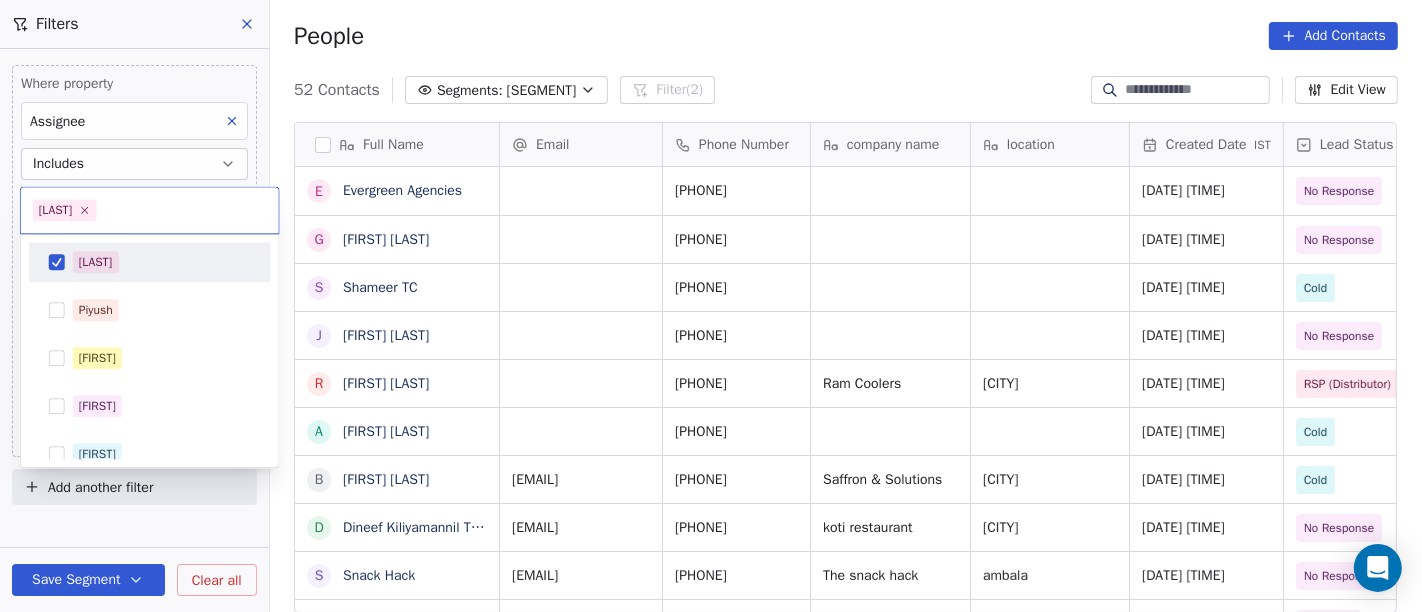 click on "[LAST]" at bounding box center (150, 262) 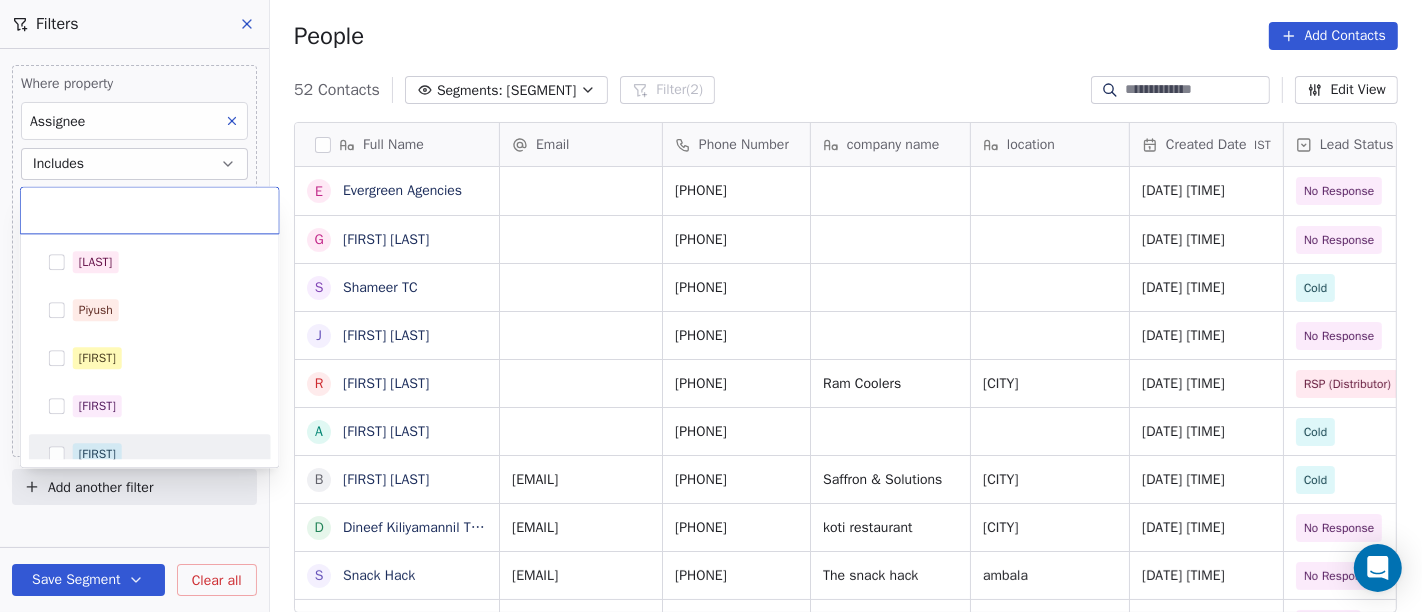 click on "[FIRST]" at bounding box center [162, 454] 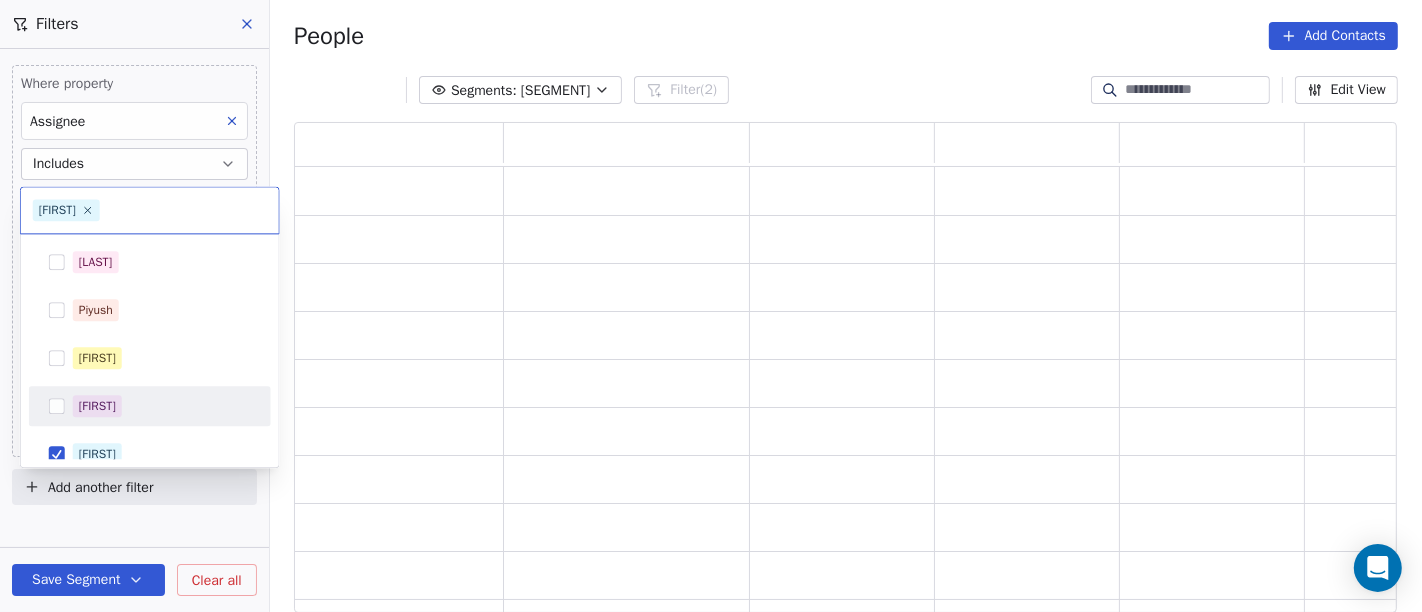click on "On2Cook India Pvt. Ltd. Contacts People Marketing Workflows Campaigns Sales Pipelines Sequences Beta Tools Apps AI Agents Help & Support Filters Where property Assignee Includes Ronit and Where property Last Activity Date is on Jul 30, 2025 12:31 PM Add filter to this group Add another filter Save Segment Clear all People Add Contacts Segments: daily calls salim Filter (2) Edit View Tag Add to Sequence Ronit Salim Piyush Madhuri Anmol Ronit Saurabh Sapan Falguni Mary Ajay" at bounding box center (711, 306) 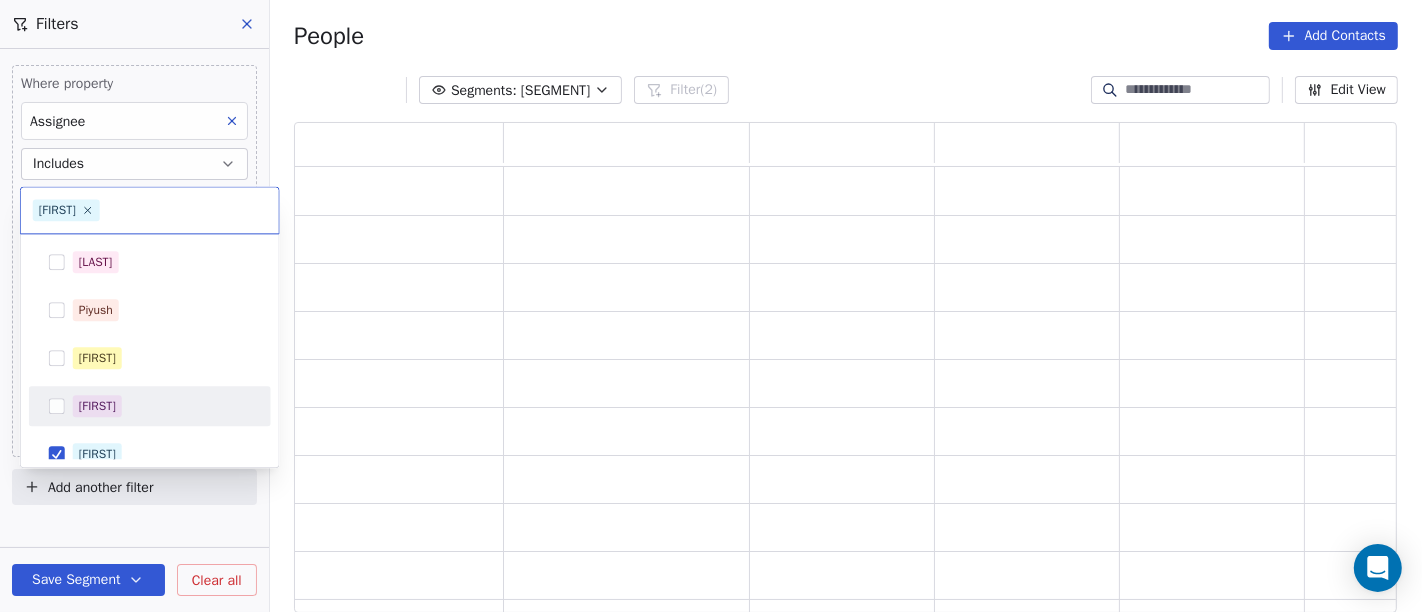 scroll, scrollTop: 17, scrollLeft: 17, axis: both 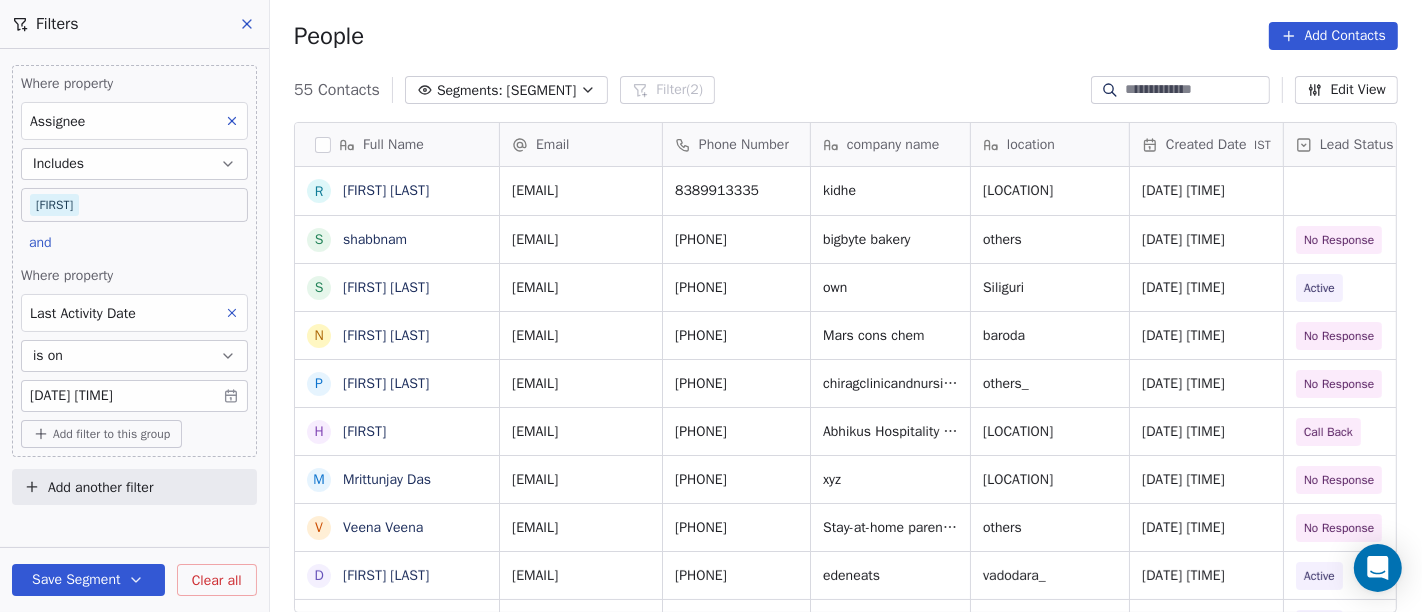 click on "On2Cook India Pvt. Ltd. Contacts People Marketing Workflows Campaigns Sales Pipelines Sequences Beta Tools Apps AI Agents Help & Support Filters Where property   Assignee   Includes Ronit and Where property   Last Activity Date   is on Jul 30, 2025 12:31 PM Add filter to this group Add another filter Save Segment Clear all People  Add Contacts 55 Contacts Segments: daily calls salim  Filter  (2) Edit View Tag Add to Sequence Full Name R Rock Gomes s shabbnam S Suman Shekhar Prasad N Nishit Yogesh Shah P Patel Chirag H Harsh M Mrittunjay Das V Veena Veena D Deepak Kumar b bappa das M MEATLOAF FACTORY B Bharat D Panseriya S Swapnil Patil A Amit Saini R Rehan malek m murti Roshan Saraiwala R Raghu Kinnal Y Yunus M Mahendra Parmar A Abhijit Kumar Barua K Kiran Mehta K Kartiklal V Vinod S Shailesh Gharat S Shree Koletkar d dewani l lokesh patel M Manish Patil P Pankaj Parida N Nishit Shah Email Phone Number company name location Created Date IST Lead Status Tags Assignee Sales Rep gomesrock1998@gmail.com kidhe N" at bounding box center (711, 306) 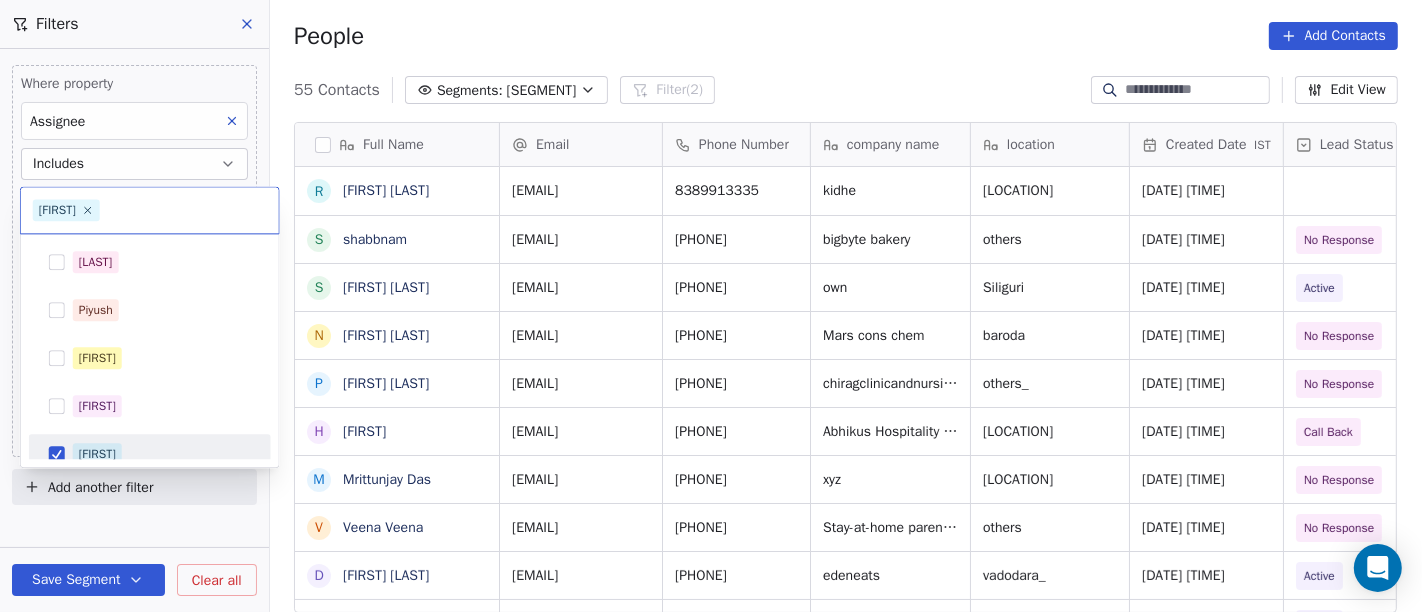 scroll, scrollTop: 14, scrollLeft: 0, axis: vertical 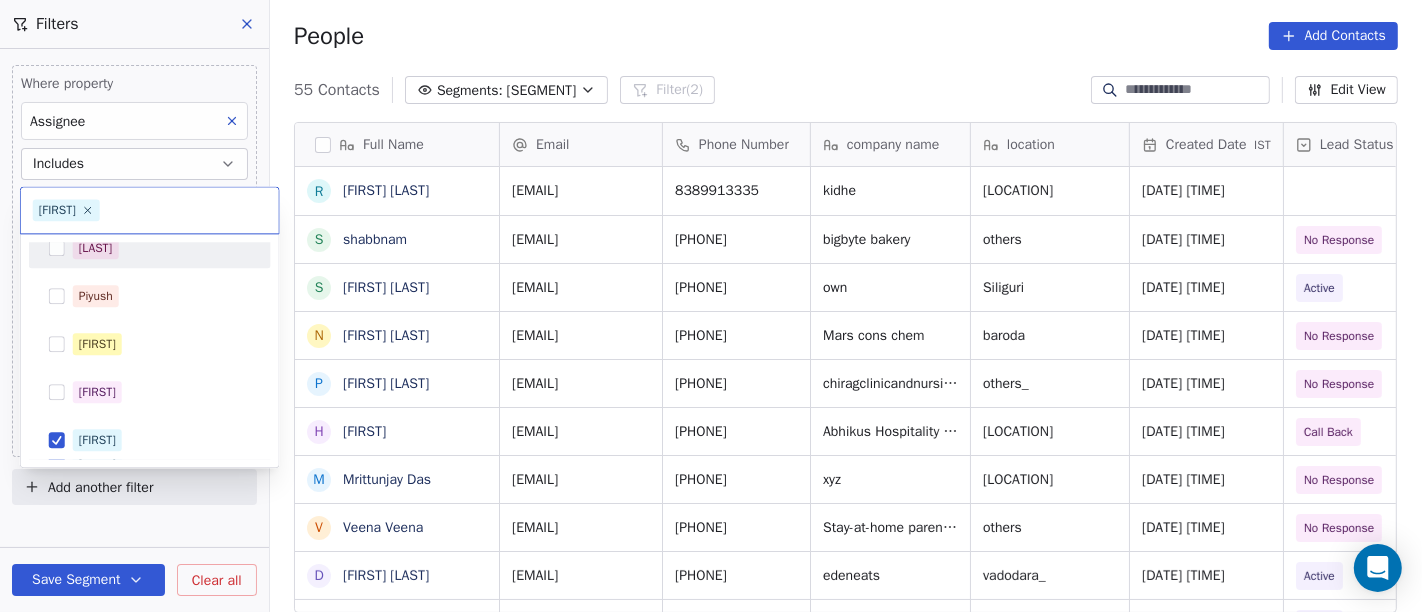 click on "[NAME]" at bounding box center (150, 248) 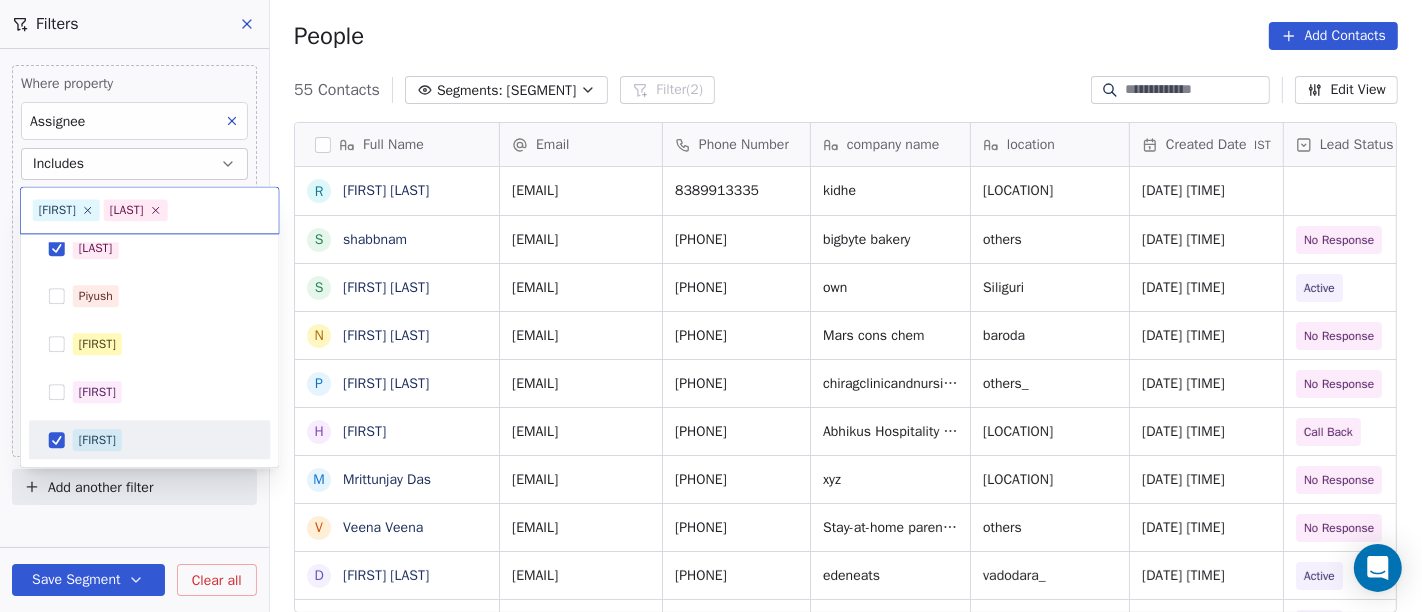 click on "Ronit" at bounding box center (150, 440) 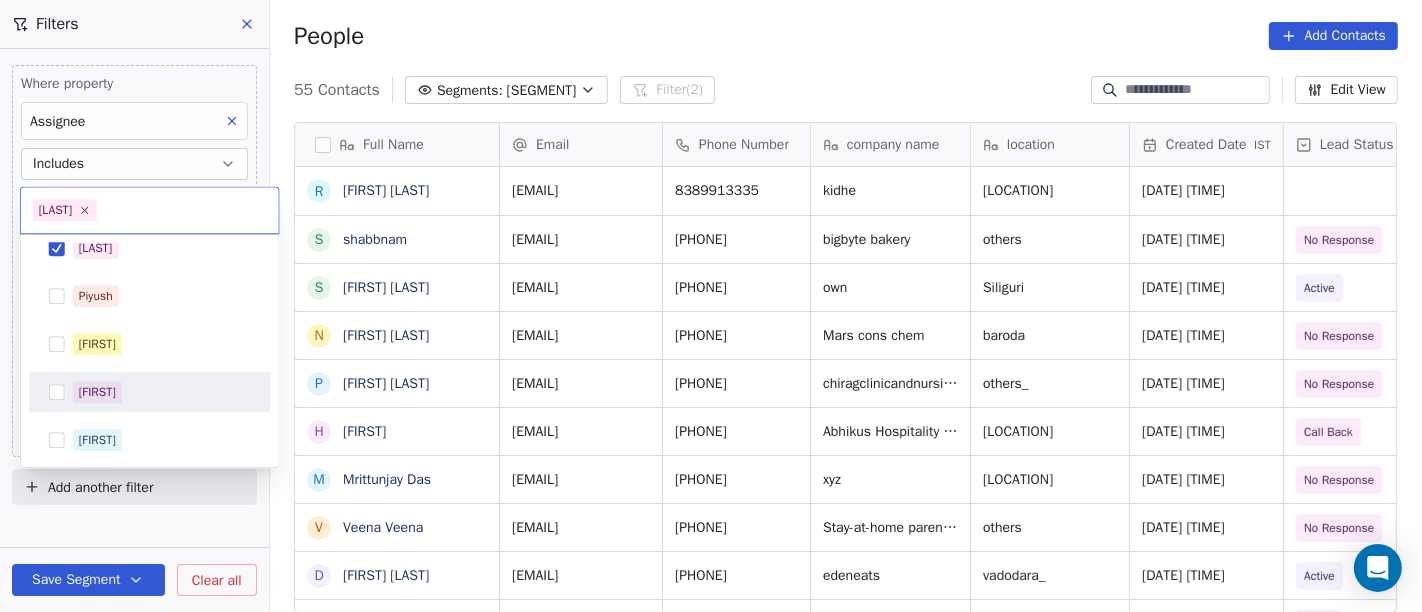 click on "On2Cook India Pvt. Ltd. Contacts People Marketing Workflows Campaigns Sales Pipelines Sequences Beta Tools Apps AI Agents Help & Support Filters Where property   Assignee   Includes Ronit and Where property   Last Activity Date   is on Jul 30, 2025 12:31 PM Add filter to this group Add another filter Save Segment Clear all People  Add Contacts 55 Contacts Segments: daily calls salim  Filter  (2) Edit View Tag Add to Sequence Full Name R Rock Gomes s shabbnam S Suman Shekhar Prasad N Nishit Yogesh Shah P Patel Chirag H Harsh M Mrittunjay Das V Veena Veena D Deepak Kumar b bappa das M MEATLOAF FACTORY B Bharat D Panseriya S Swapnil Patil A Amit Saini R Rehan malek m murti Roshan Saraiwala R Raghu Kinnal Y Yunus M Mahendra Parmar A Abhijit Kumar Barua K Kiran Mehta K Kartiklal V Vinod S Shailesh Gharat S Shree Koletkar d dewani l lokesh patel M Manish Patil P Pankaj Parida N Nishit Shah Email Phone Number company name location Created Date IST Lead Status Tags Assignee Sales Rep gomesrock1998@gmail.com kidhe N" at bounding box center [711, 306] 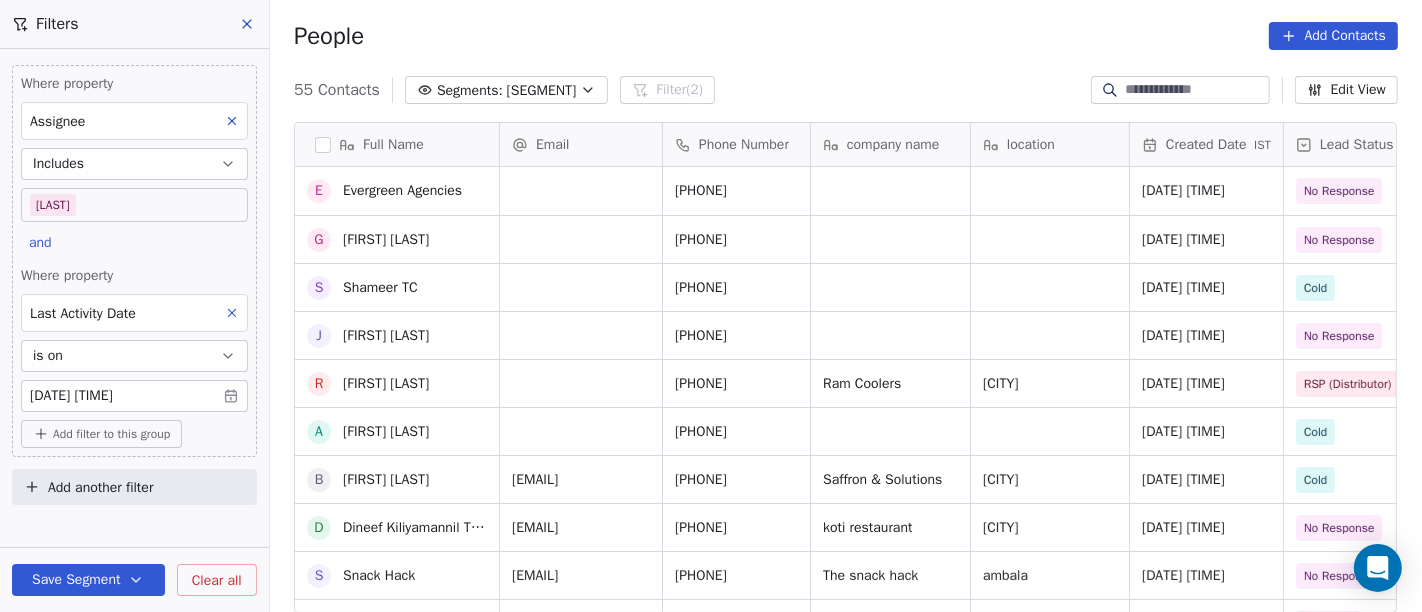 scroll, scrollTop: 187, scrollLeft: 0, axis: vertical 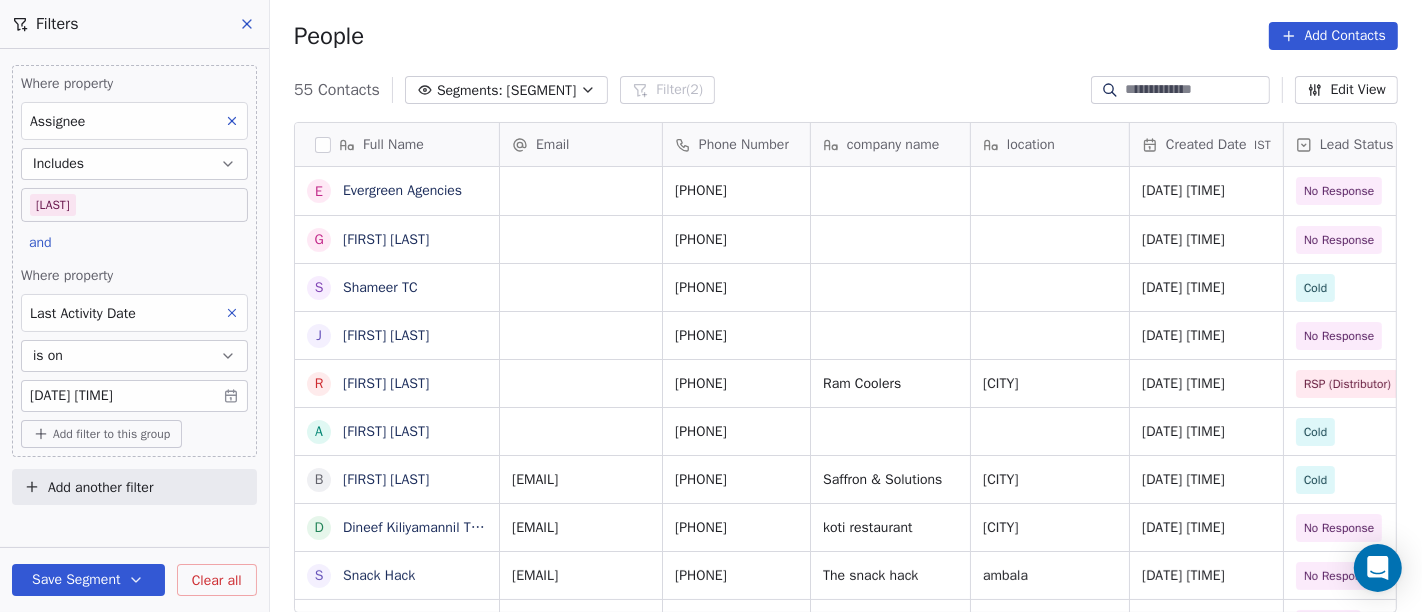 click on "Add filter to this group" at bounding box center (111, 434) 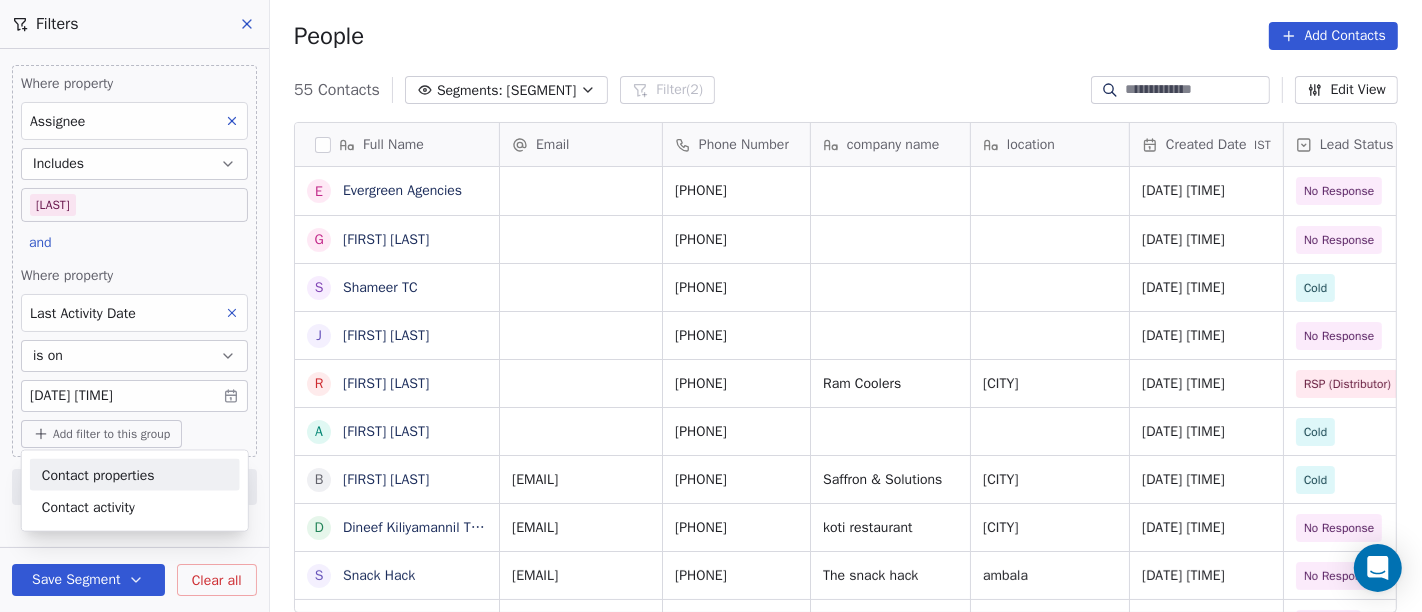 click on "Contact properties" at bounding box center (135, 474) 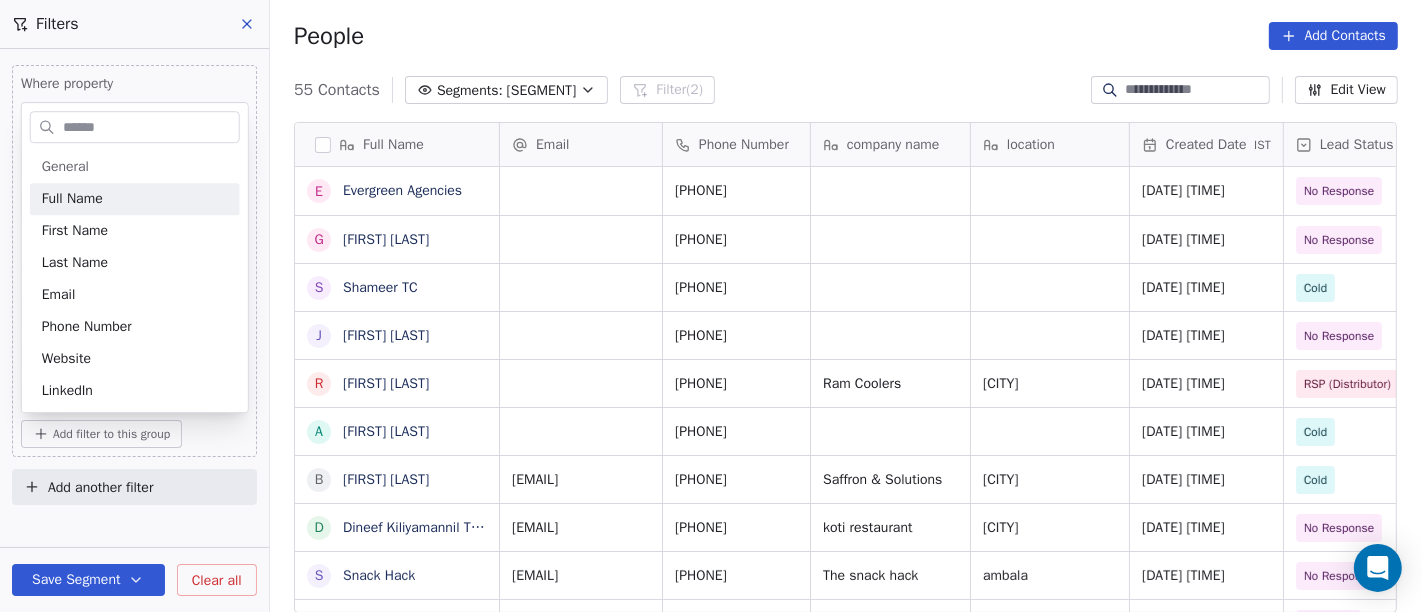 click at bounding box center (149, 127) 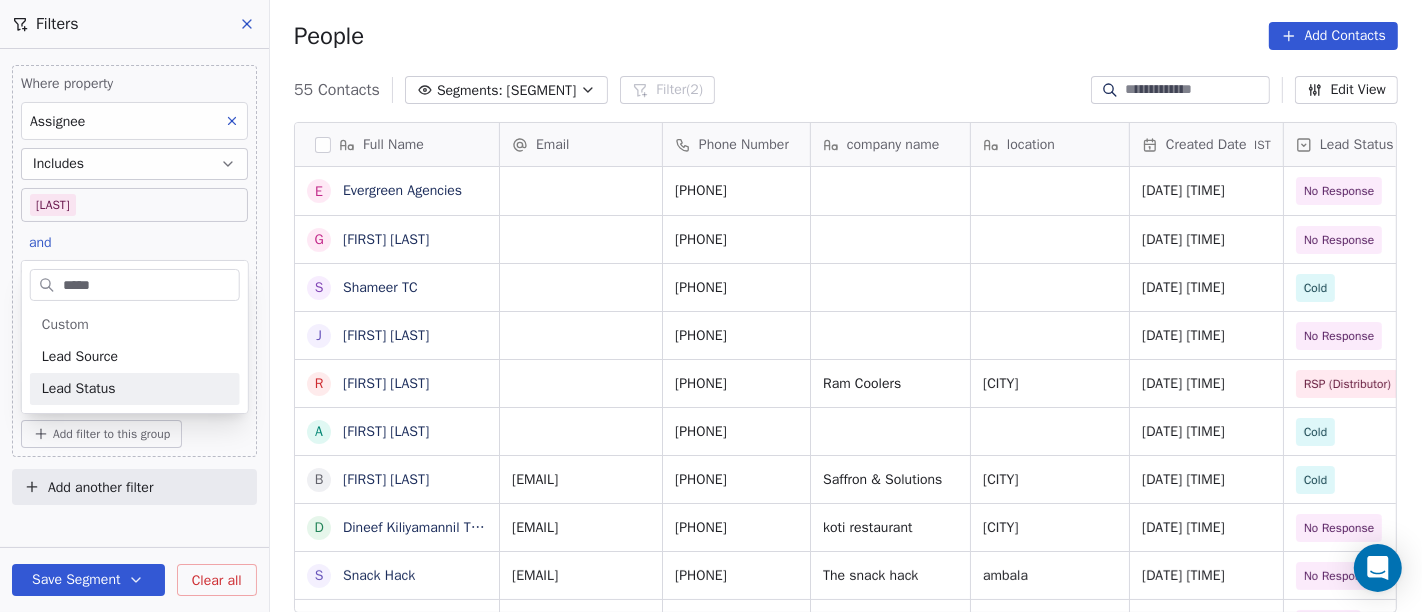 type on "****" 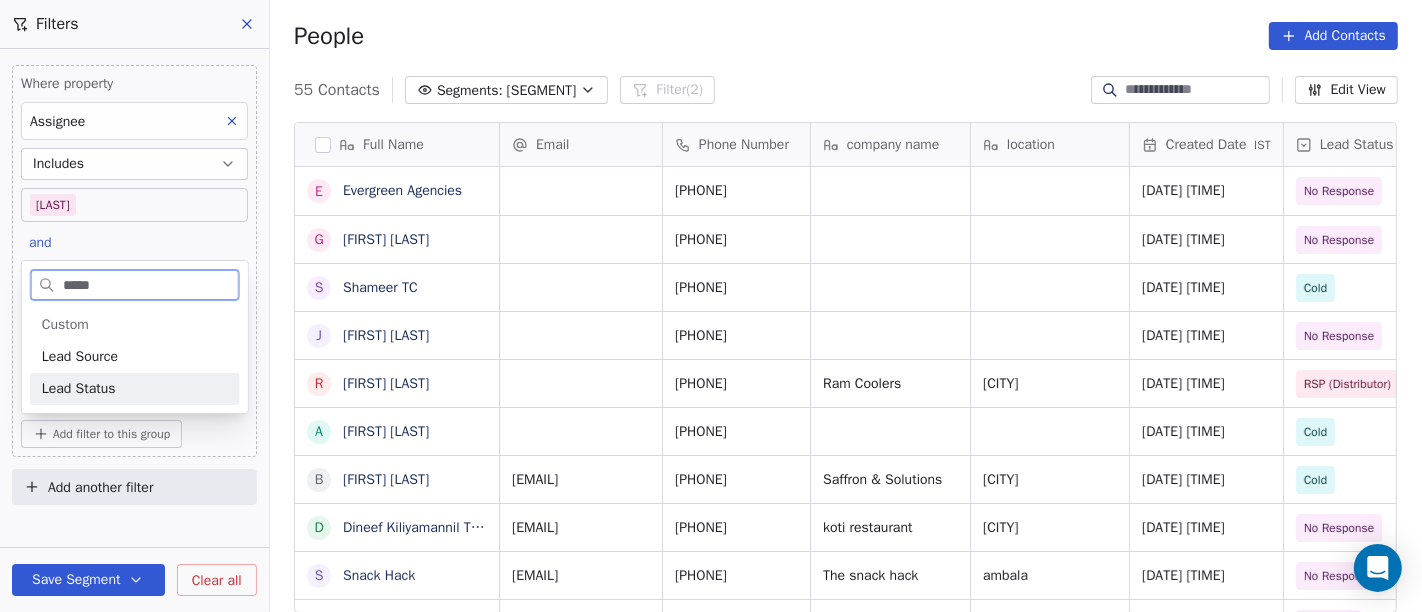 click on "Lead Status" at bounding box center (135, 389) 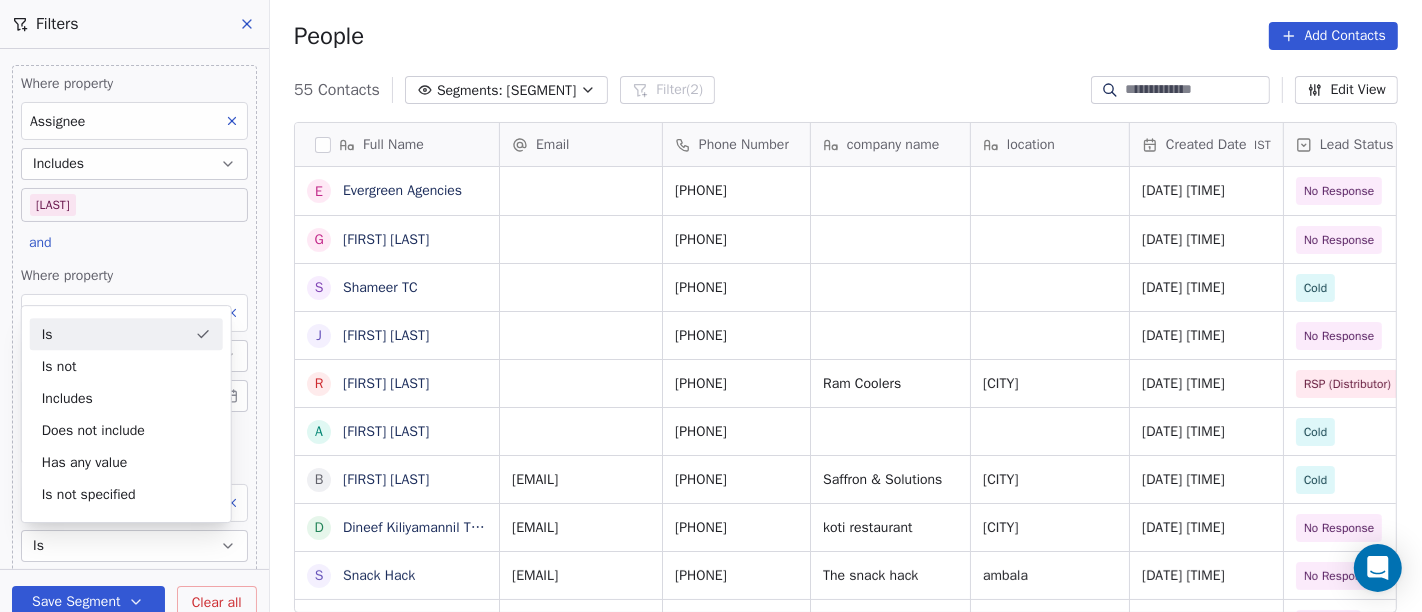 click on "Is" at bounding box center (126, 334) 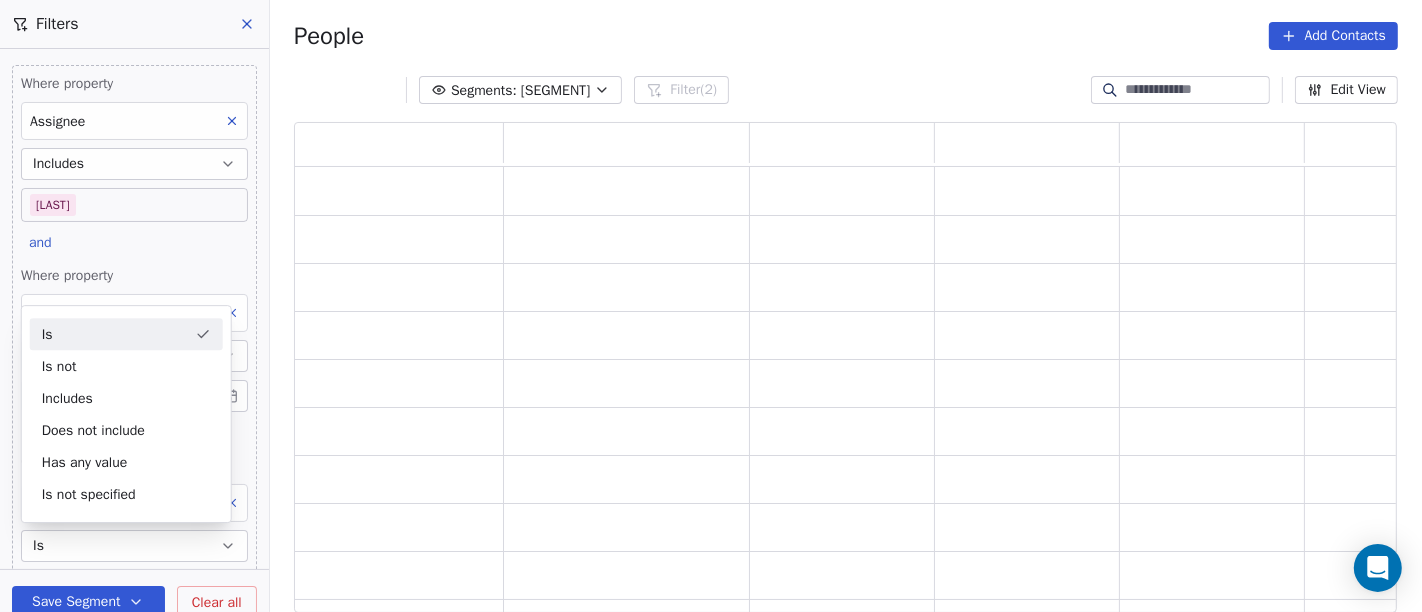 scroll, scrollTop: 17, scrollLeft: 17, axis: both 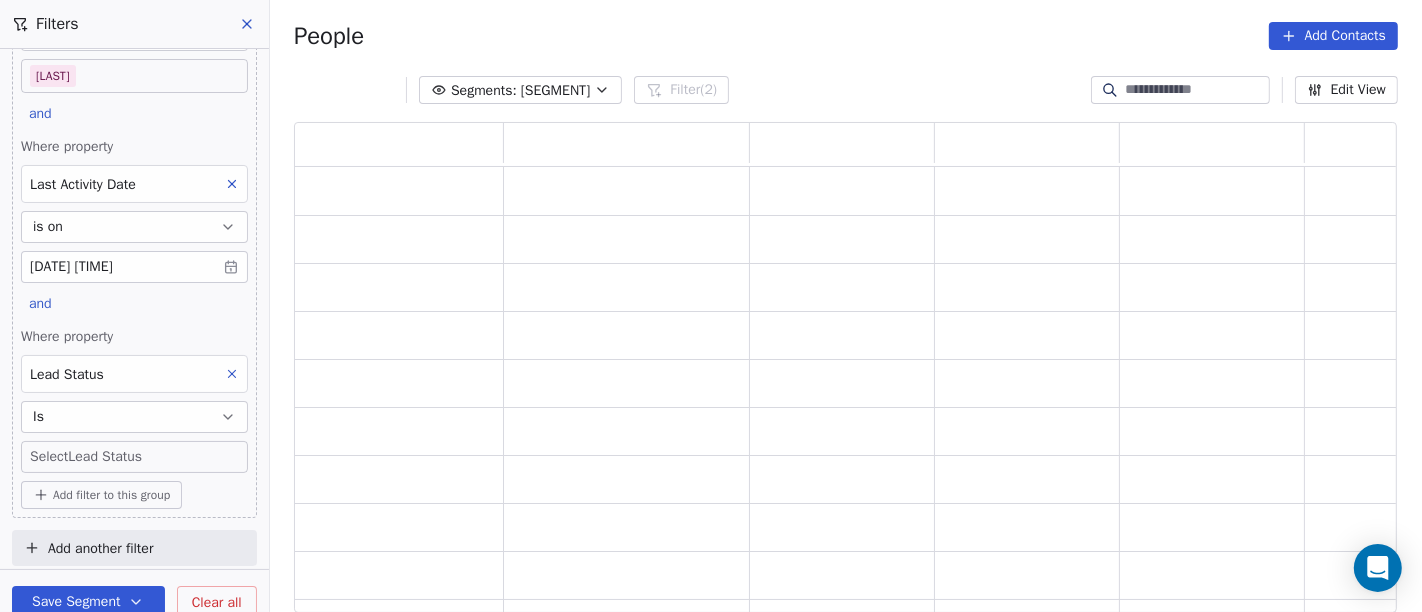 click on "Add filter to this group" at bounding box center [111, 495] 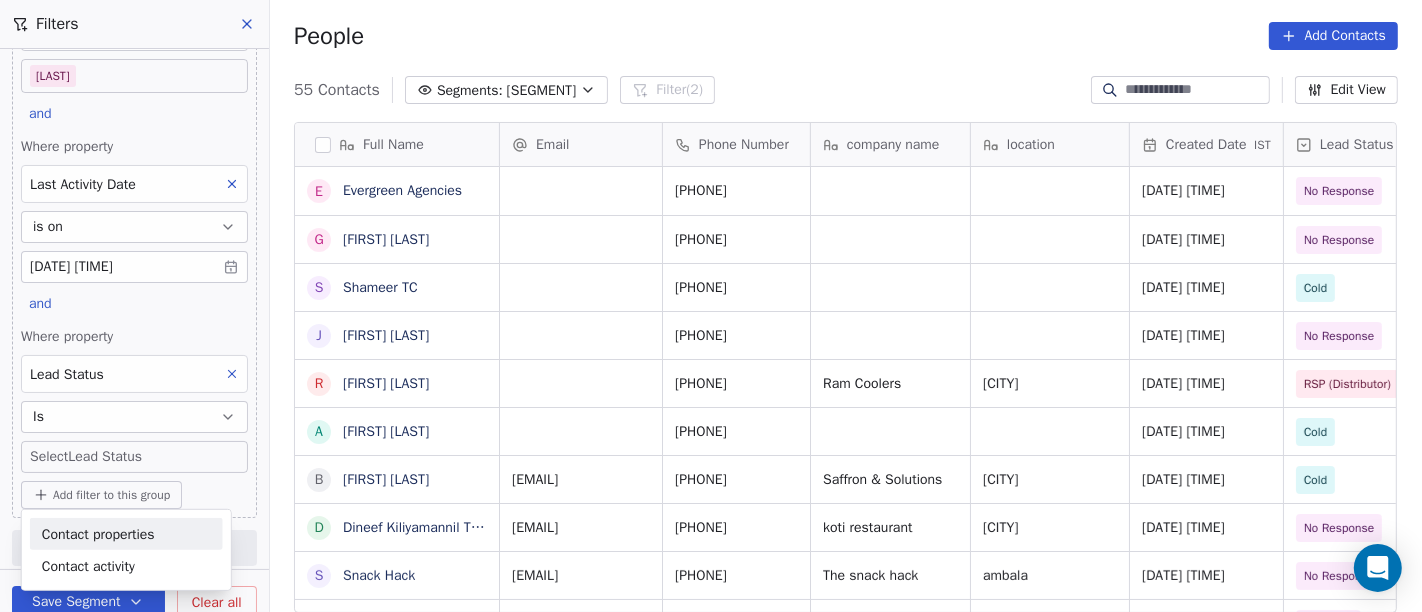 scroll, scrollTop: 17, scrollLeft: 17, axis: both 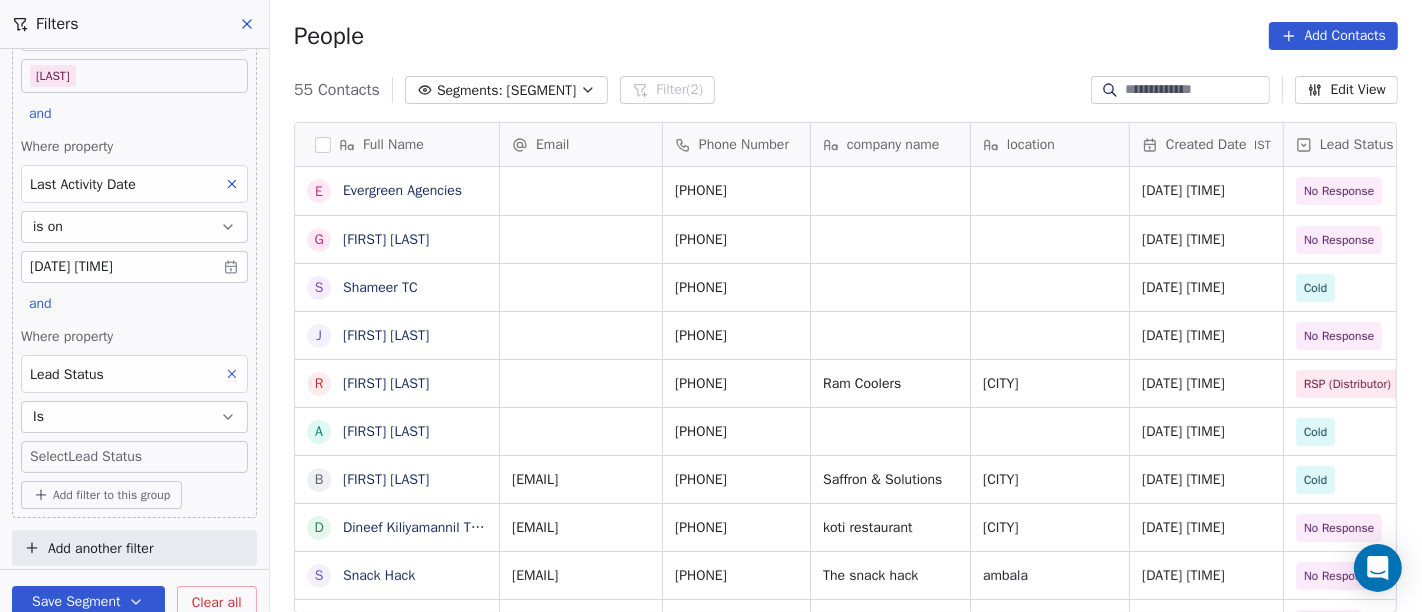 click on "On2Cook India Pvt. Ltd. Contacts People Marketing Workflows Campaigns Sales Pipelines Sequences Beta Tools Apps AI Agents Help & Support Filters Where property   Assignee   Includes Salim and Where property   Last Activity Date   is on Jul 30, 2025 12:31 PM and Where property   Lead Status   Is Select  Lead Status Add filter to this group Add another filter Save Segment Clear all People  Add Contacts 55 Contacts Segments: daily calls salim  Filter  (2) Edit View Tag Add to Sequence Full Name E Evergreen Agencies G Ganesh Mankar S Shameer TC J Joshi Mathew Vachaparampil R Rakesh Soni A Aman Jain B Bhuvnashwar K Gupta D Dineef Kiliyamannil Thovarimala S Snack Hack G Ganesh Saud J Jugal kishore M Manju Sukhija R Raajdhani Bakers D Dr R K Kodwani S Sanjoy Sengupta R Rajendra Khajuria V Vijendra N Naveen Dubey A Ajay Kumar C Cafe Punjab R Raj kumar P Pijja King T Tarun Gupta G Ganesh R Shettigar R Rakes Kumar Gaba S Surinder Singh S Shankar Vishwasrao P Praneet Seth T The Grill House S Sandeep Bansal Email IST" at bounding box center (711, 306) 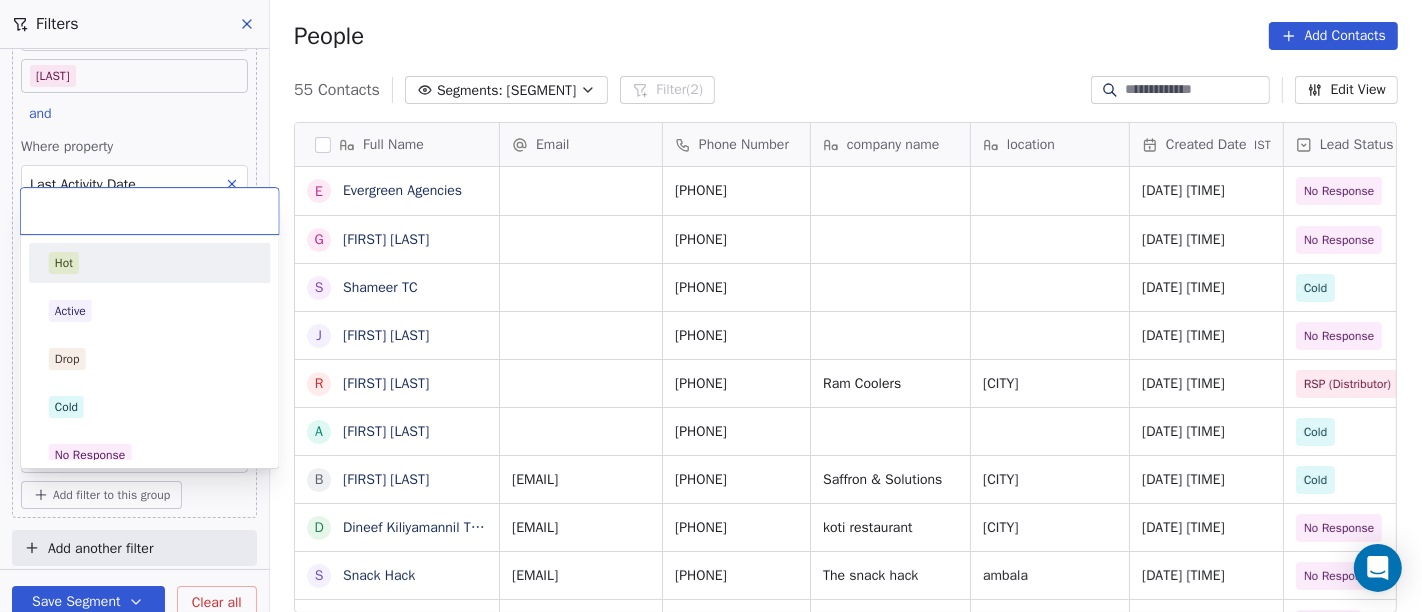 click on "Hot" at bounding box center (150, 263) 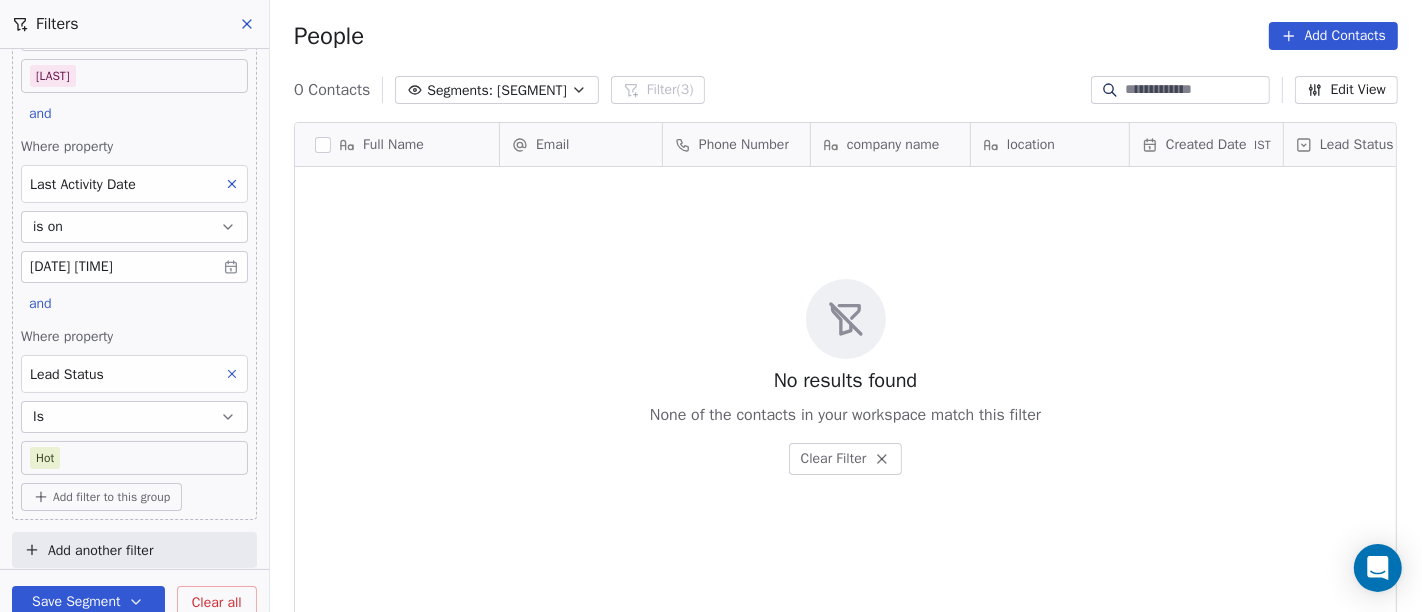 click on "On2Cook India Pvt. Ltd. Contacts People Marketing Workflows Campaigns Sales Pipelines Sequences Beta Tools Apps AI Agents Help & Support Filters Where property   Assignee   Includes Salim and Where property   Last Activity Date   is on Jul 30, 2025 12:31 PM and Where property   Lead Status   Is Hot Add filter to this group Add another filter Save Segment Clear all People  Add Contacts 0 Contacts Segments: daily calls salim  Filter  (3) Edit View Tag Add to Sequence Full Name Email Phone Number company name location Created Date IST Lead Status Tags Assignee Sales Rep
To pick up a draggable item, press the space bar.
While dragging, use the arrow keys to move the item.
Press space again to drop the item in its new position, or press escape to cancel.
No results found None of the contacts in your workspace match this filter Clear Filter" at bounding box center (711, 306) 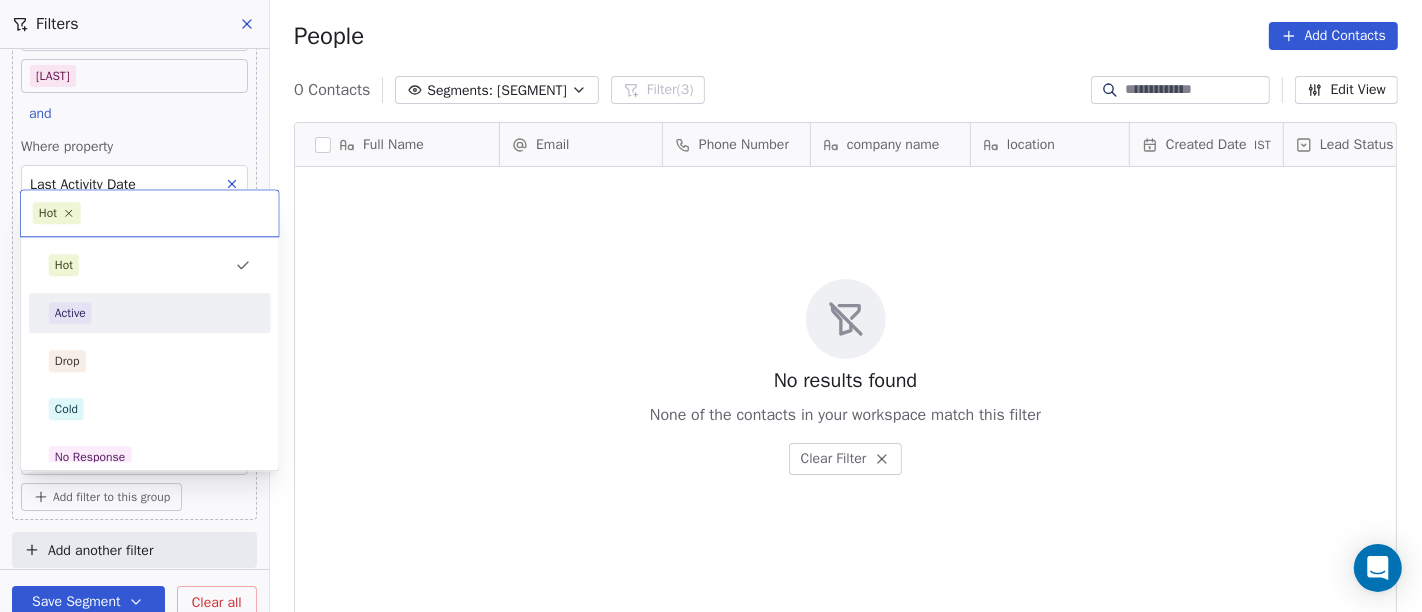 click on "Active" at bounding box center (150, 313) 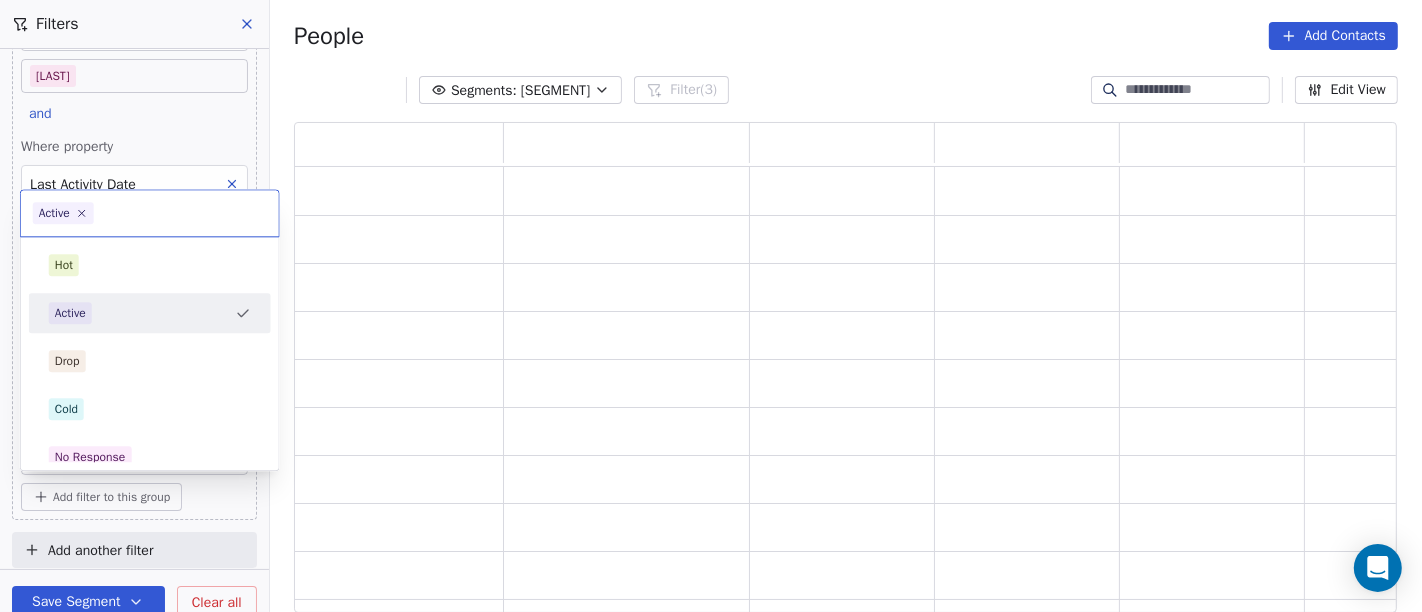 scroll, scrollTop: 17, scrollLeft: 17, axis: both 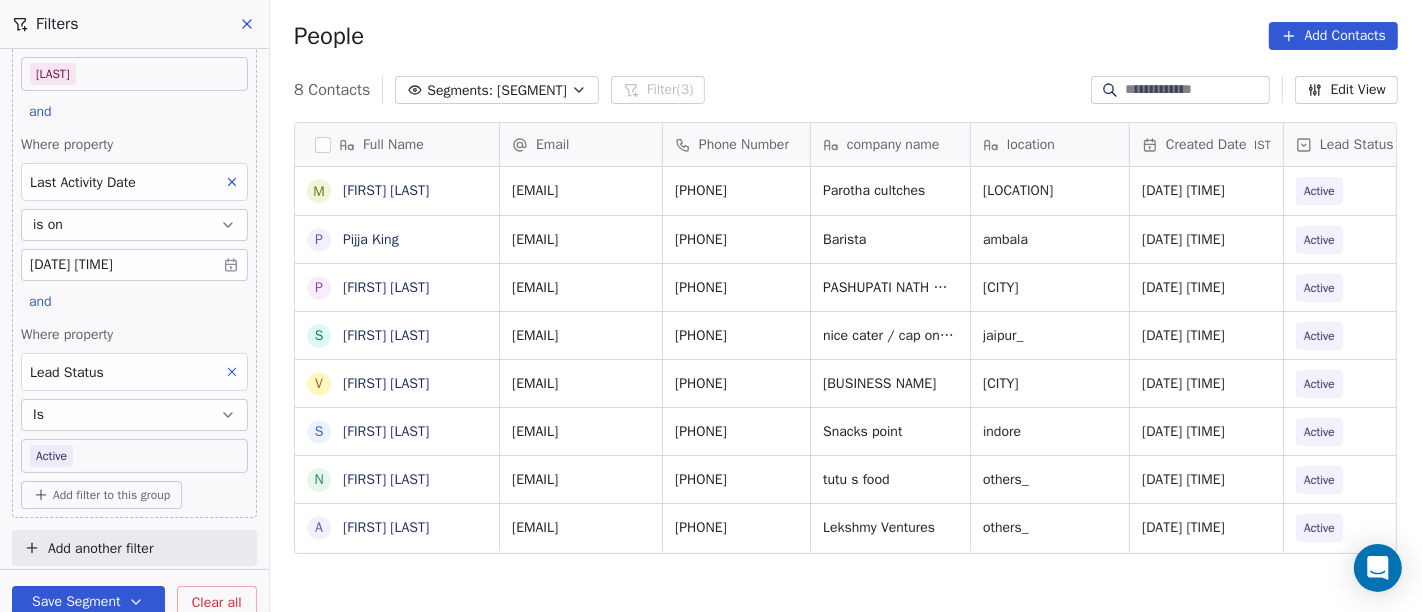 click on "On2Cook India Pvt. Ltd. Contacts People Marketing Workflows Campaigns Sales Pipelines Sequences Beta Tools Apps AI Agents Help & Support Filters Where property   Assignee   Includes Salim and Where property   Last Activity Date   is on Jul 30, 2025 12:31 PM and Where property   Lead Status   Is Active Add filter to this group Add another filter Save Segment Clear all People  Add Contacts 8 Contacts Segments: daily calls salim  Filter  (3) Edit View Tag Add to Sequence Full Name M Manju Sukhija P Pijja King P Praneet Seth S Surendra Pareek V Vineet Yadav s sunil Sethi N Nirmal Bhowmick A Anish Prabhakar Email Phone Number company name location Created Date IST Lead Status Tags Assignee Sales Rep sukhija095@gmail.com +918699640065 Parotha cultches Faridkot Jul 30, 2025 08:50 AM Active Salim kanishksharma151@gmail.com +917015720630 Barista ambala Jul 29, 2025 11:53 PM Active Salim pnlifestyles@gmail.com +918707759659 PASHUPATI NATH WELLNESS Lucknow Jul 29, 2025 10:46 PM Active Salim nicecaterers2013@gmail.com" at bounding box center (711, 306) 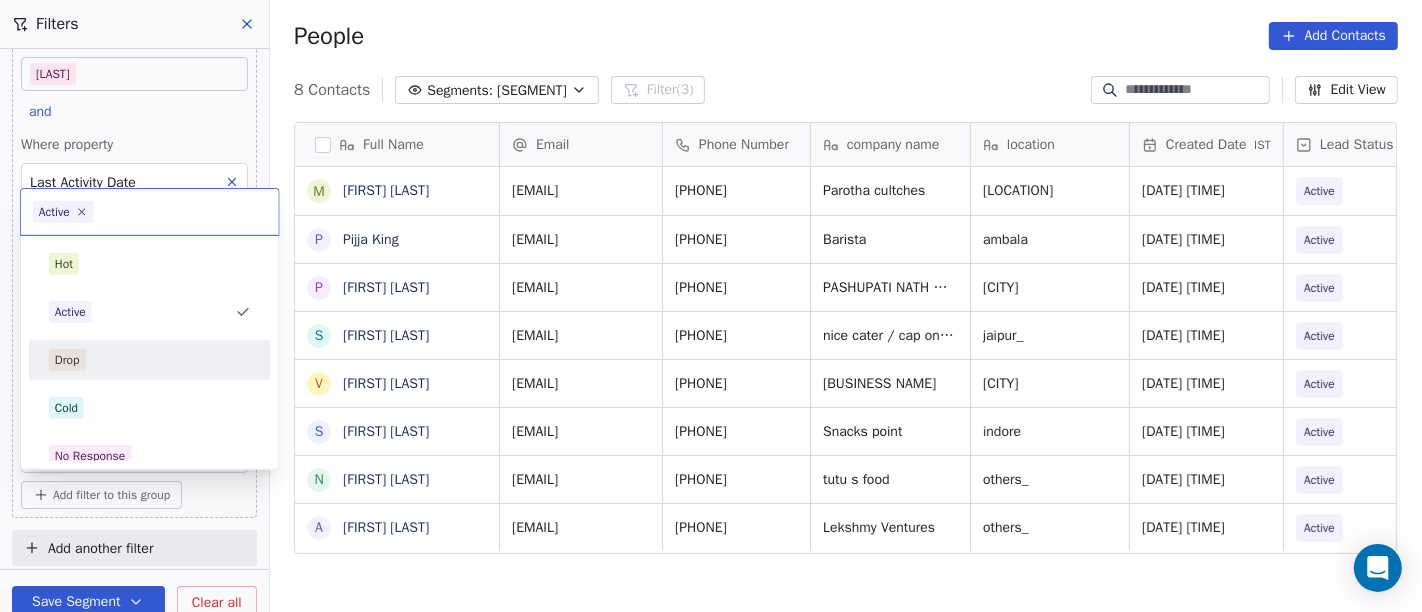 click on "Drop" at bounding box center [150, 360] 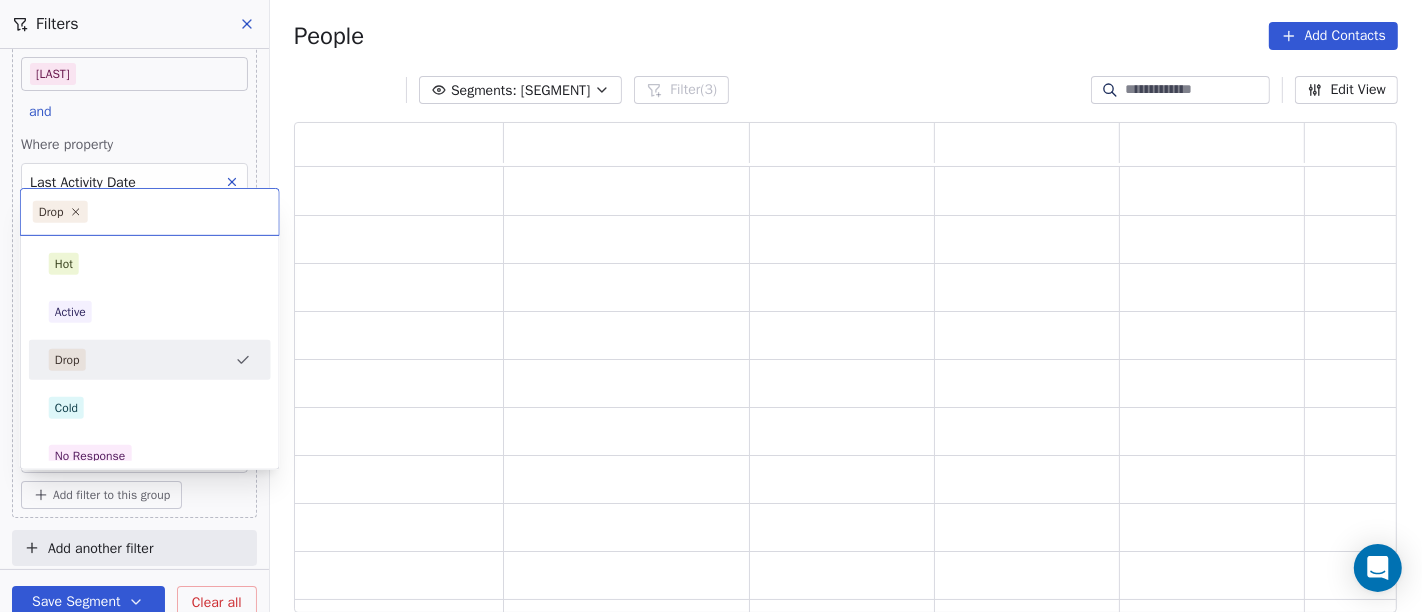 scroll, scrollTop: 17, scrollLeft: 17, axis: both 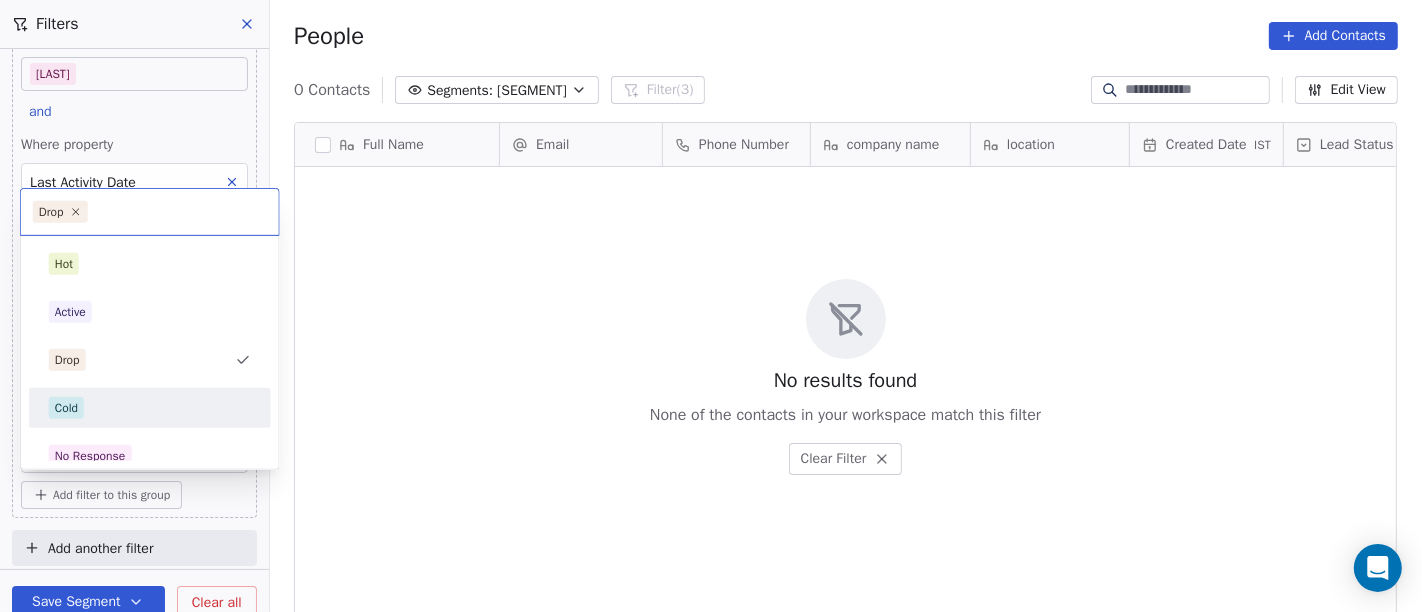 click on "Cold" at bounding box center [150, 408] 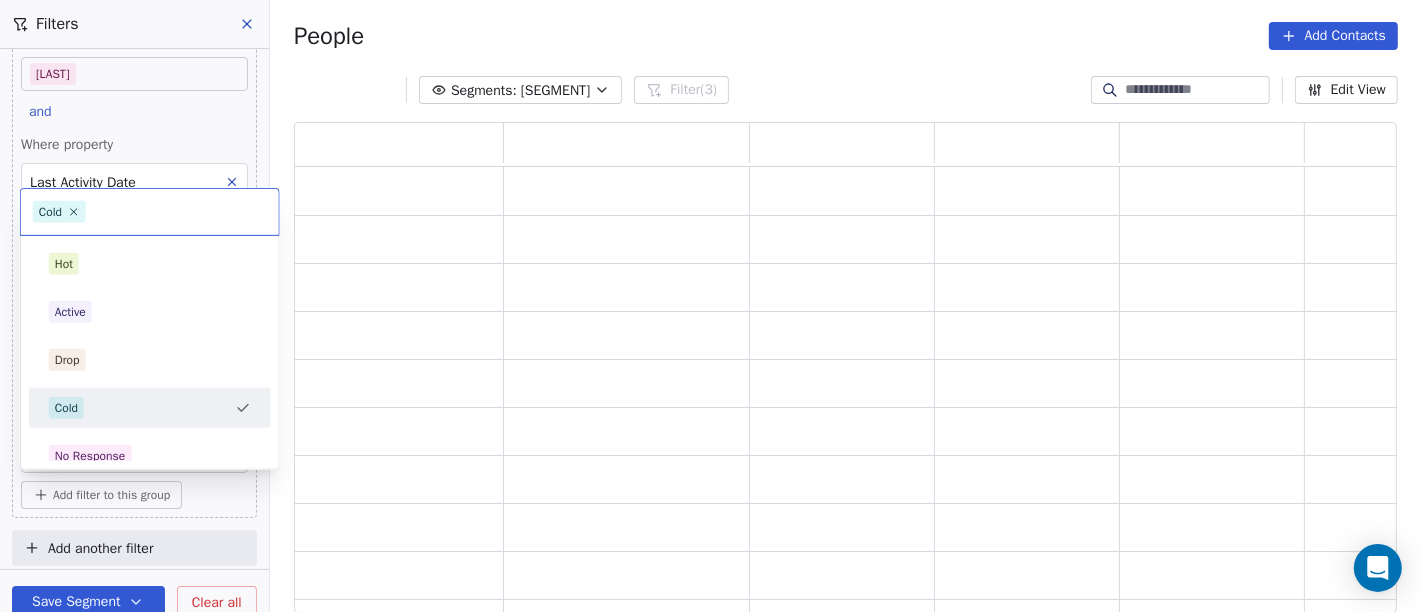 scroll, scrollTop: 17, scrollLeft: 17, axis: both 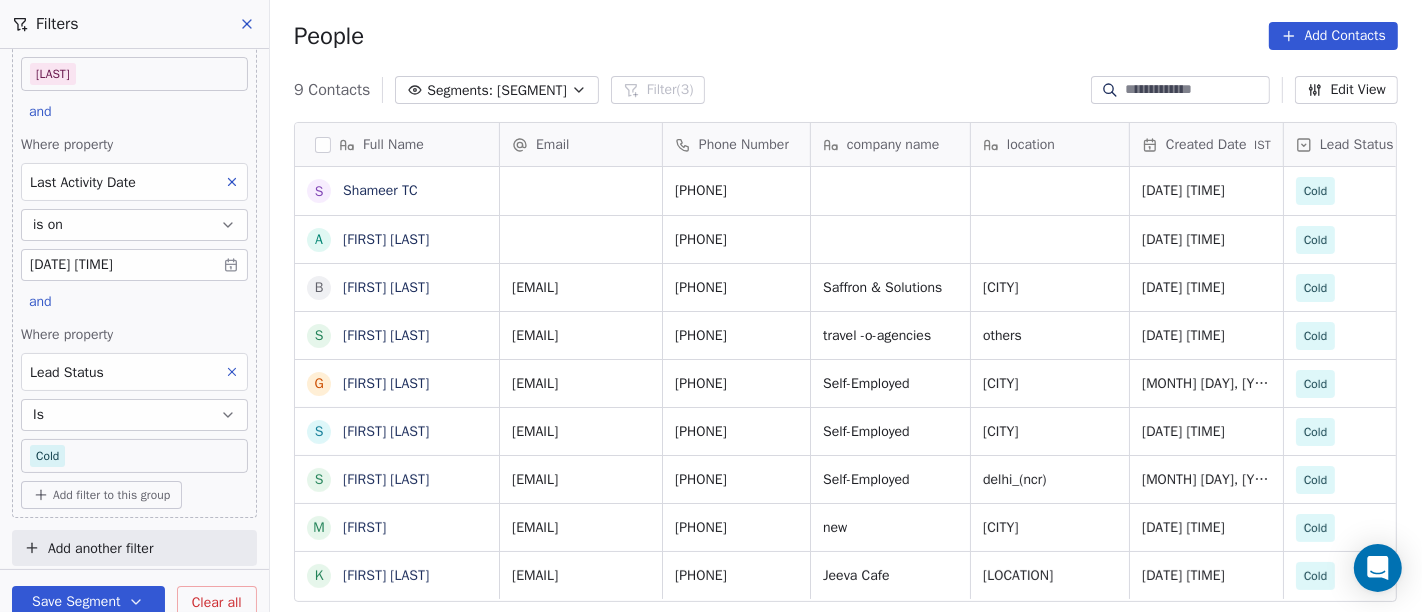 click on "On2Cook India Pvt. Ltd. Contacts People Marketing Workflows Campaigns Sales Pipelines Sequences Beta Tools Apps AI Agents Help & Support Filters Where property   Assignee   Includes Salim and Where property   Last Activity Date   is on Jul 30, 2025 12:31 PM and Where property   Lead Status   Is Cold Add filter to this group Add another filter Save Segment Clear all People  Add Contacts 9 Contacts Segments: daily calls salim  Filter  (3) Edit View Tag Add to Sequence Full Name S Shameer TC A Aman Jain B Bhuvnashwar K Gupta S Sanjoy Sengupta G Ganesh R Shettigar S Surinder Singh S Shankar Vishwasrao M Minal k kanchan Prathamashetti Email Phone Number company name location Created Date IST Lead Status Tags Assignee Sales Rep +918606606548 Jul 30, 2025 01:56 PM Cold Salim +917683011768 Jul 30, 2025 01:43 PM Cold Salim bgupt213@gmail.com +919419110535 Saffron & Solutions Jammu Jul 30, 2025 01:37 PM Cold B2C Salim sanjoysengupta1963@gmail.com +919830493388 travel -o-agencies others Jul 30, 2025 07:17 AM Cold Cold" at bounding box center [711, 306] 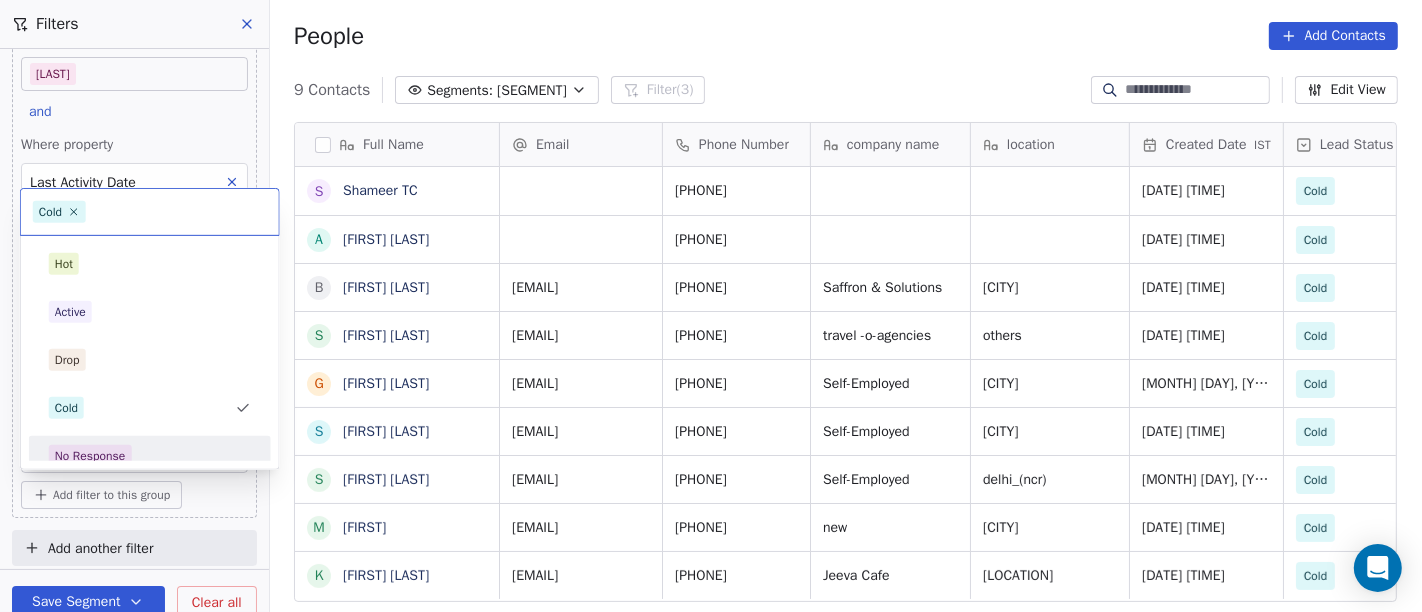 click on "No Response" at bounding box center [150, 456] 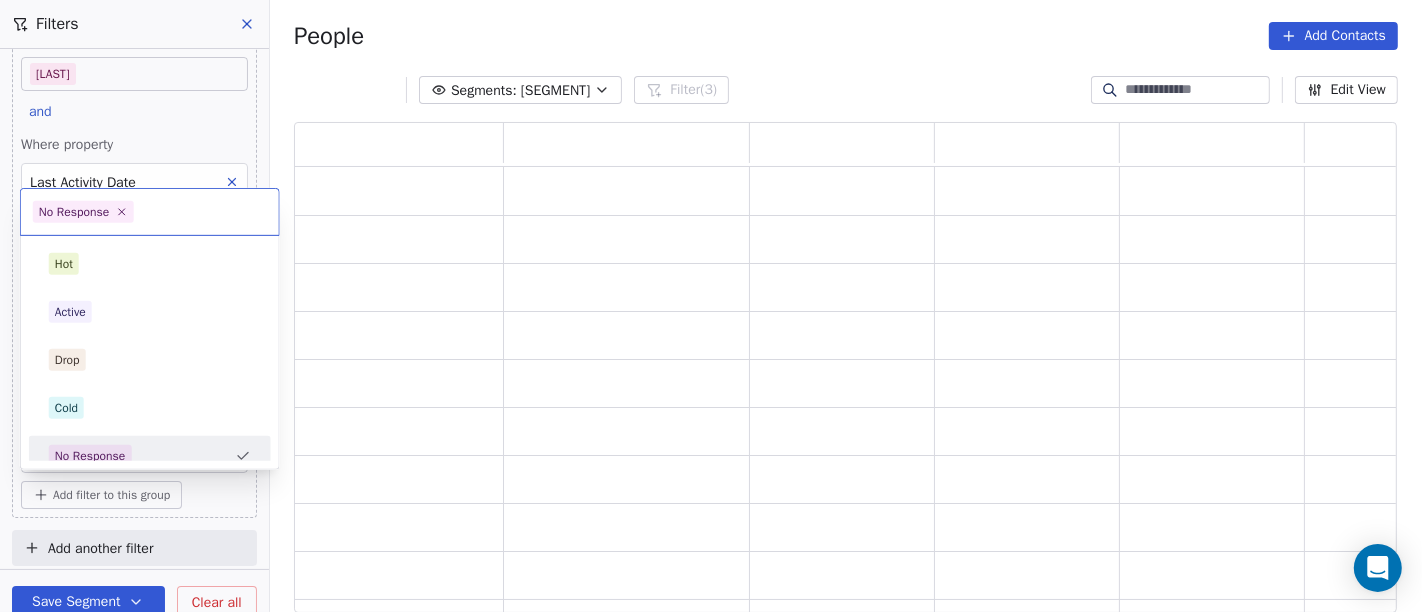 scroll, scrollTop: 17, scrollLeft: 17, axis: both 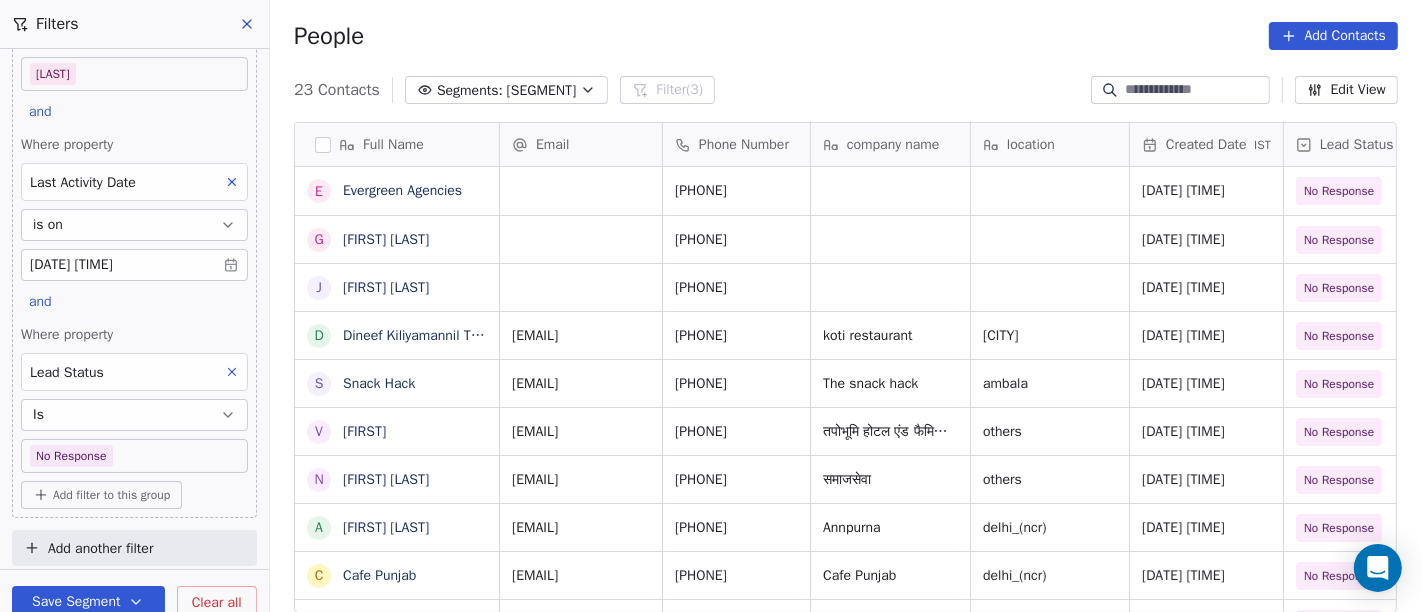 click on "On2Cook India Pvt. Ltd. Contacts People Marketing Workflows Campaigns Sales Pipelines Sequences Beta Tools Apps AI Agents Help & Support Filters Where property   Assignee   Includes Salim and Where property   Last Activity Date   is on Jul 30, 2025 12:31 PM and Where property   Lead Status   Is No Response Add filter to this group Add another filter Save Segment Clear all People  Add Contacts 23 Contacts Segments: daily calls salim  Filter  (3) Edit View Tag Add to Sequence Full Name E Evergreen Agencies G Ganesh Mankar J Joshi Mathew Vachaparampil D Dineef Kiliyamannil Thovarimala S Snack Hack V Vijendra N Naveen Dubey A Ajay Kumar C Cafe Punjab R Raj kumar T Tarun Gupta R Rakes Kumar Gaba T The Grill House P Pavan Kumar Kushwaha G G H Harinder Singh T Tarun Khurana P Pankaj Tyagi b behera H Harish Solanki a abhay H Himanshu Verma S Suresh vijan Email Phone Number company name location Created Date IST Lead Status Tags Assignee Sales Rep +917736112168 Jul 30, 2025 02:03 PM No Response Salim +917972861217" at bounding box center (711, 306) 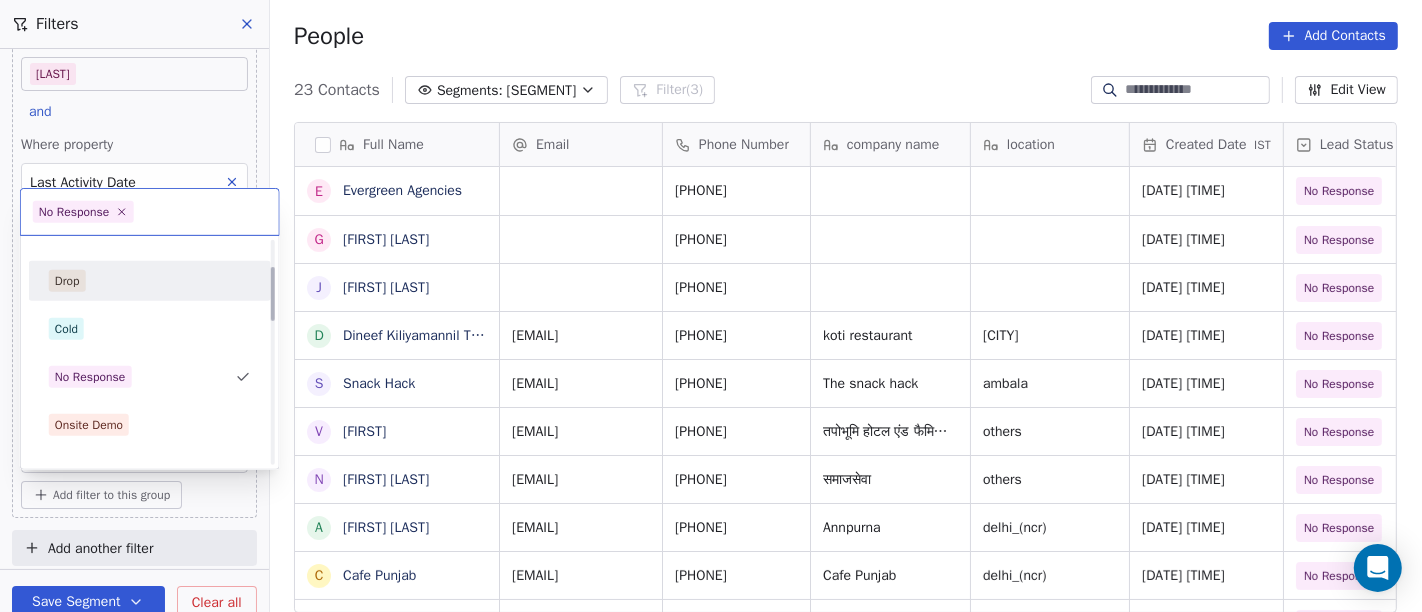 scroll, scrollTop: 125, scrollLeft: 0, axis: vertical 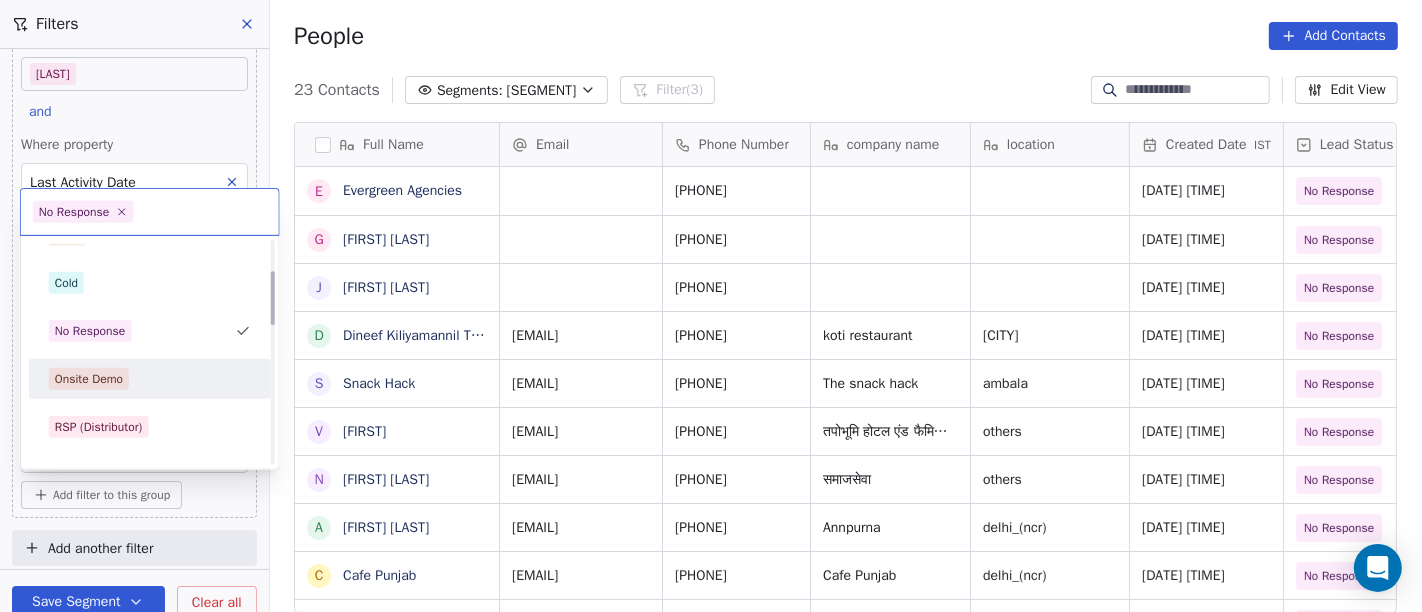 click on "Onsite Demo" at bounding box center [150, 379] 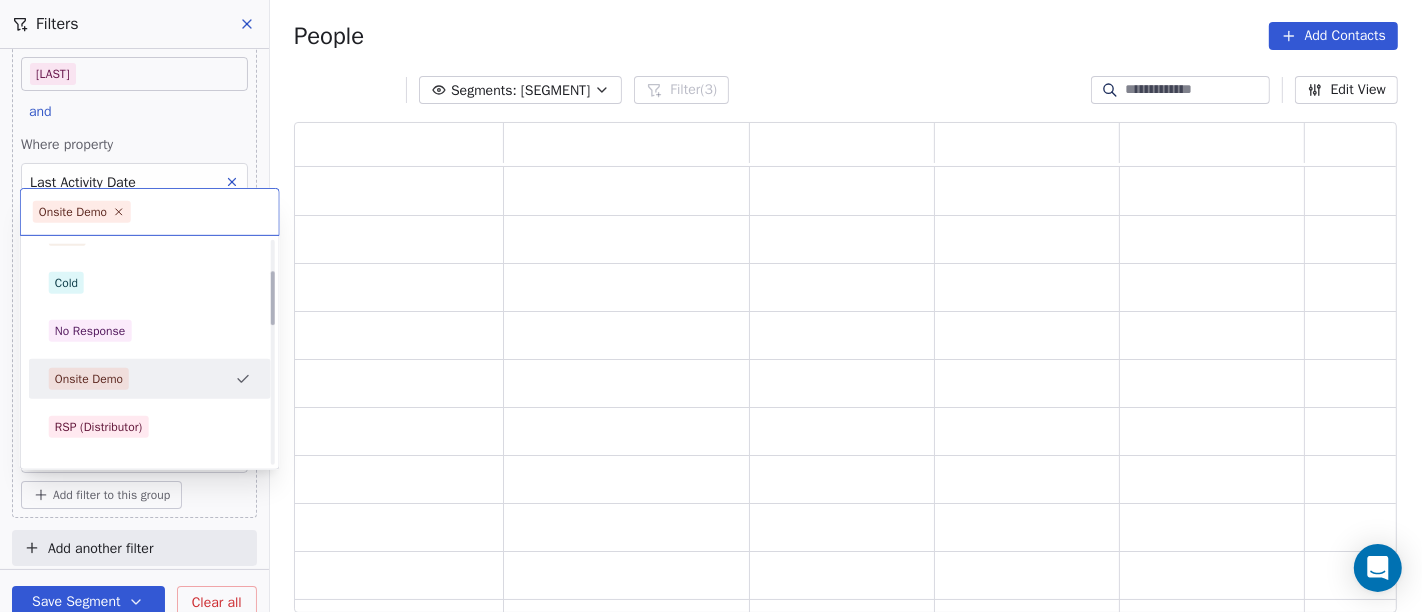 scroll, scrollTop: 17, scrollLeft: 17, axis: both 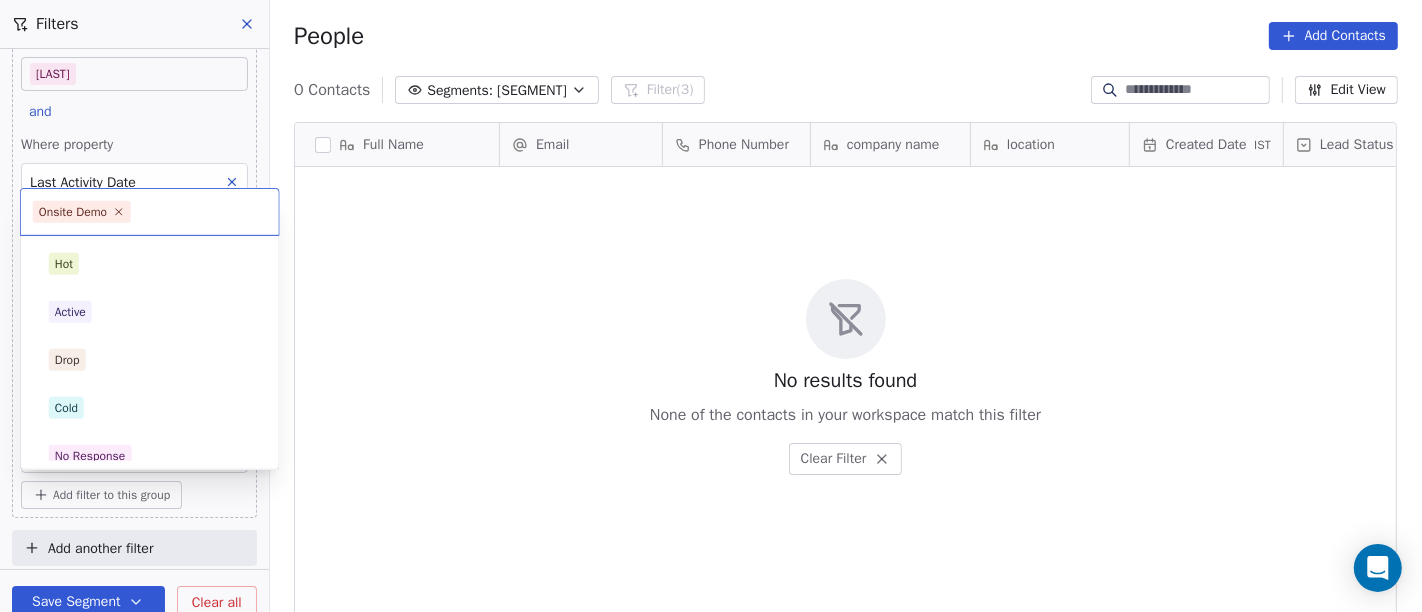 click on "On2Cook India Pvt. Ltd. Contacts People Marketing Workflows Campaigns Sales Pipelines Sequences Beta Tools Apps AI Agents Help & Support Filters Where property   Assignee   Includes Salim and Where property   Last Activity Date   is on Jul 30, 2025 12:31 PM and Where property   Lead Status   Is Onsite Demo Add filter to this group Add another filter Save Segment Clear all People  Add Contacts 0 Contacts Segments: daily calls salim  Filter  (3) Edit View Tag Add to Sequence Full Name Email Phone Number company name location Created Date IST Lead Status Tags Assignee Sales Rep
To pick up a draggable item, press the space bar.
While dragging, use the arrow keys to move the item.
Press space again to drop the item in its new position, or press escape to cancel.
No results found None of the contacts in your workspace match this filter Clear Filter
Onsite Demo Hot Active Drop Cold No Response Onsite Demo RSP (Distributor) Converted Duplicate Call Back Demo Planned Demo Given Confirm" at bounding box center (711, 306) 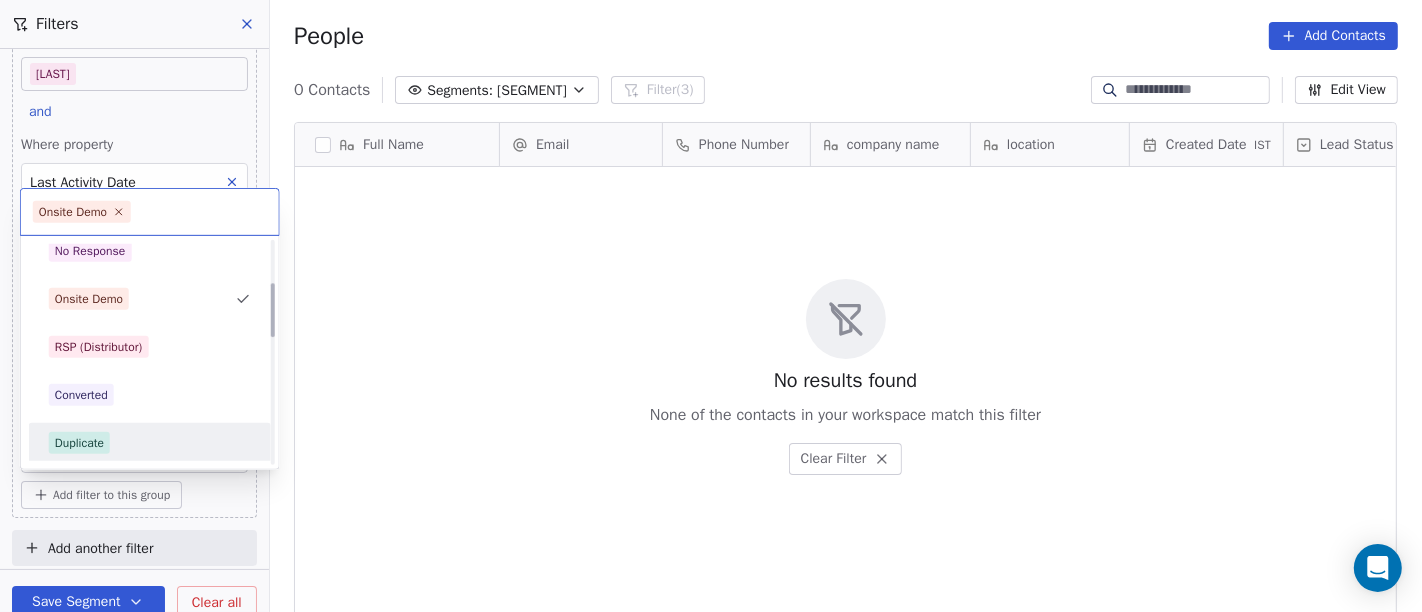 scroll, scrollTop: 174, scrollLeft: 0, axis: vertical 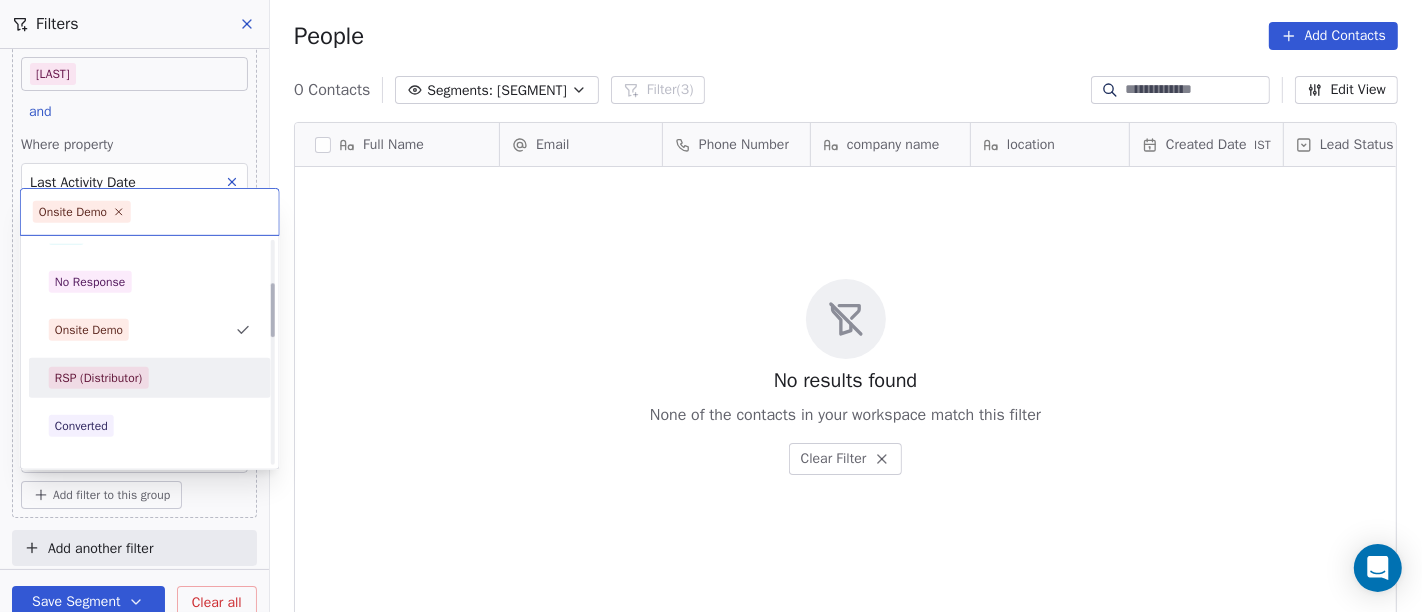 click on "RSP (Distributor)" at bounding box center (150, 378) 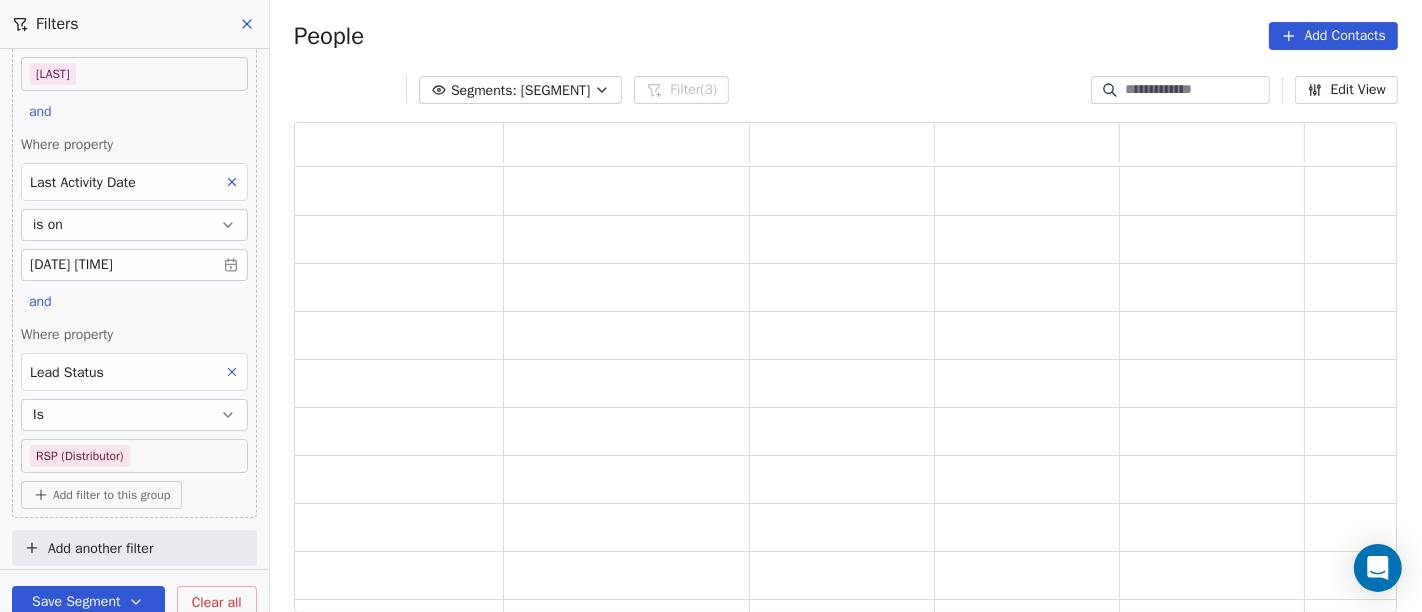 scroll, scrollTop: 17, scrollLeft: 17, axis: both 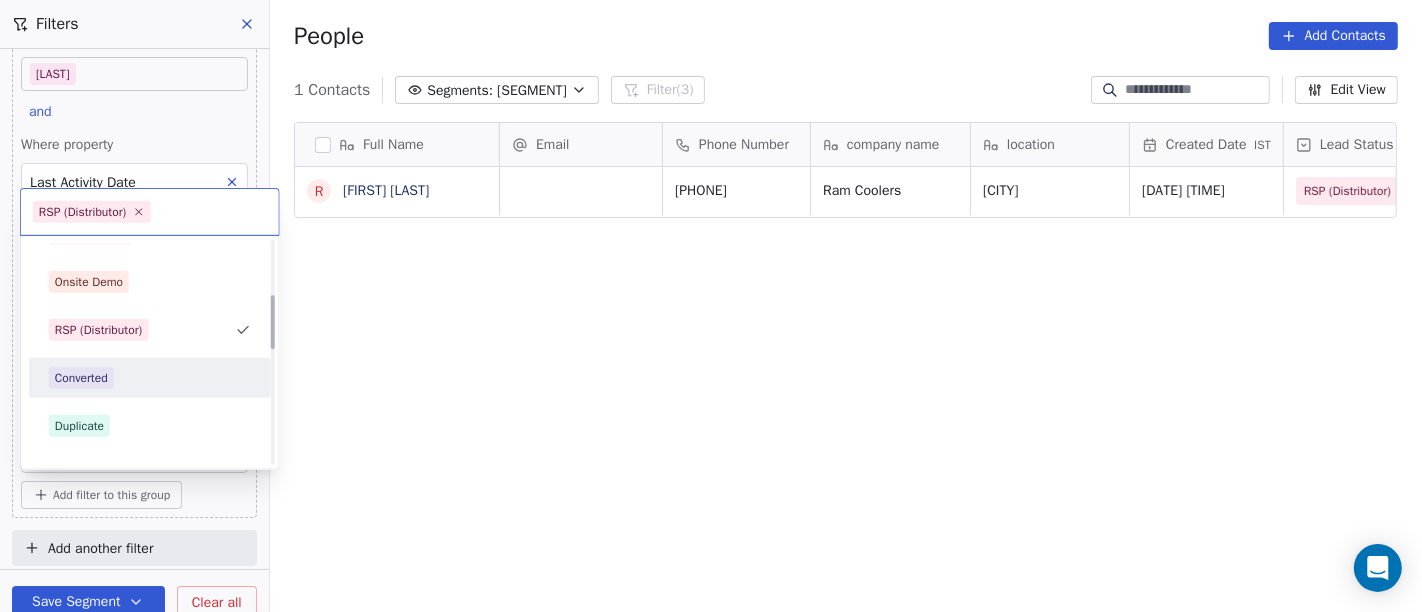 click on "Converted" at bounding box center (150, 378) 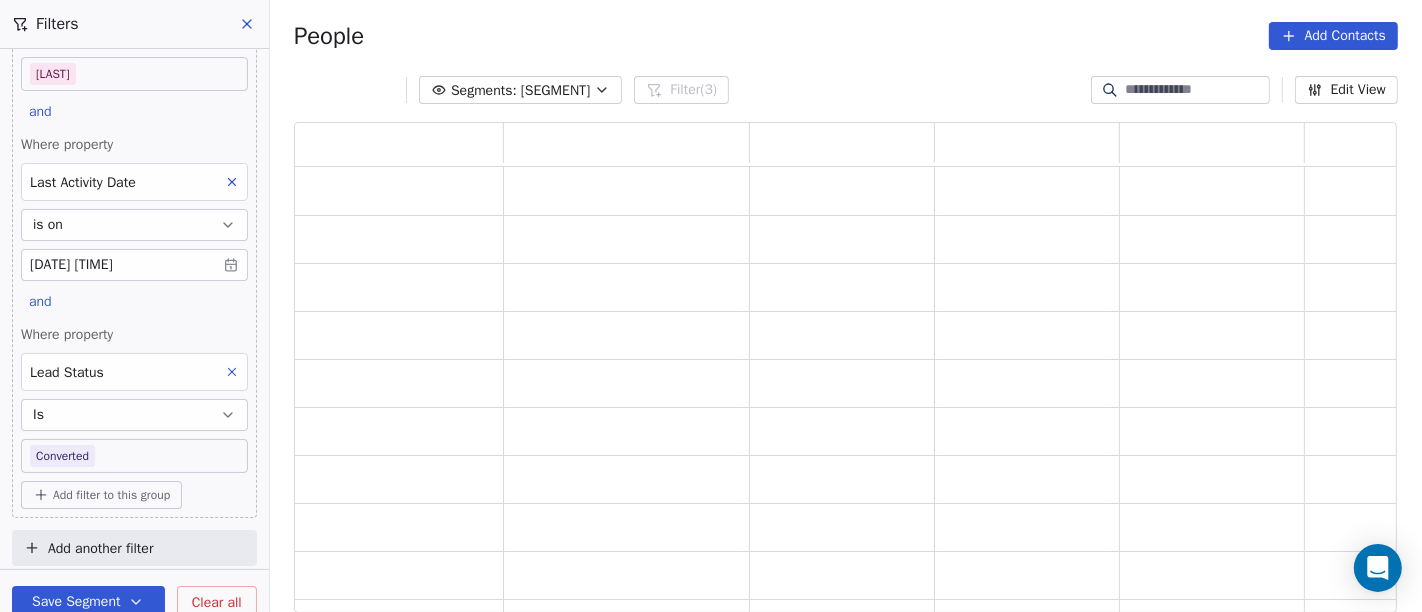 scroll, scrollTop: 17, scrollLeft: 17, axis: both 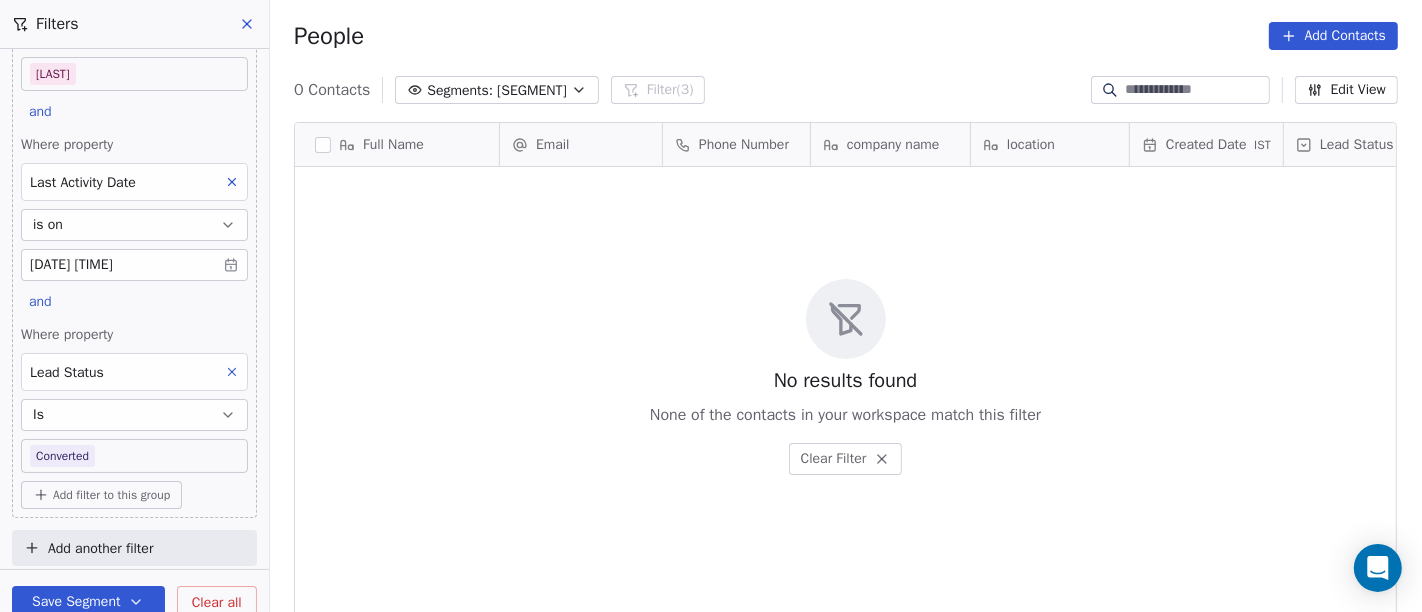 click on "On2Cook India Pvt. Ltd. Contacts People Marketing Workflows Campaigns Sales Pipelines Sequences Beta Tools Apps AI Agents Help & Support Filters Where property   Assignee   Includes Salim and Where property   Last Activity Date   is on Jul 30, 2025 12:31 PM and Where property   Lead Status   Is Converted Add filter to this group Add another filter Save Segment Clear all People  Add Contacts 0 Contacts Segments: daily calls salim  Filter  (3) Edit View Tag Add to Sequence Full Name Email Phone Number company name location Created Date IST Lead Status Tags Assignee Sales Rep
To pick up a draggable item, press the space bar.
While dragging, use the arrow keys to move the item.
Press space again to drop the item in its new position, or press escape to cancel.
No results found None of the contacts in your workspace match this filter Clear Filter" at bounding box center [711, 306] 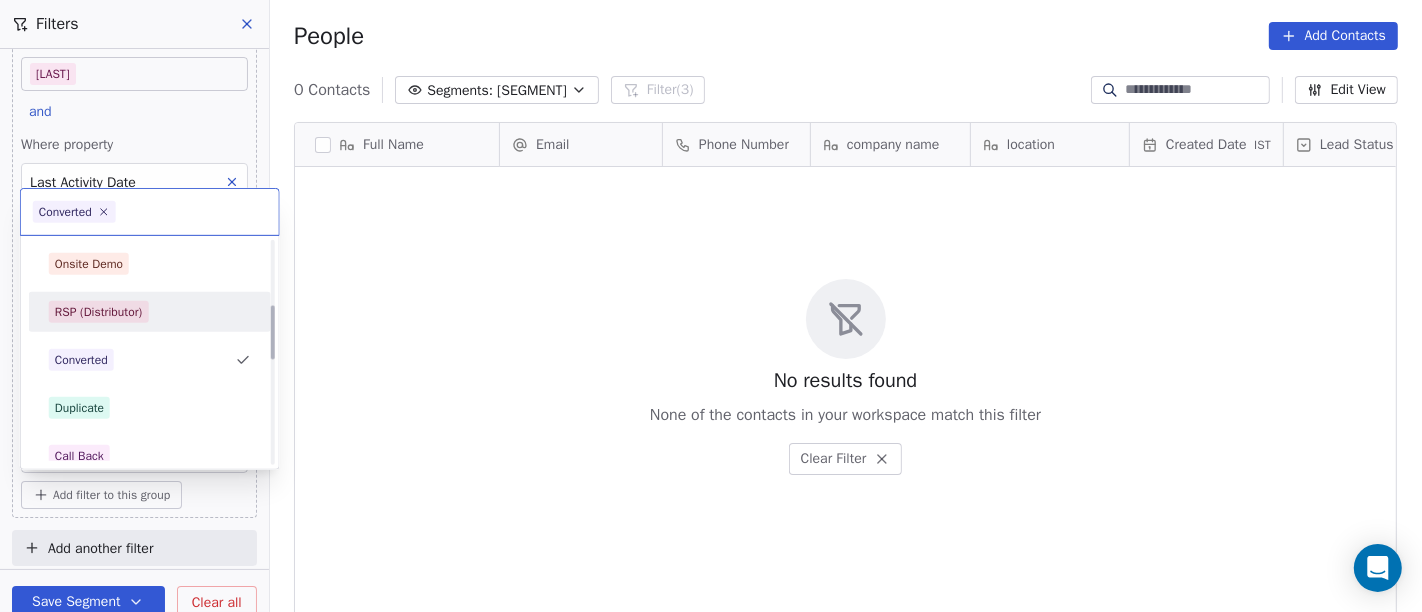 scroll 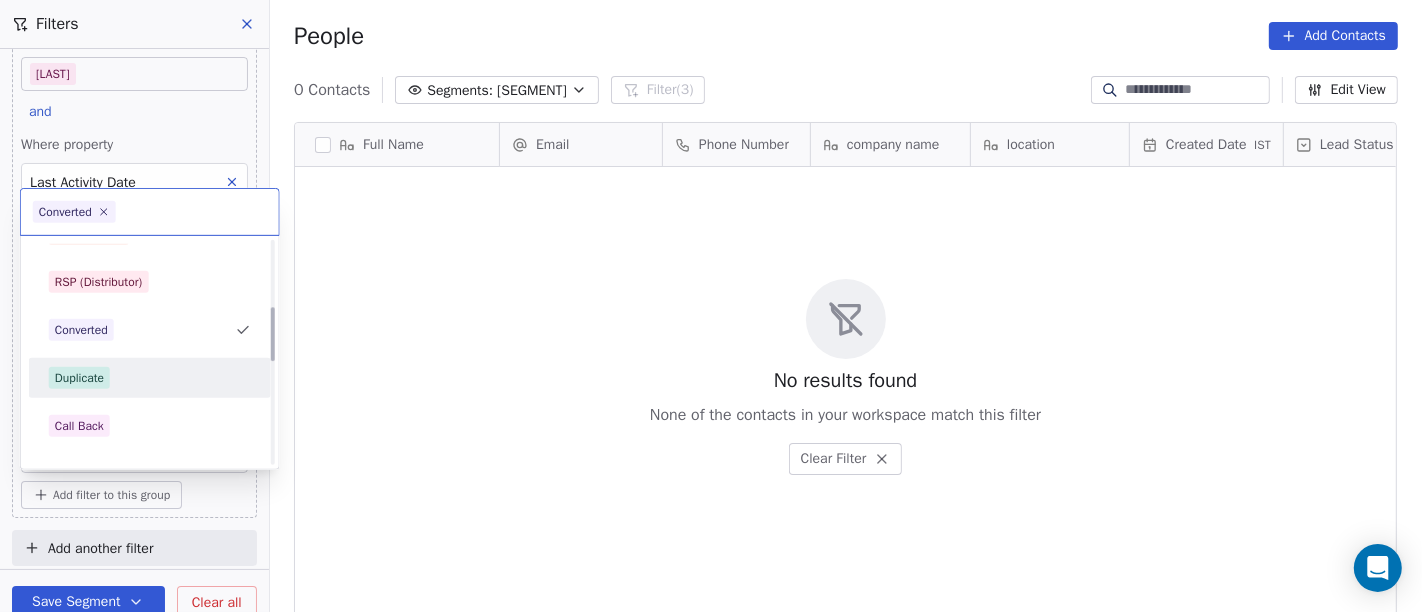 click on "Duplicate" at bounding box center [150, 378] 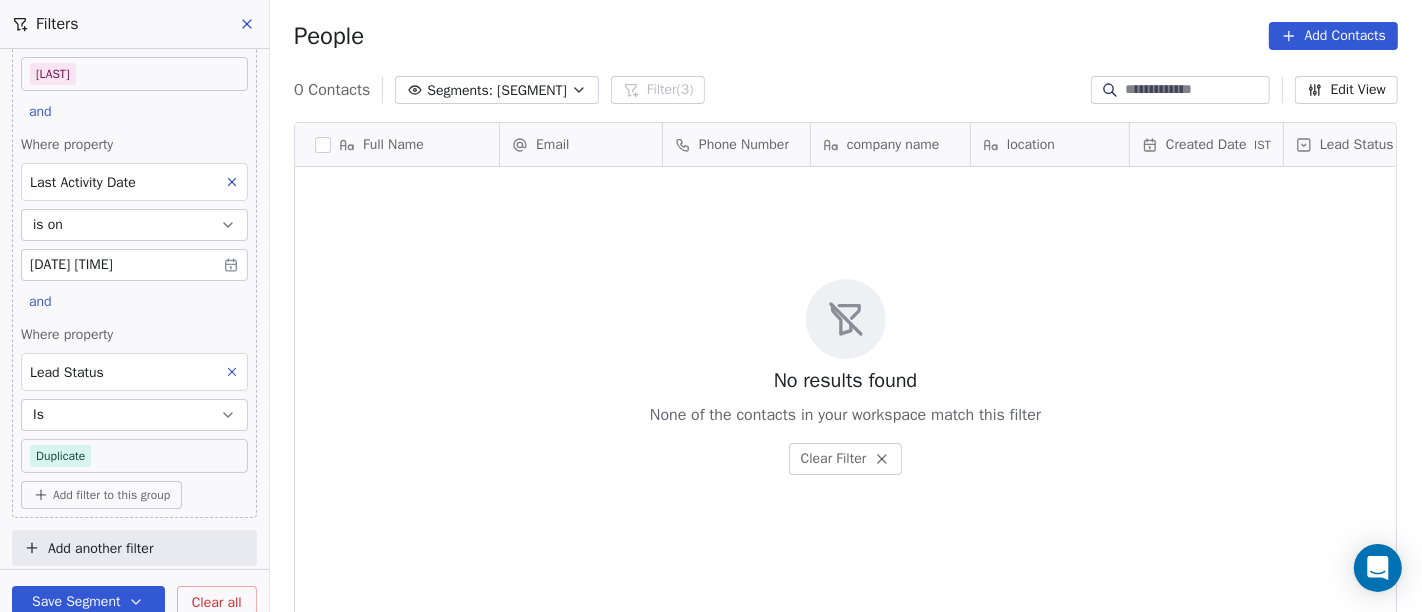 click on "On2Cook India Pvt. Ltd. Contacts People Marketing Workflows Campaigns Sales Pipelines Sequences Beta Tools Apps AI Agents Help & Support Filters Where property   Assignee   Includes Salim and Where property   Last Activity Date   is on Jul 30, 2025 12:31 PM and Where property   Lead Status   Is Duplicate Add filter to this group Add another filter Save Segment Clear all People  Add Contacts 0 Contacts Segments: daily calls salim  Filter  (3) Edit View Tag Add to Sequence Full Name Email Phone Number company name location Created Date IST Lead Status Tags Assignee Sales Rep
To pick up a draggable item, press the space bar.
While dragging, use the arrow keys to move the item.
Press space again to drop the item in its new position, or press escape to cancel.
No results found None of the contacts in your workspace match this filter Clear Filter" at bounding box center [711, 306] 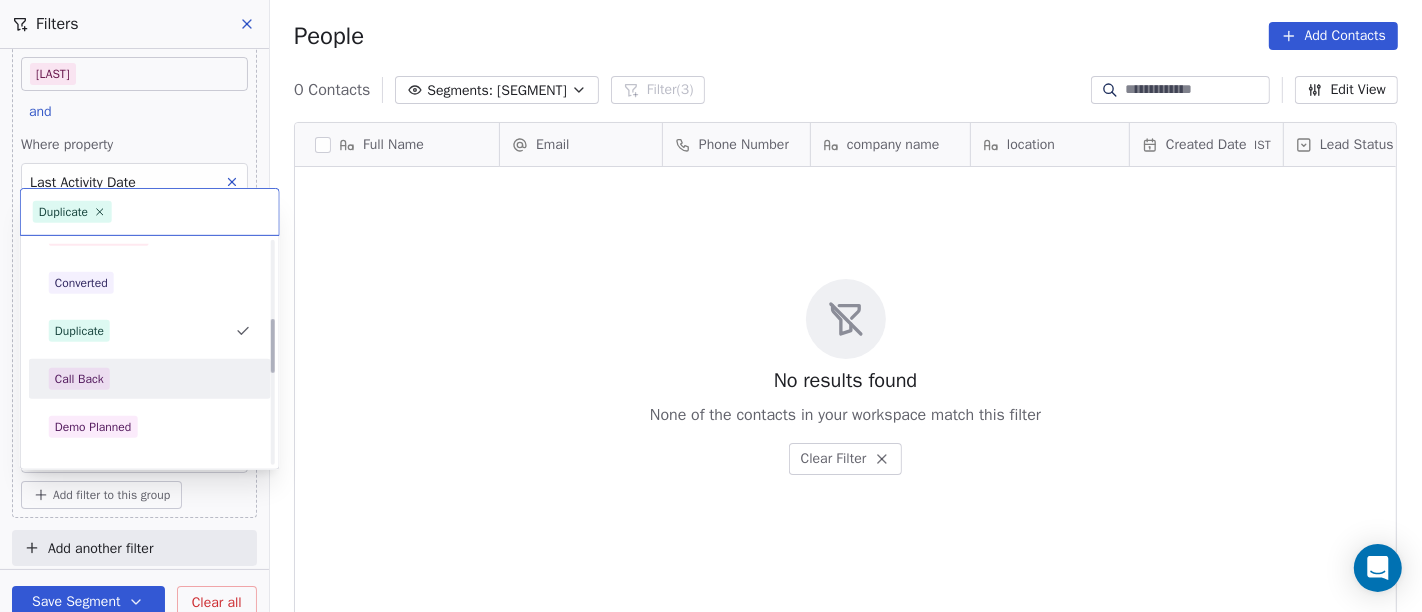 click on "Call Back" at bounding box center (150, 379) 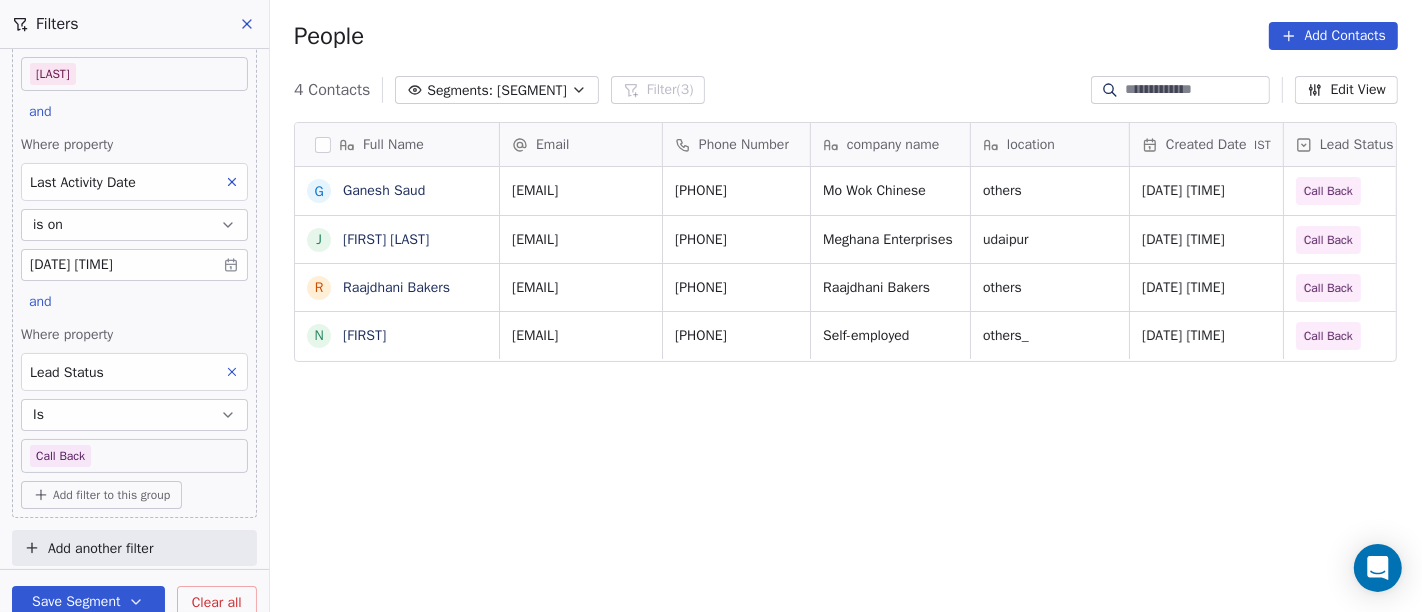 click on "On2Cook India Pvt. Ltd. Contacts People Marketing Workflows Campaigns Sales Pipelines Sequences Beta Tools Apps AI Agents Help & Support Filters Where property   Assignee   Includes Salim and Where property   Last Activity Date   is on Jul 30, 2025 12:31 PM and Where property   Lead Status   Is Call Back Add filter to this group Add another filter Save Segment Clear all People  Add Contacts 4 Contacts Segments: daily calls salim  Filter  (3) Edit View Tag Add to Sequence Full Name G Ganesh Saud J Jugal kishore R Raajdhani Bakers N Nandita Email Phone Number company name location Created Date IST Lead Status Tags Assignee Sales Rep saodganesh409@gmail.com +919833043141 Mo Wok Chinese others Jul 30, 2025 08:58 AM Call Back Salim subhashkaswan77@gmail.com +919828296098 Meghana Enterprises udaipur Jul 30, 2025 08:57 AM Call Back Salim rajdhani.bly@gmail.com +919971159406 Raajdhani Bakers others Jul 30, 2025 08:38 AM Call Back Salim nansis25@googlemail.com +919810044478 Self-employed others_ Call Back Salim" at bounding box center (711, 306) 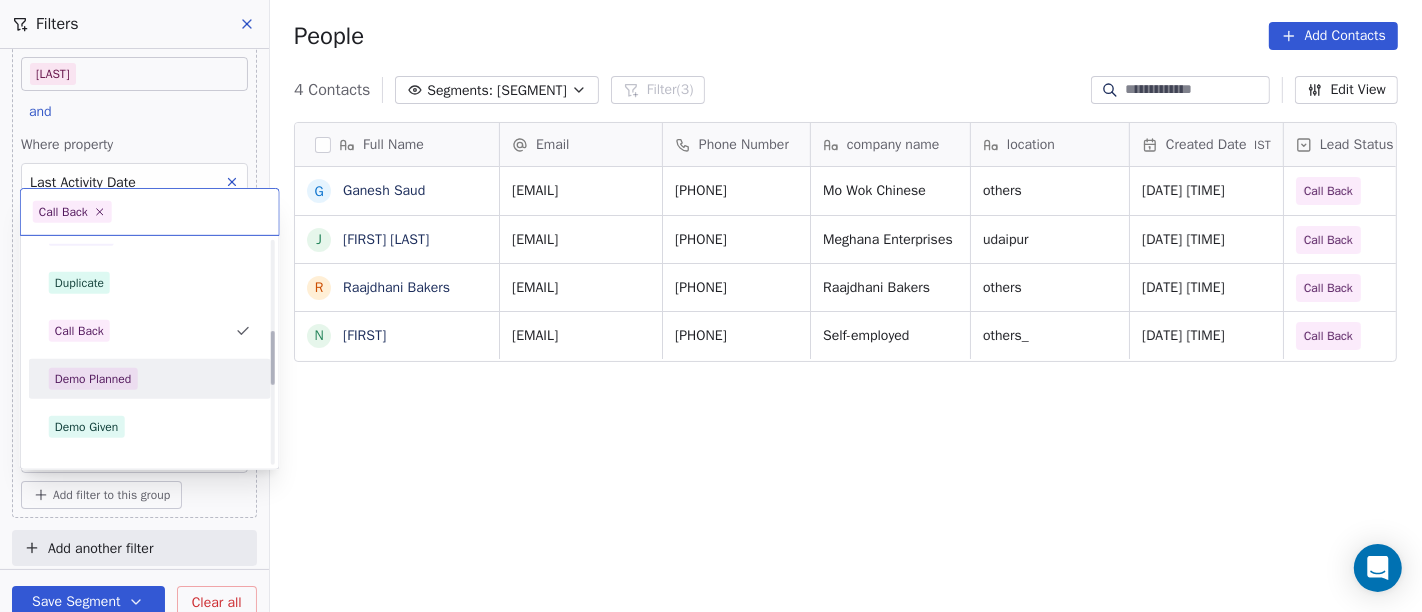 click on "Demo Planned" at bounding box center (150, 379) 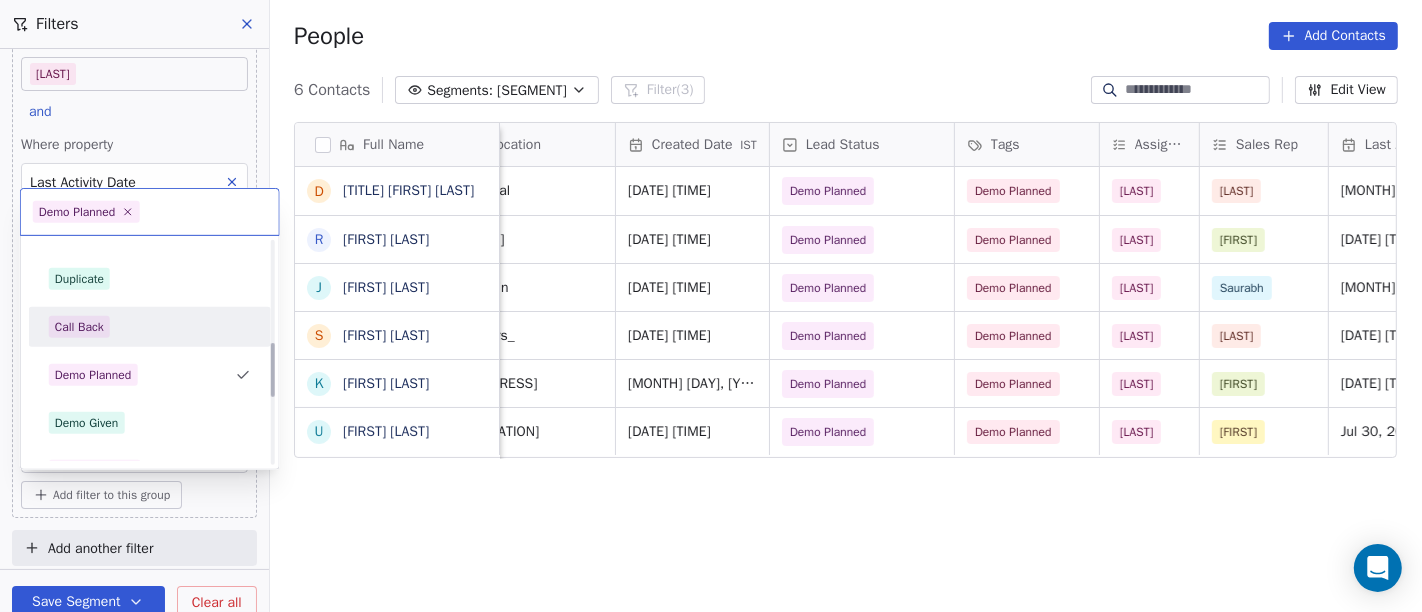 scroll, scrollTop: 414, scrollLeft: 0, axis: vertical 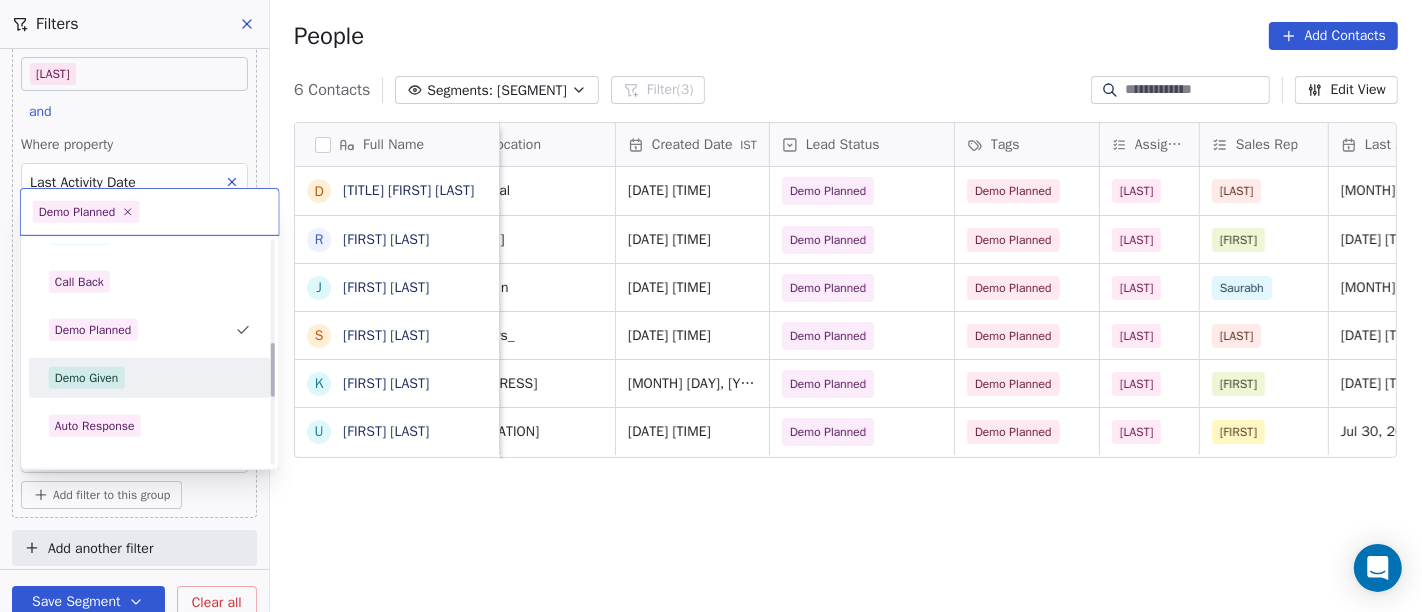 click on "Demo Given" at bounding box center (87, 378) 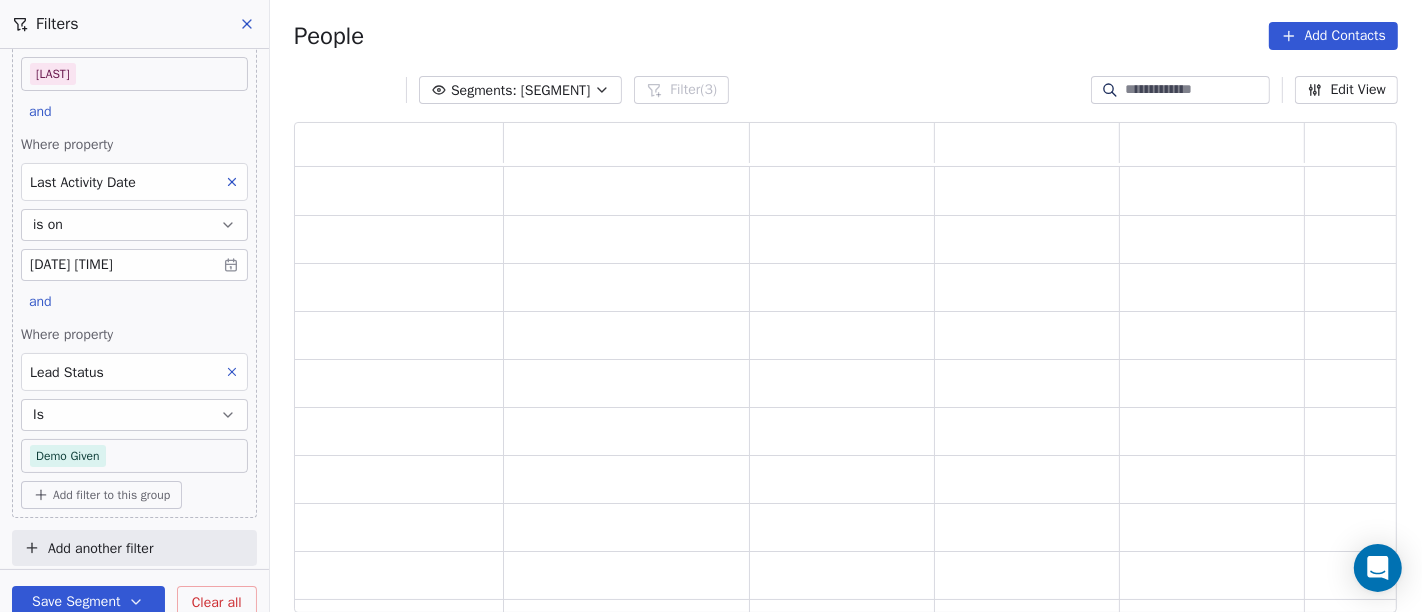 scroll, scrollTop: 17, scrollLeft: 17, axis: both 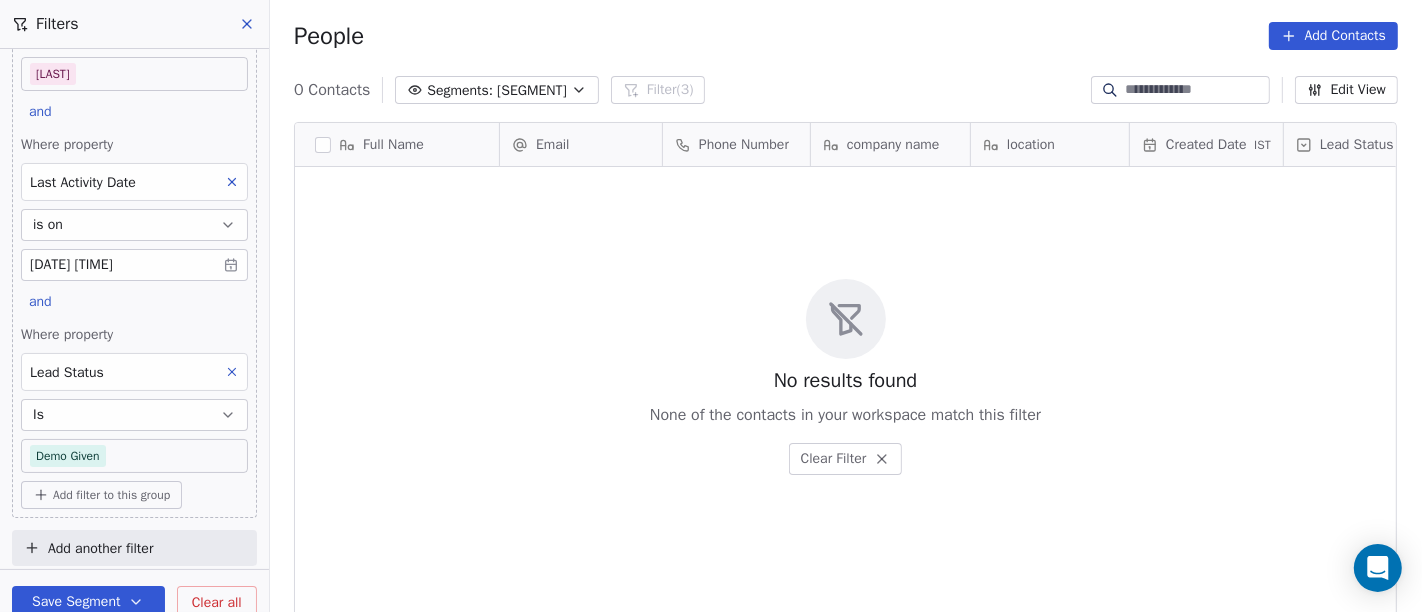 click on "On2Cook India Pvt. Ltd. Contacts People Marketing Workflows Campaigns Sales Pipelines Sequences Beta Tools Apps AI Agents Help & Support Filters Where property   Assignee   Includes Salim and Where property   Last Activity Date   is on Jul 30, 2025 12:31 PM and Where property   Lead Status   Is Demo Given Add filter to this group Add another filter Save Segment Clear all People  Add Contacts 0 Contacts Segments: daily calls salim  Filter  (3) Edit View Tag Add to Sequence Full Name Email Phone Number company name location Created Date IST Lead Status Tags Assignee Sales Rep
To pick up a draggable item, press the space bar.
While dragging, use the arrow keys to move the item.
Press space again to drop the item in its new position, or press escape to cancel.
No results found None of the contacts in your workspace match this filter Clear Filter" at bounding box center (711, 306) 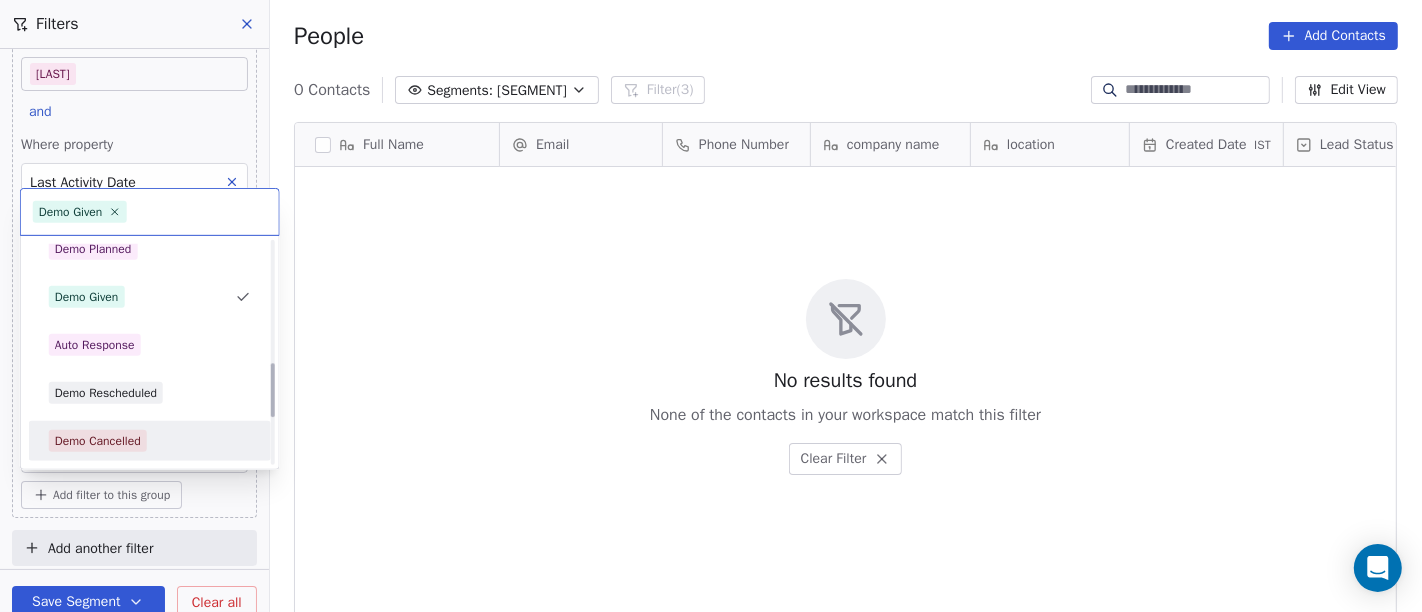 scroll, scrollTop: 462, scrollLeft: 0, axis: vertical 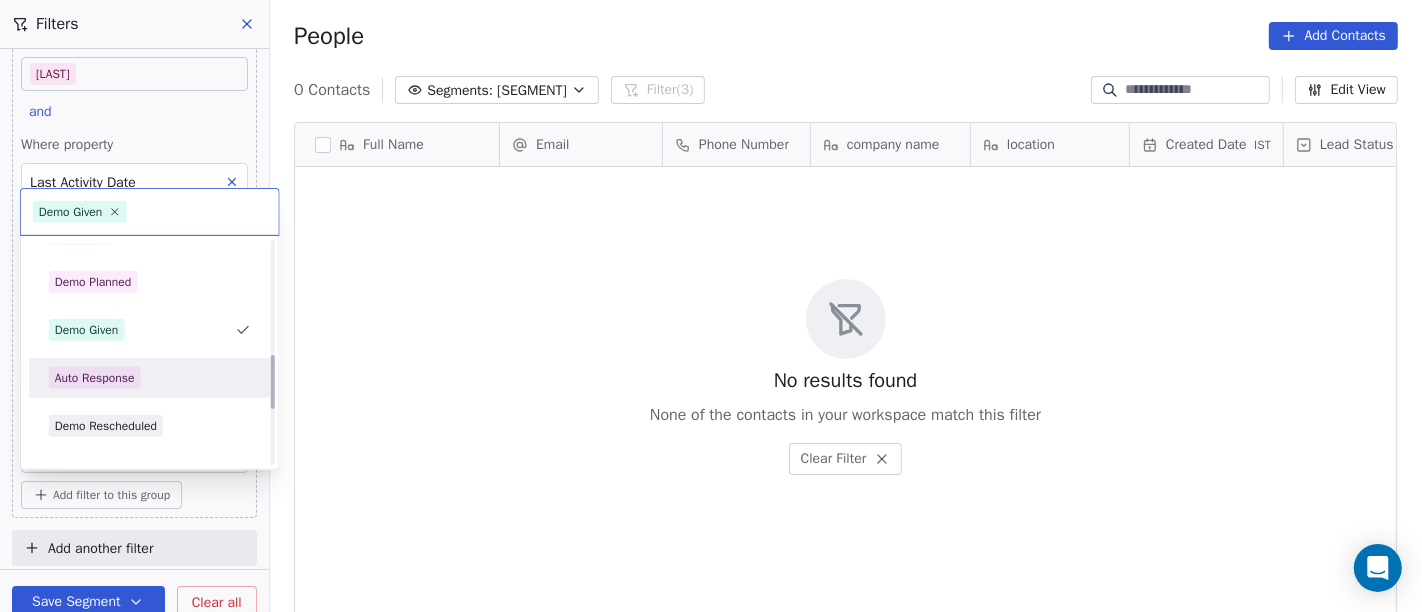 click on "Auto Response" at bounding box center [150, 378] 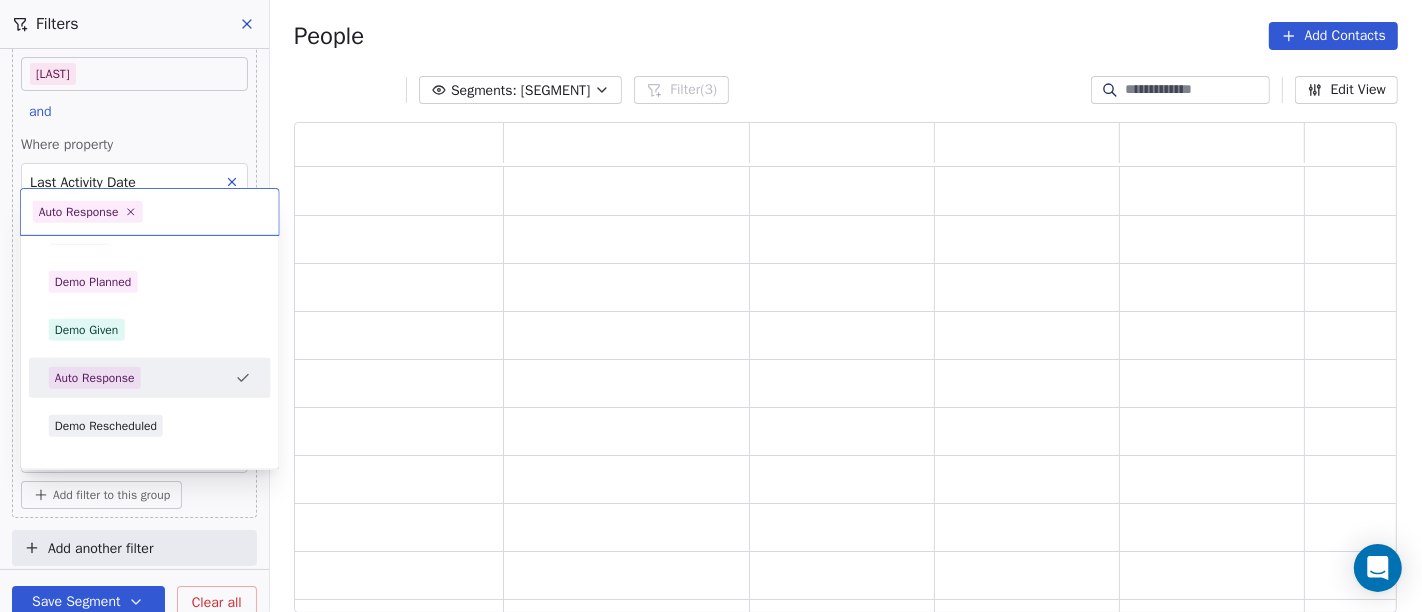 scroll, scrollTop: 17, scrollLeft: 17, axis: both 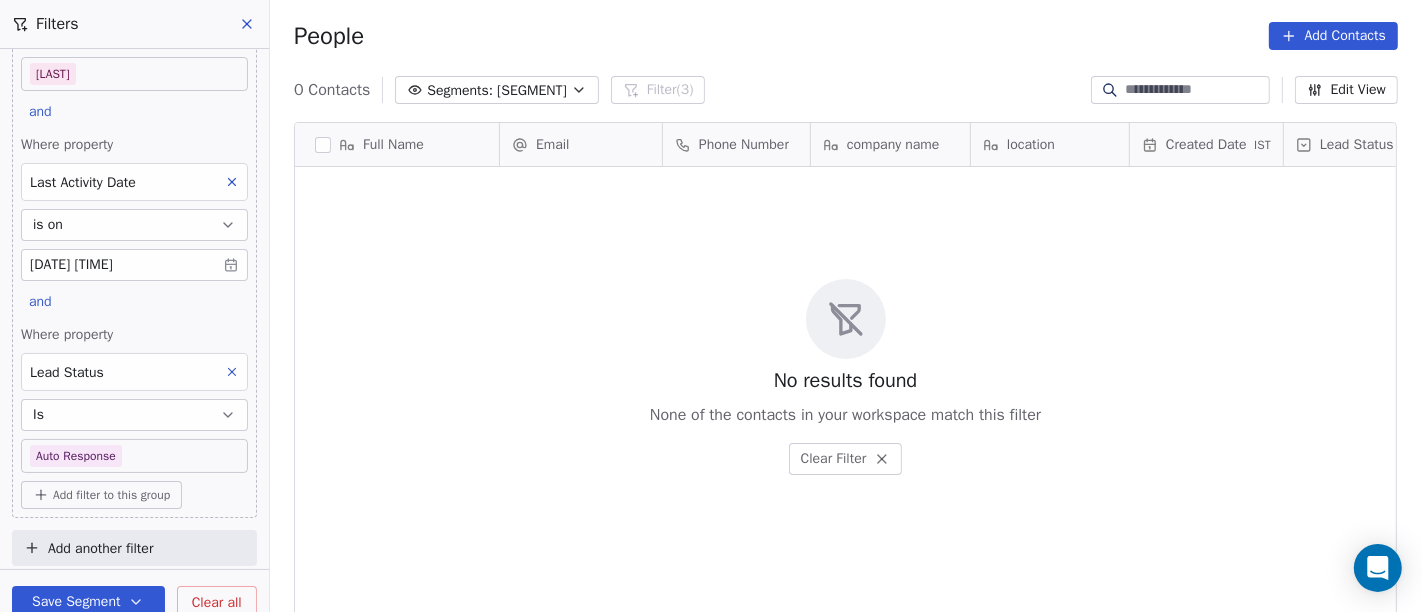 click on "On2Cook India Pvt. Ltd. Contacts People Marketing Workflows Campaigns Sales Pipelines Sequences Beta Tools Apps AI Agents Help & Support Filters Where property   Assignee   Includes Salim and Where property   Last Activity Date   is on Jul 30, 2025 12:31 PM and Where property   Lead Status   Is Auto Response Add filter to this group Add another filter Save Segment Clear all People  Add Contacts 0 Contacts Segments: daily calls salim  Filter  (3) Edit View Tag Add to Sequence Full Name Email Phone Number company name location Created Date IST Lead Status Tags Assignee Sales Rep
To pick up a draggable item, press the space bar.
While dragging, use the arrow keys to move the item.
Press space again to drop the item in its new position, or press escape to cancel.
No results found None of the contacts in your workspace match this filter Clear Filter" at bounding box center [711, 306] 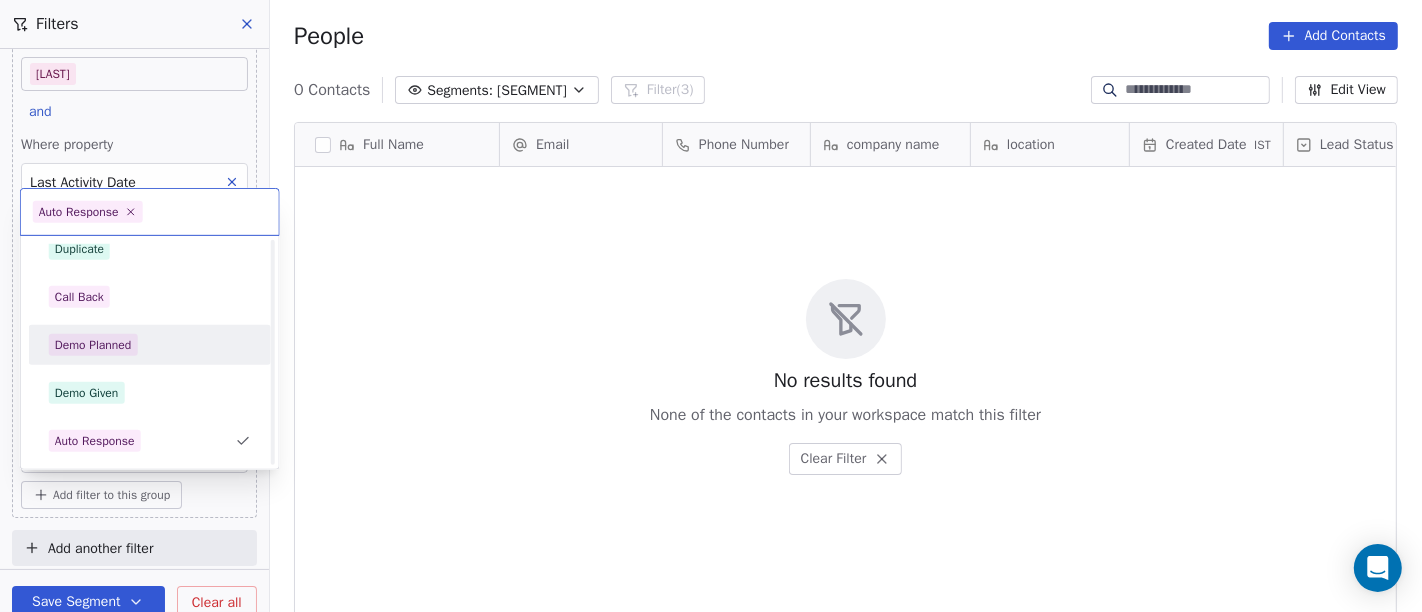scroll, scrollTop: 510, scrollLeft: 0, axis: vertical 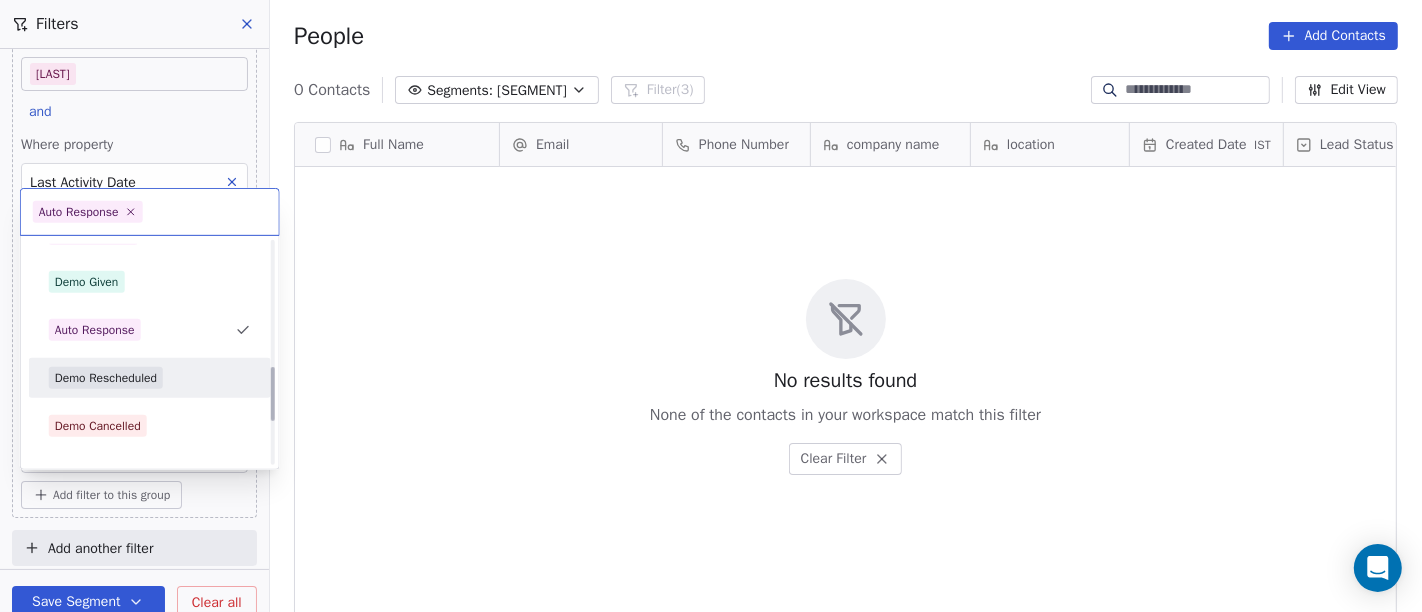 click on "Demo Rescheduled" at bounding box center (106, 378) 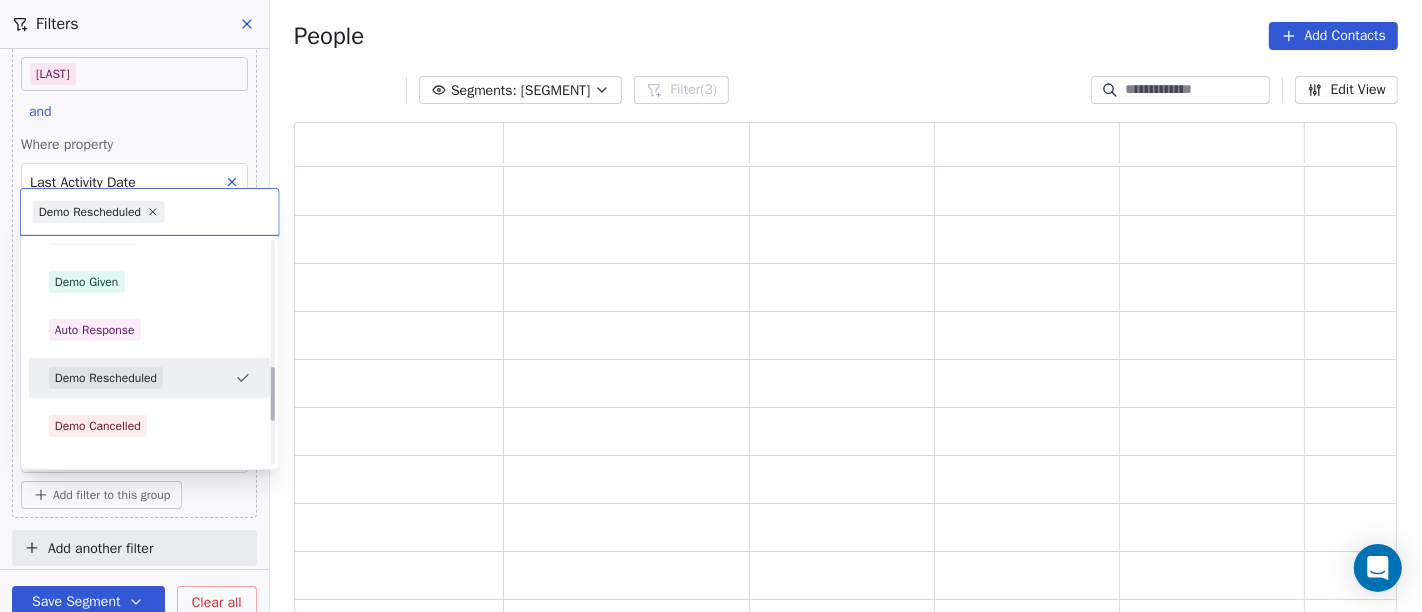 scroll, scrollTop: 17, scrollLeft: 17, axis: both 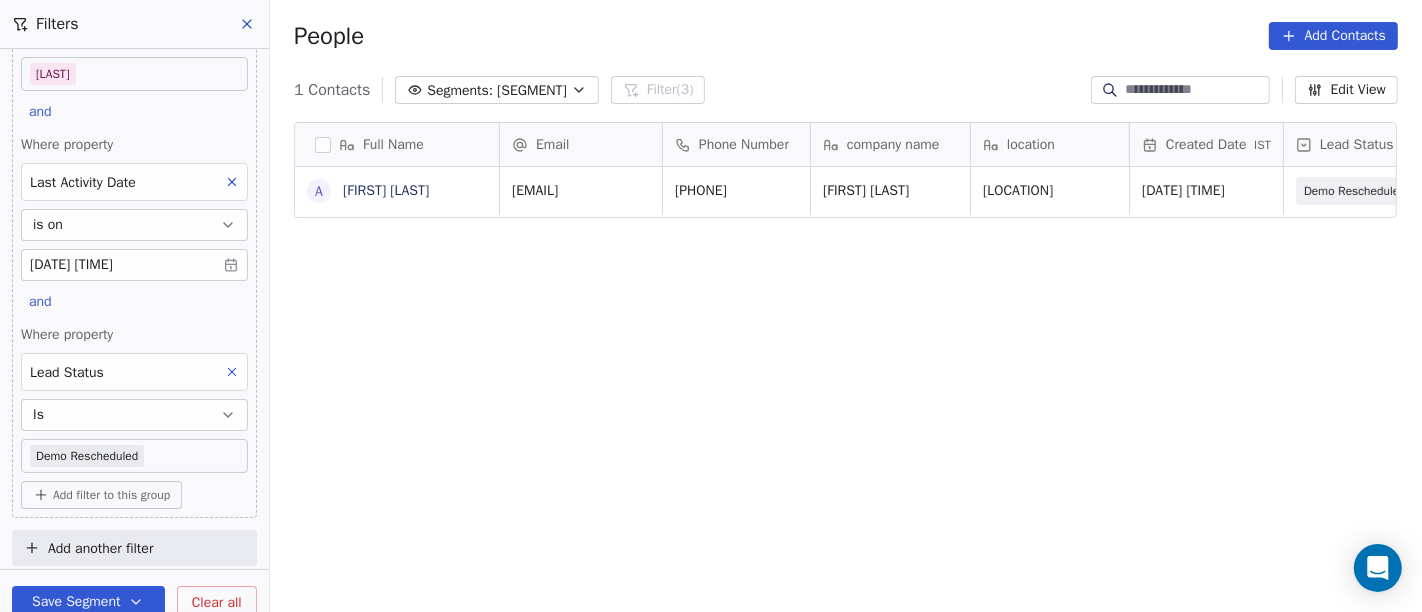 click on "On2Cook India Pvt. Ltd. Contacts People Marketing Workflows Campaigns Sales Pipelines Sequences Beta Tools Apps AI Agents Help & Support Filters Where property   Assignee   Includes Salim and Where property   Last Activity Date   is on Jul 30, 2025 12:31 PM and Where property   Lead Status   Is Demo Rescheduled Add filter to this group Add another filter Save Segment Clear all People  Add Contacts 1 Contacts Segments: daily calls salim  Filter  (3) Edit View Tag Add to Sequence Full Name A Amit Kochhar Email Phone Number company name location Created Date IST Lead Status Tags Assignee Sales Rep amitkochhar61@gmail.com 9999747169 amit Kochhar delhi May 12, 2025 12:03 PM Demo Rescheduled Demo Planned Salim Anmol
To pick up a draggable item, press the space bar.
While dragging, use the arrow keys to move the item.
Press space again to drop the item in its new position, or press escape to cancel." at bounding box center (711, 306) 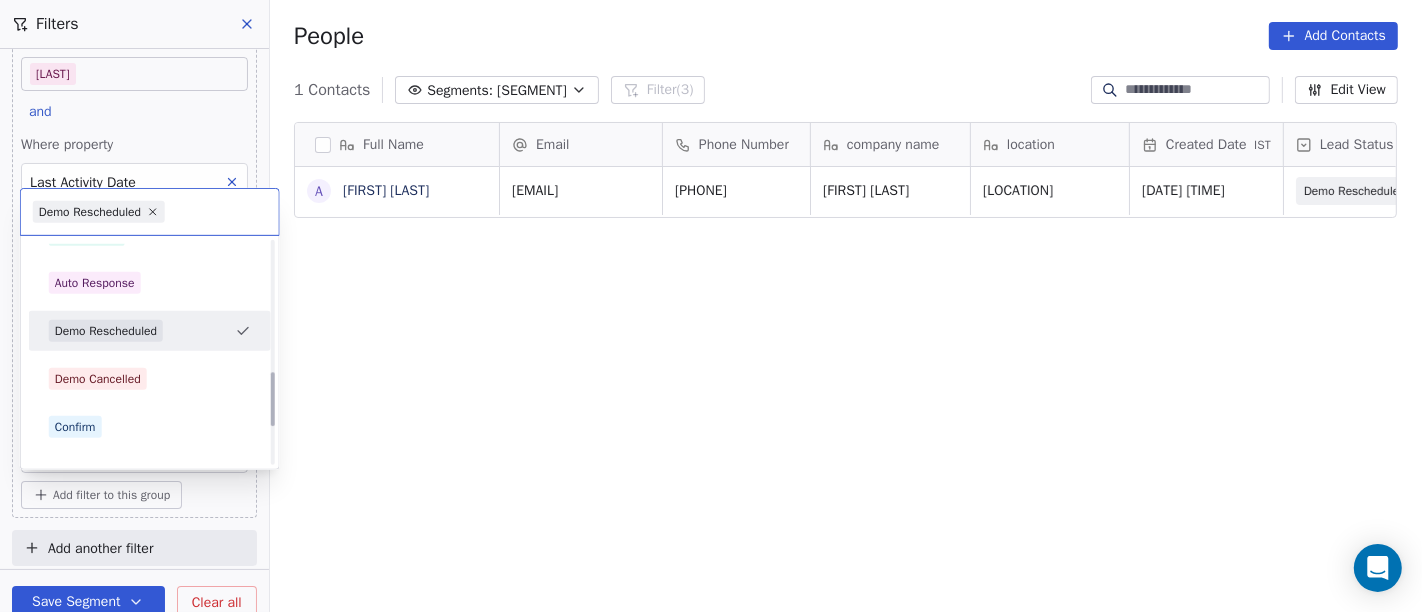 scroll, scrollTop: 557, scrollLeft: 0, axis: vertical 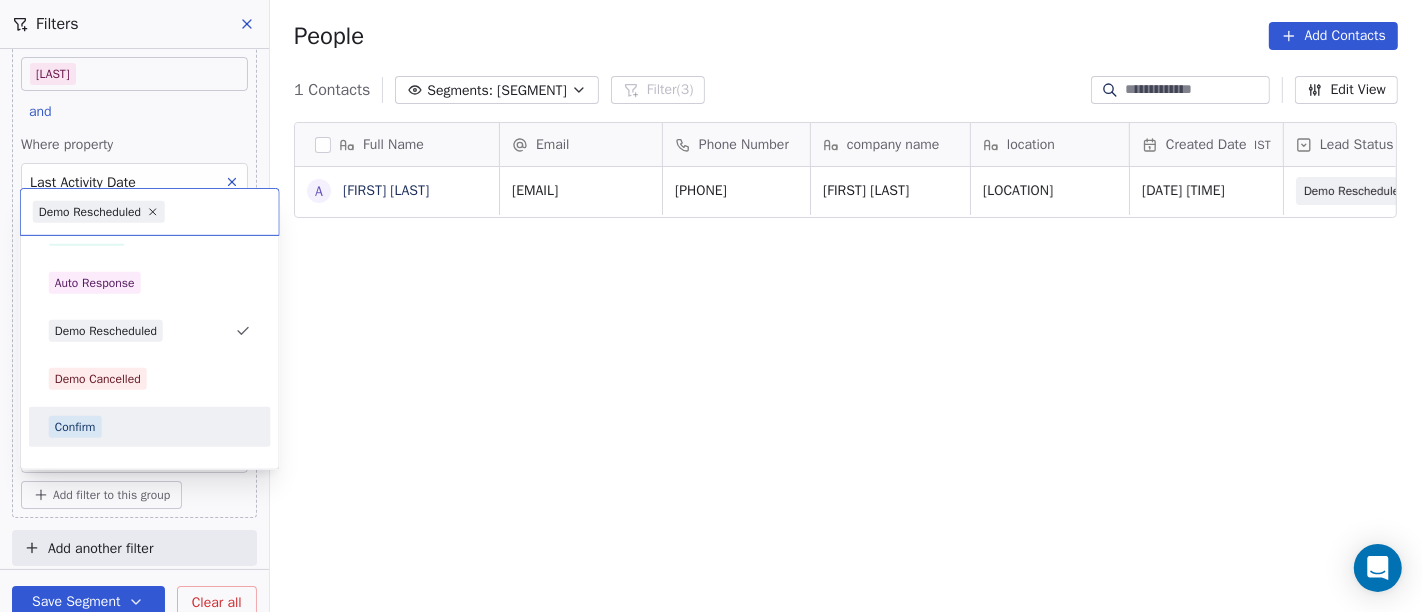 click on "Confirm" at bounding box center (150, 427) 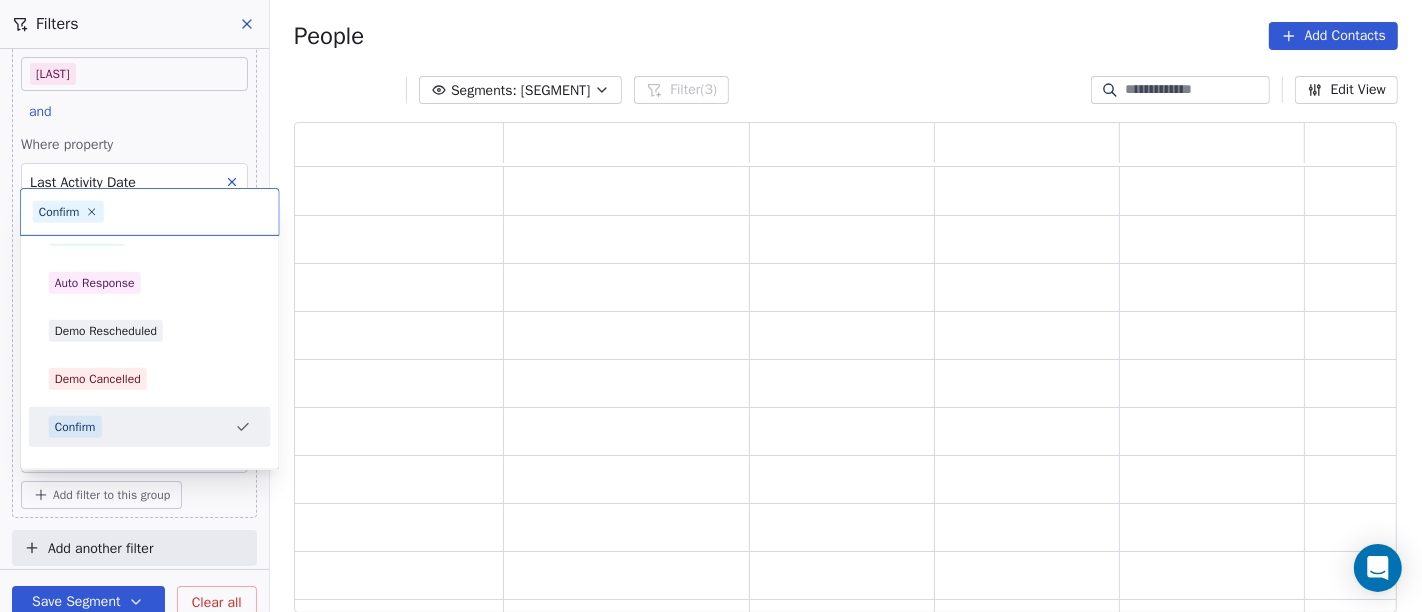 scroll, scrollTop: 17, scrollLeft: 17, axis: both 